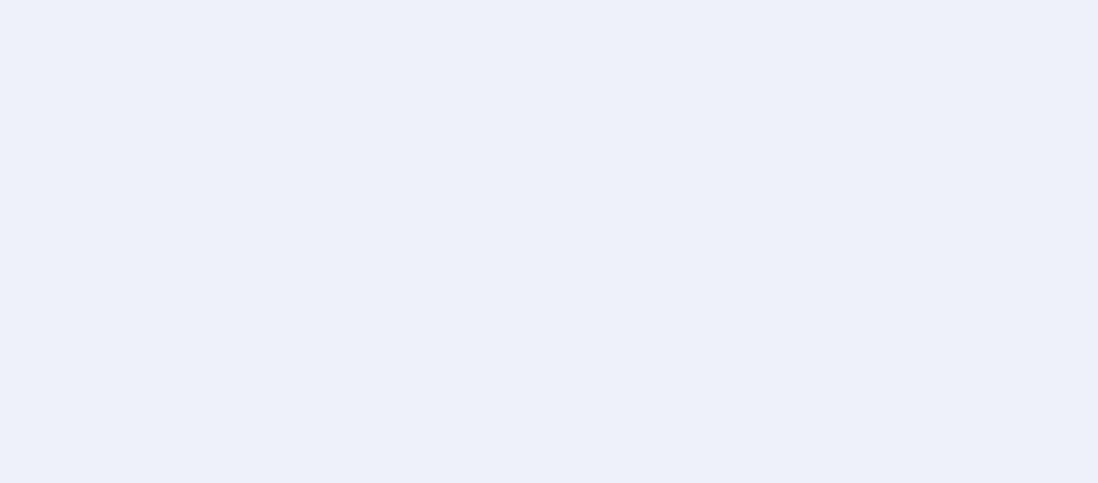 scroll, scrollTop: 0, scrollLeft: 0, axis: both 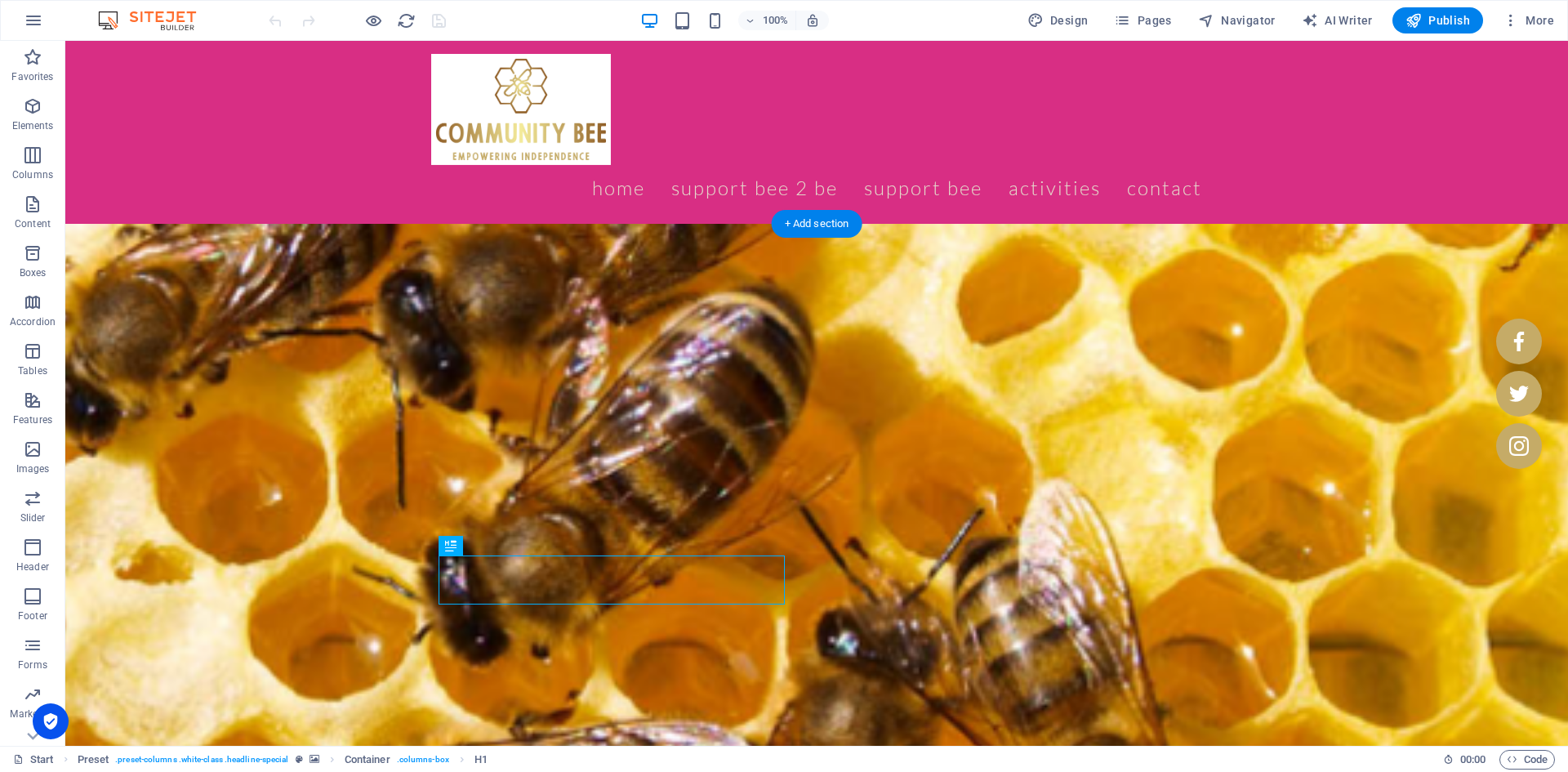 click at bounding box center (464, 2085) 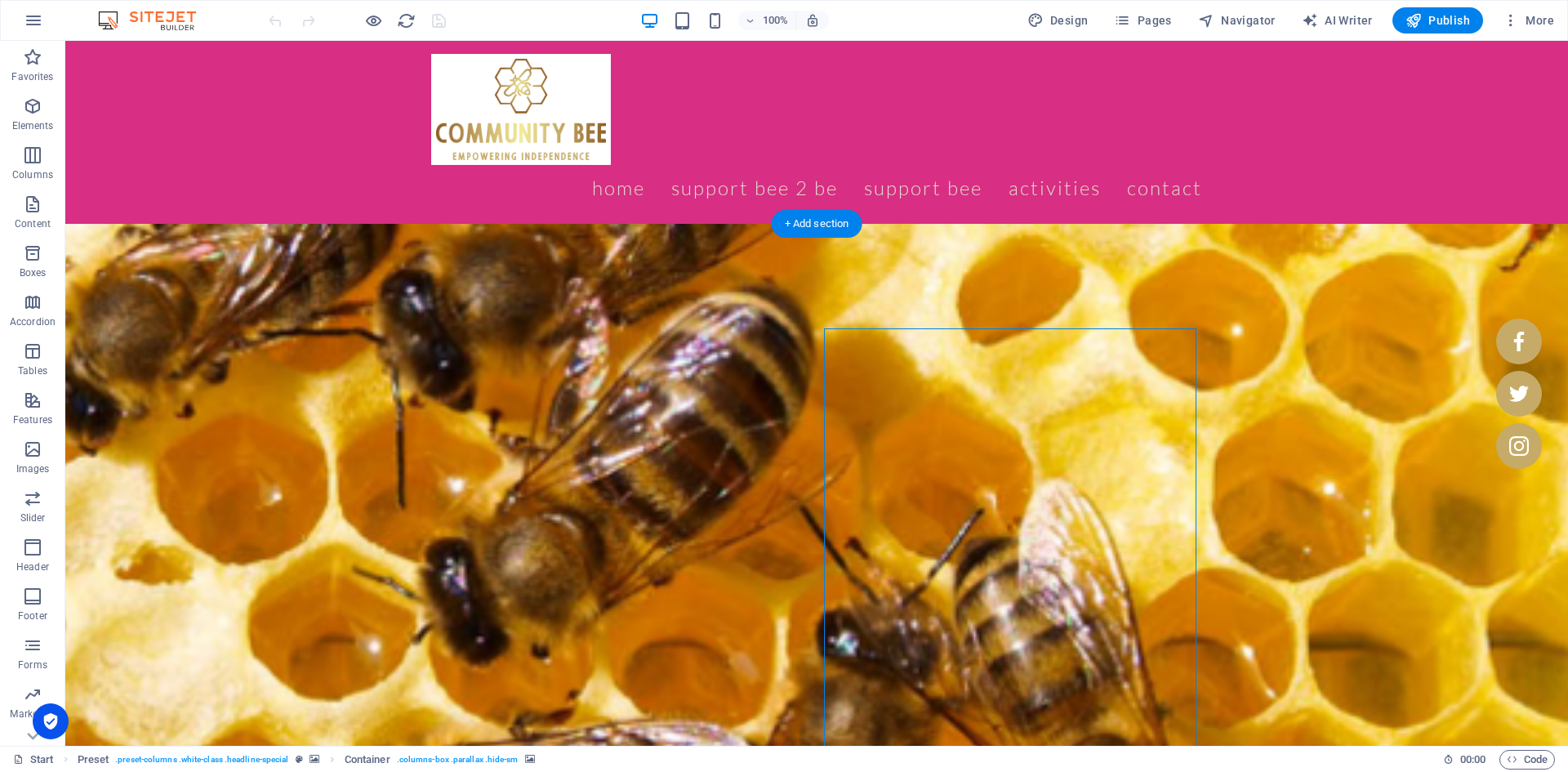 click at bounding box center (464, 2085) 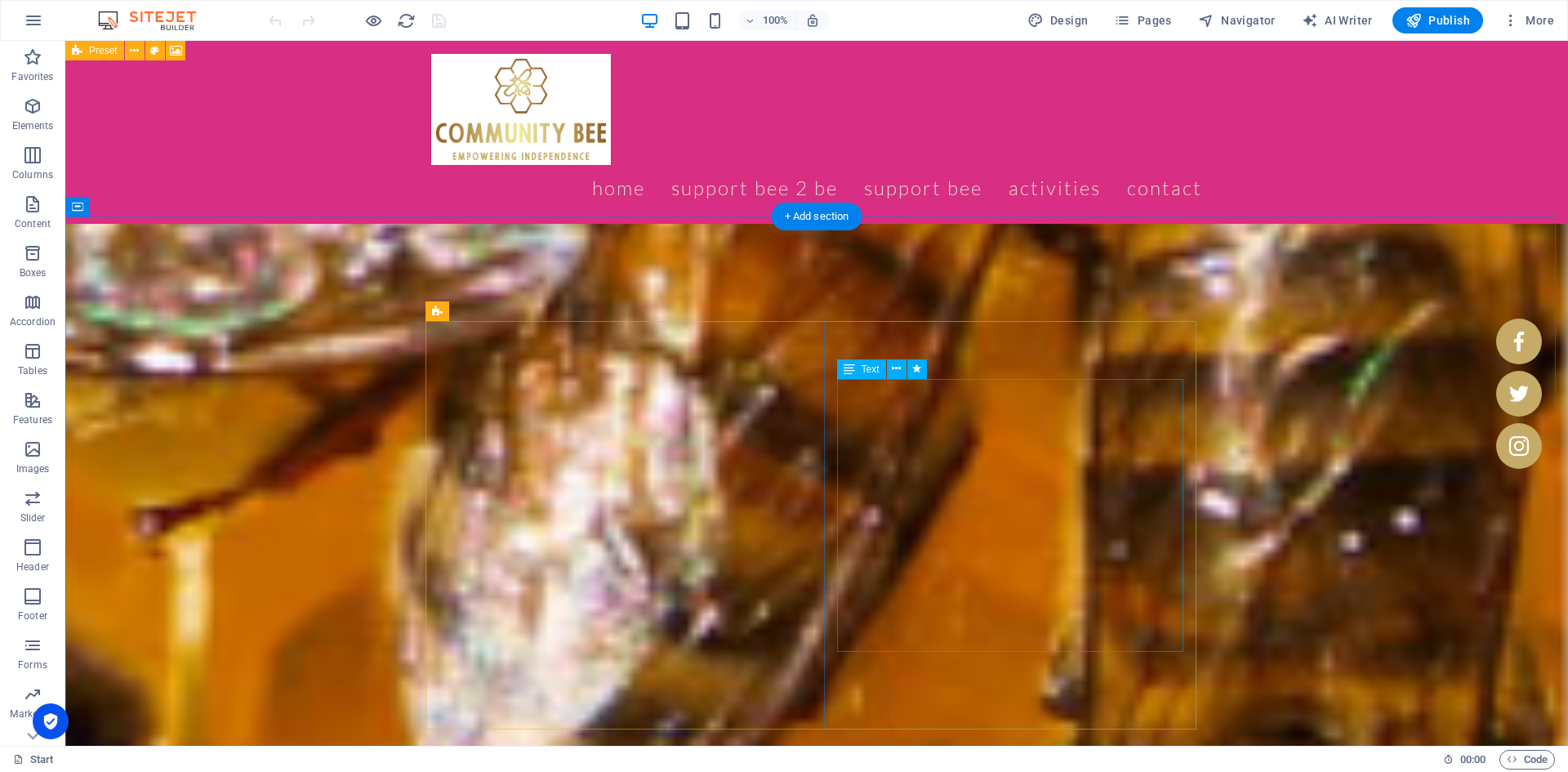 scroll, scrollTop: 4357, scrollLeft: 0, axis: vertical 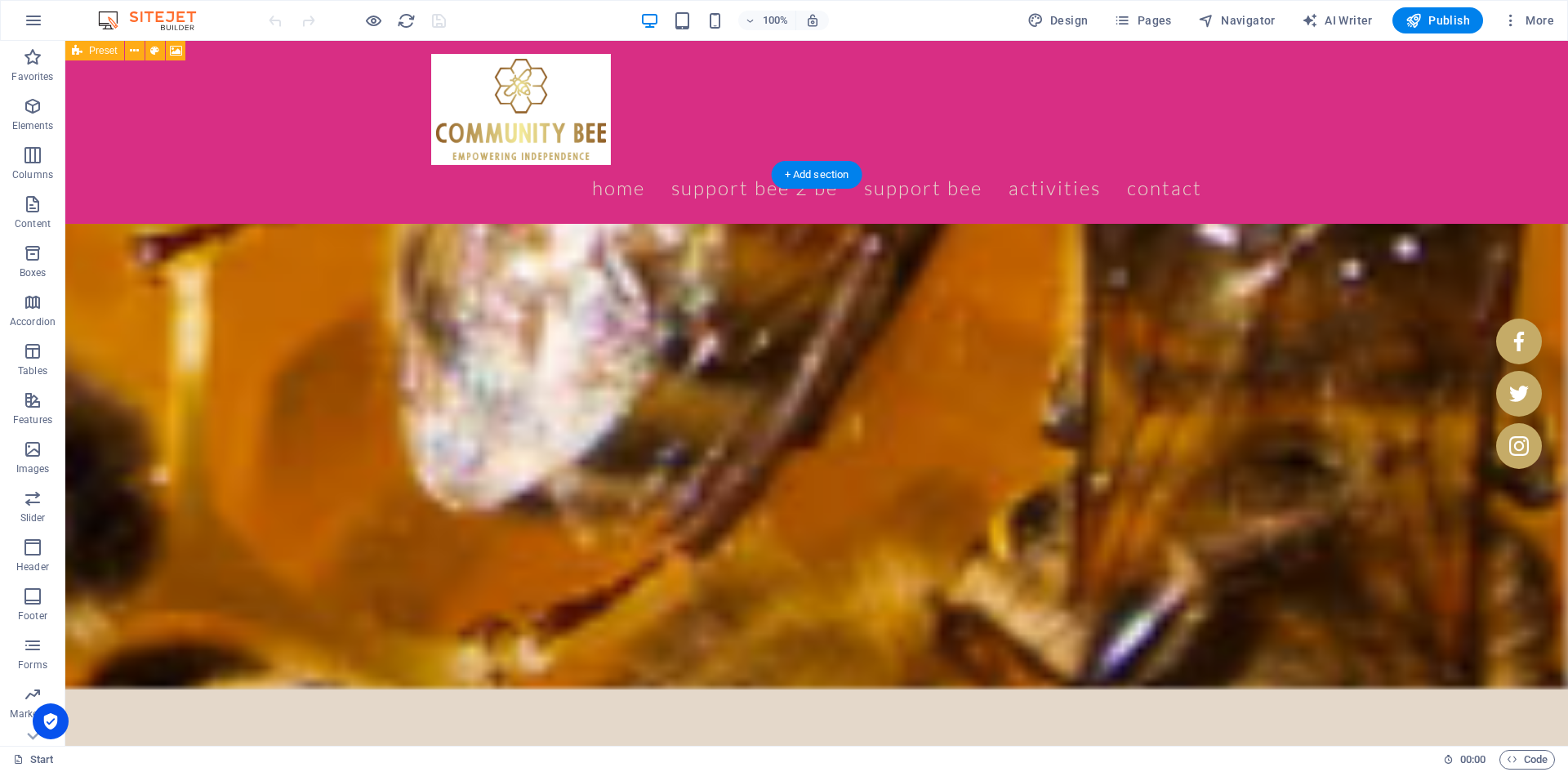 click at bounding box center (817, 8469) 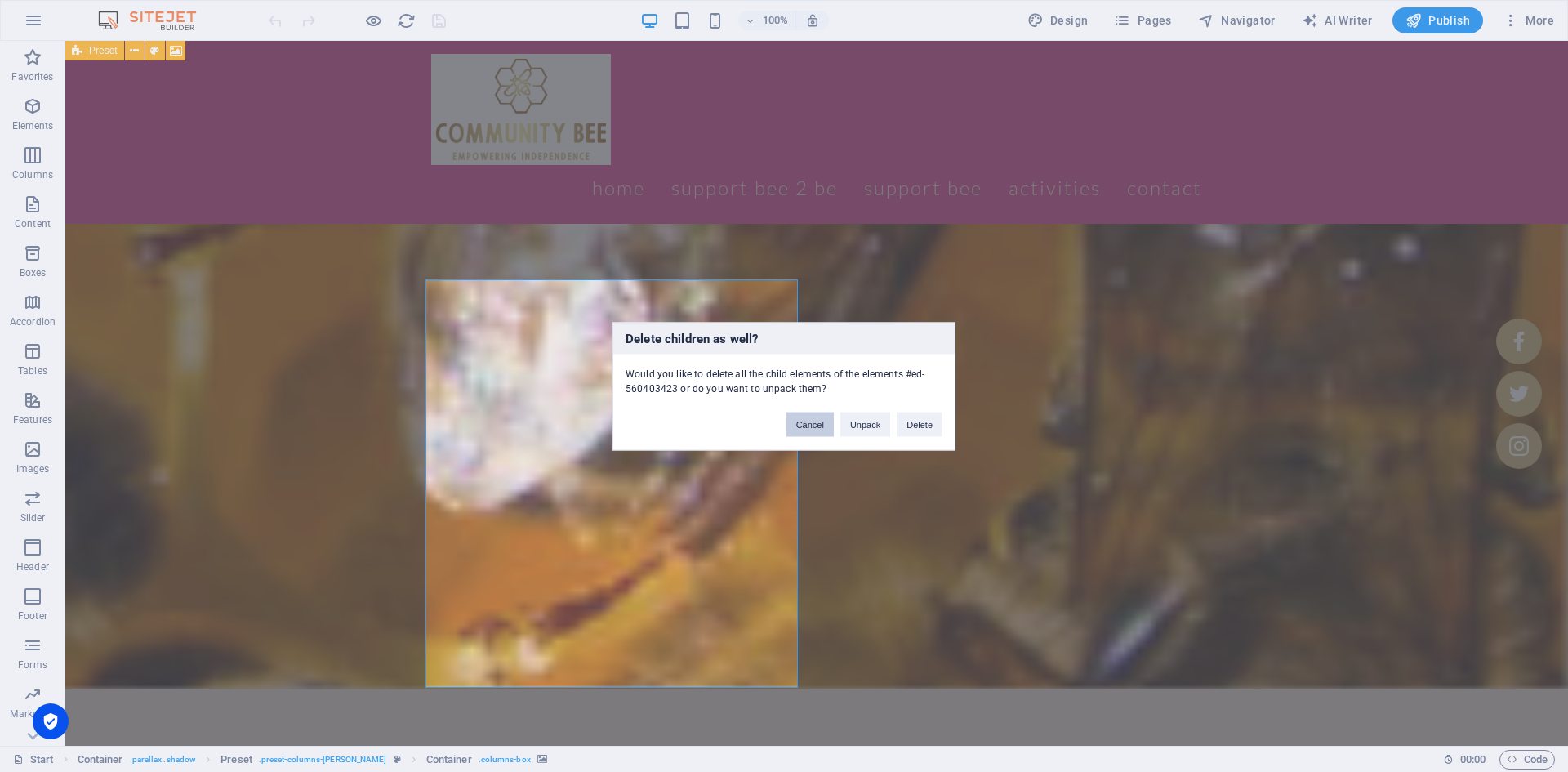 click on "Cancel" at bounding box center (810, 424) 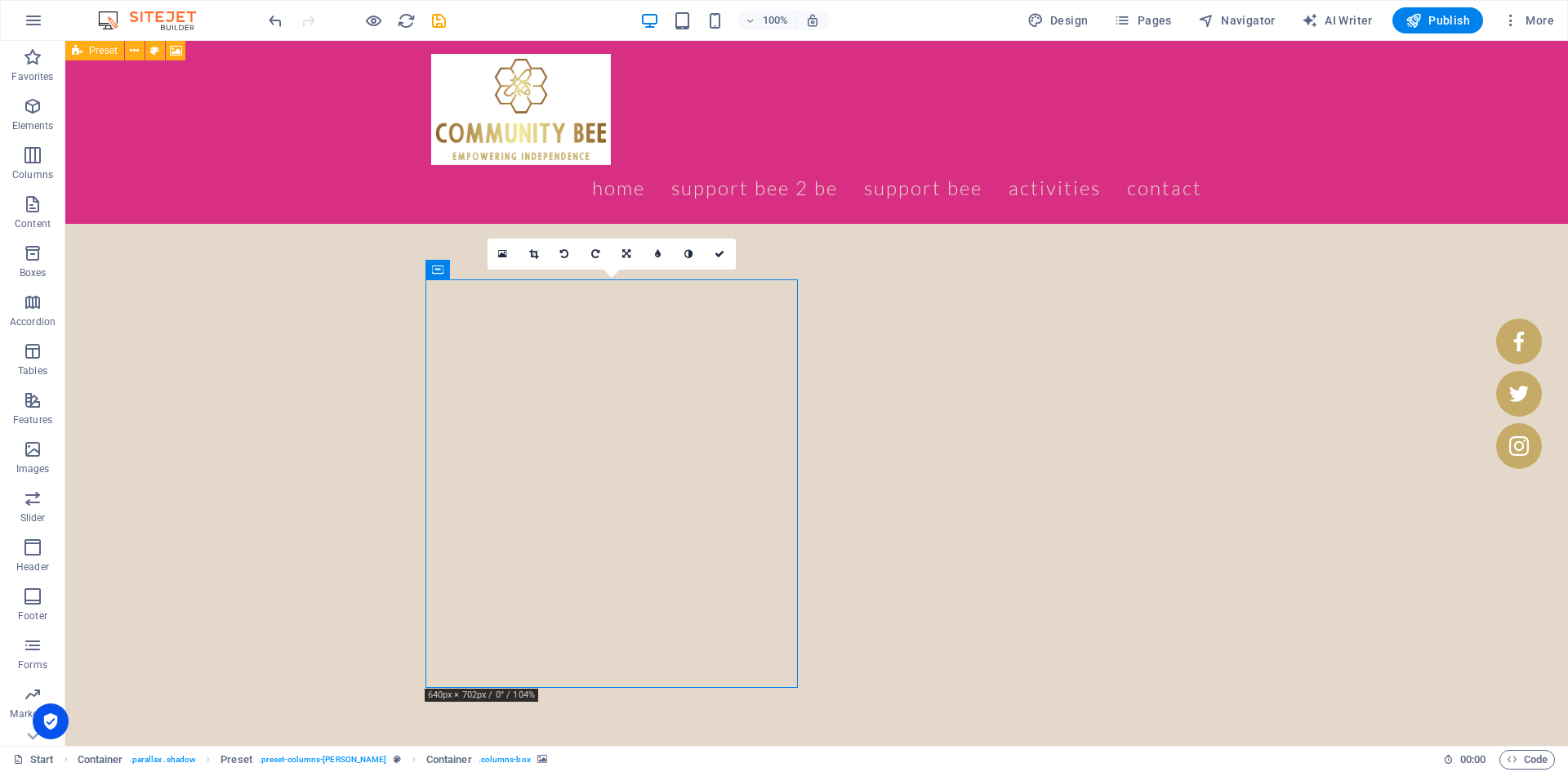 click at bounding box center (595, 254) 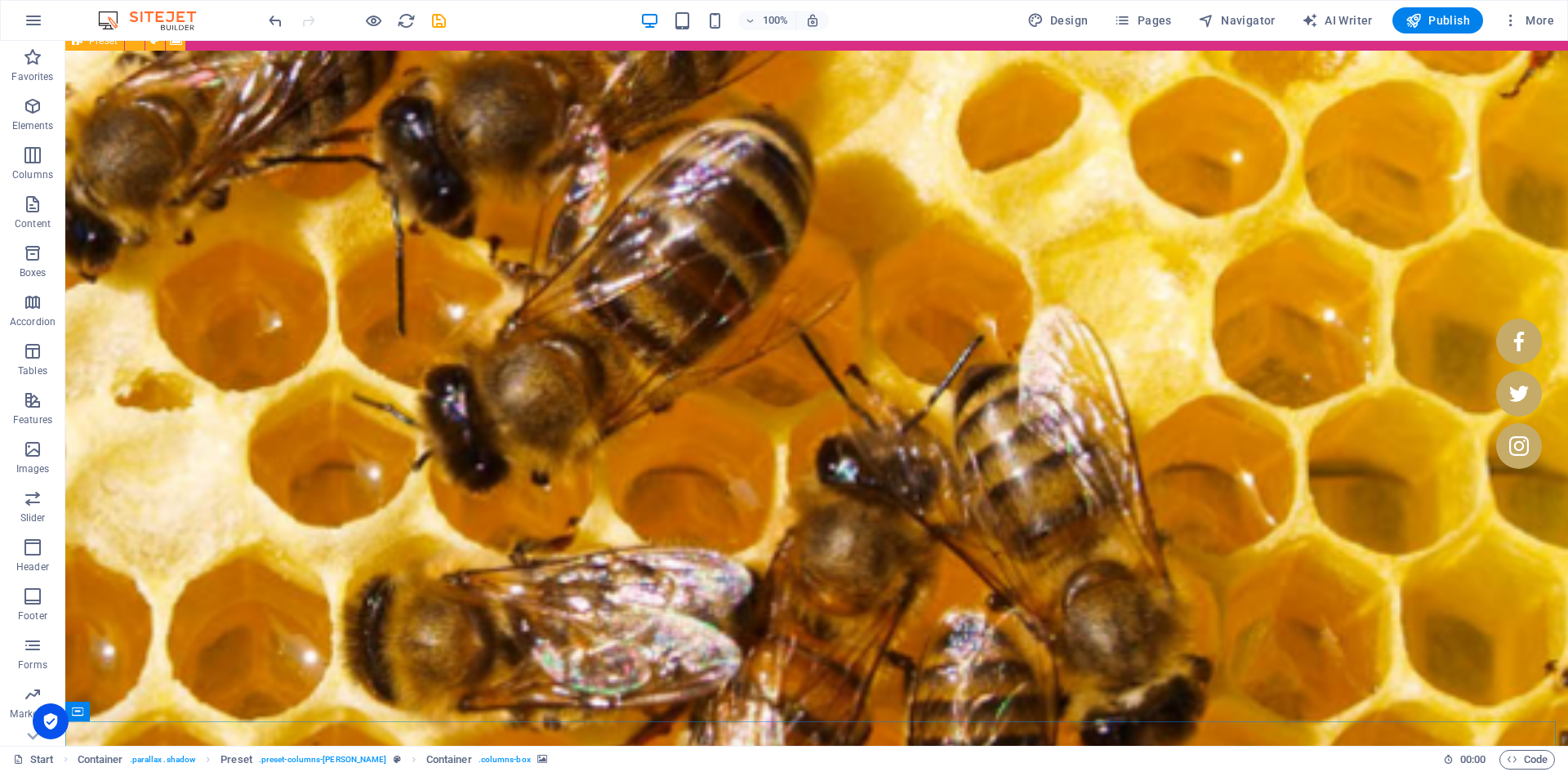 scroll, scrollTop: 0, scrollLeft: 0, axis: both 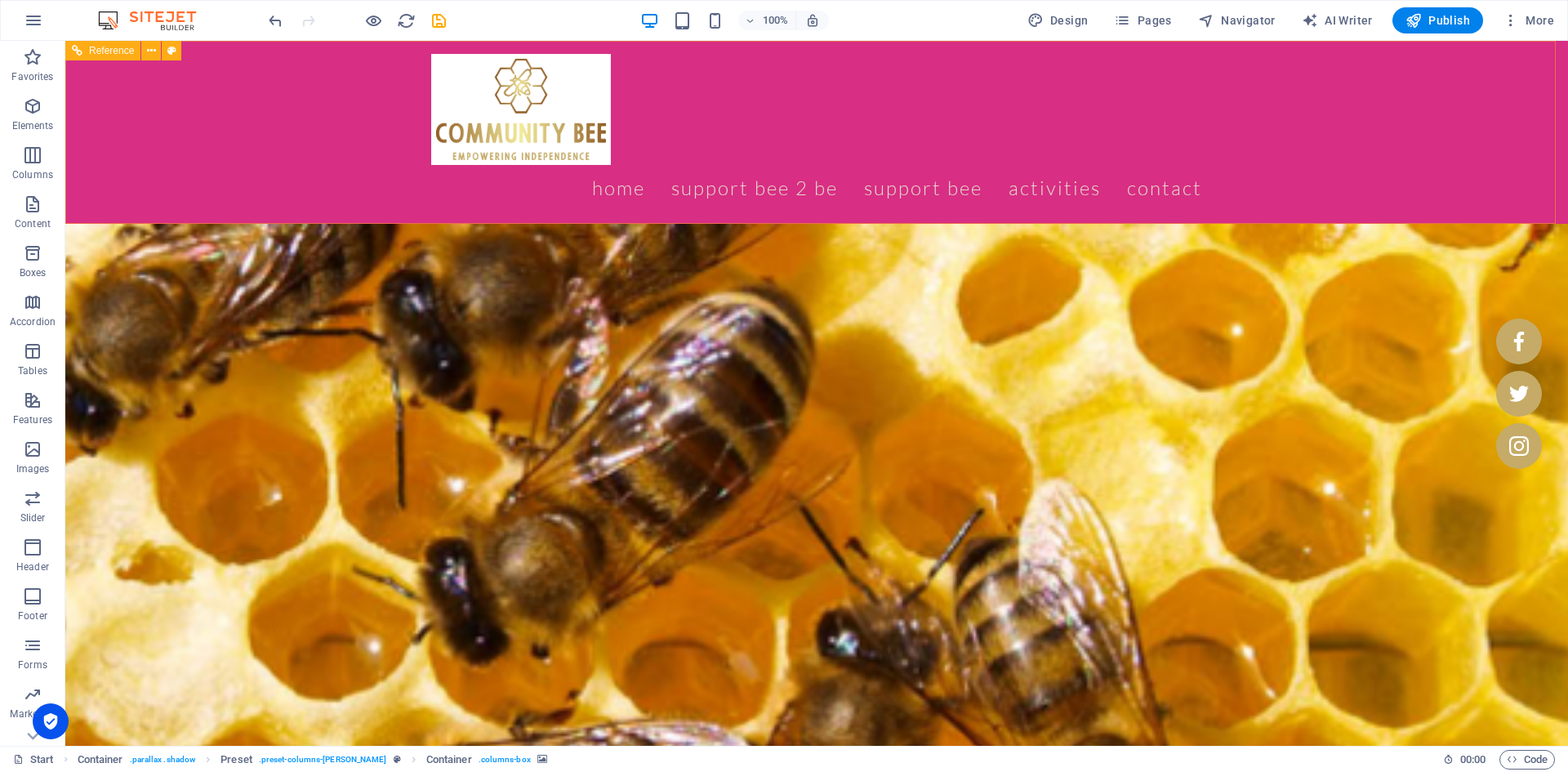 click on "Home Support Bee 2 Be Support Bee Activities Contact" at bounding box center [817, 188] 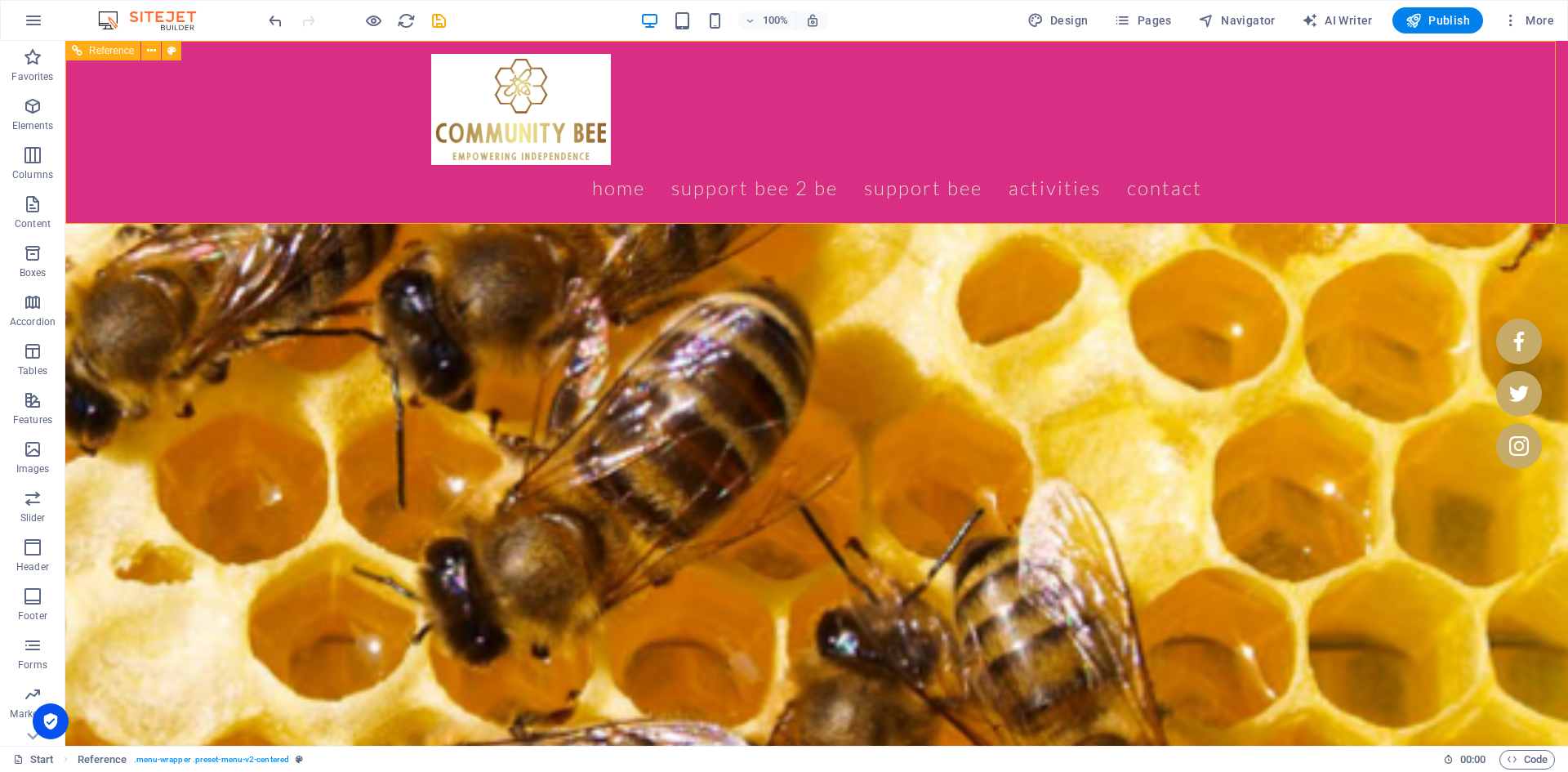 click at bounding box center (151, 51) 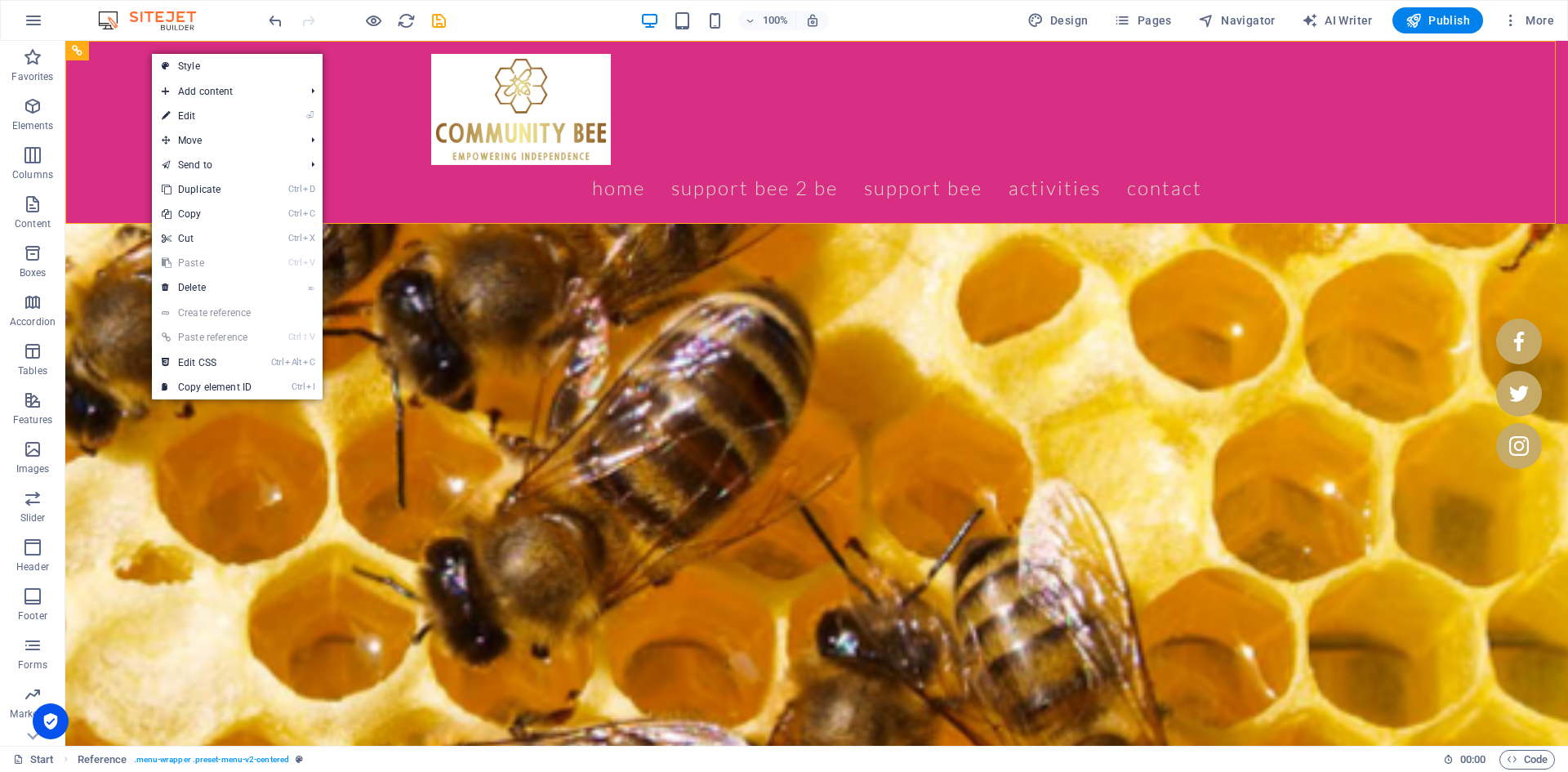 click on "Style" at bounding box center (237, 66) 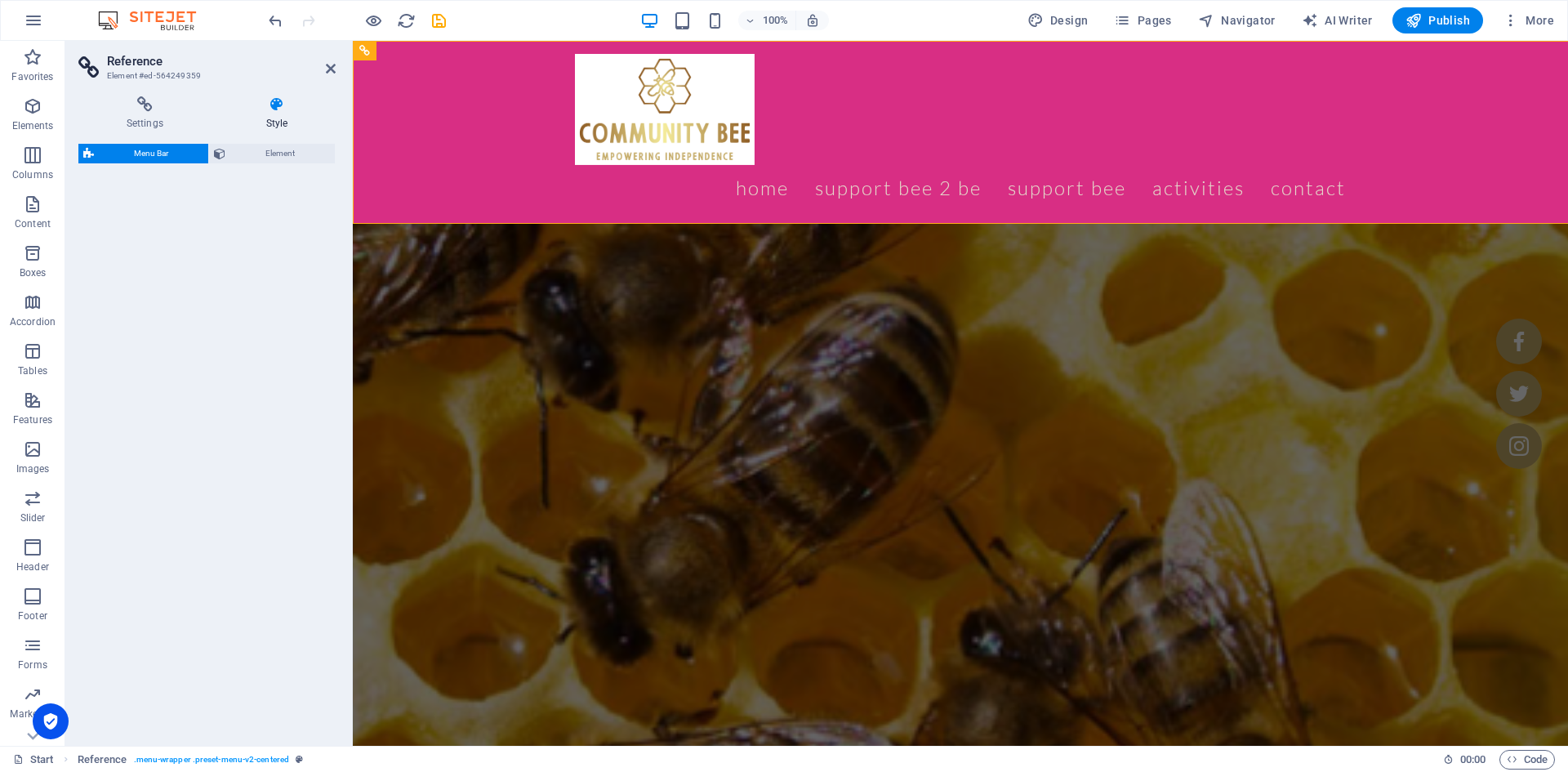 select on "rem" 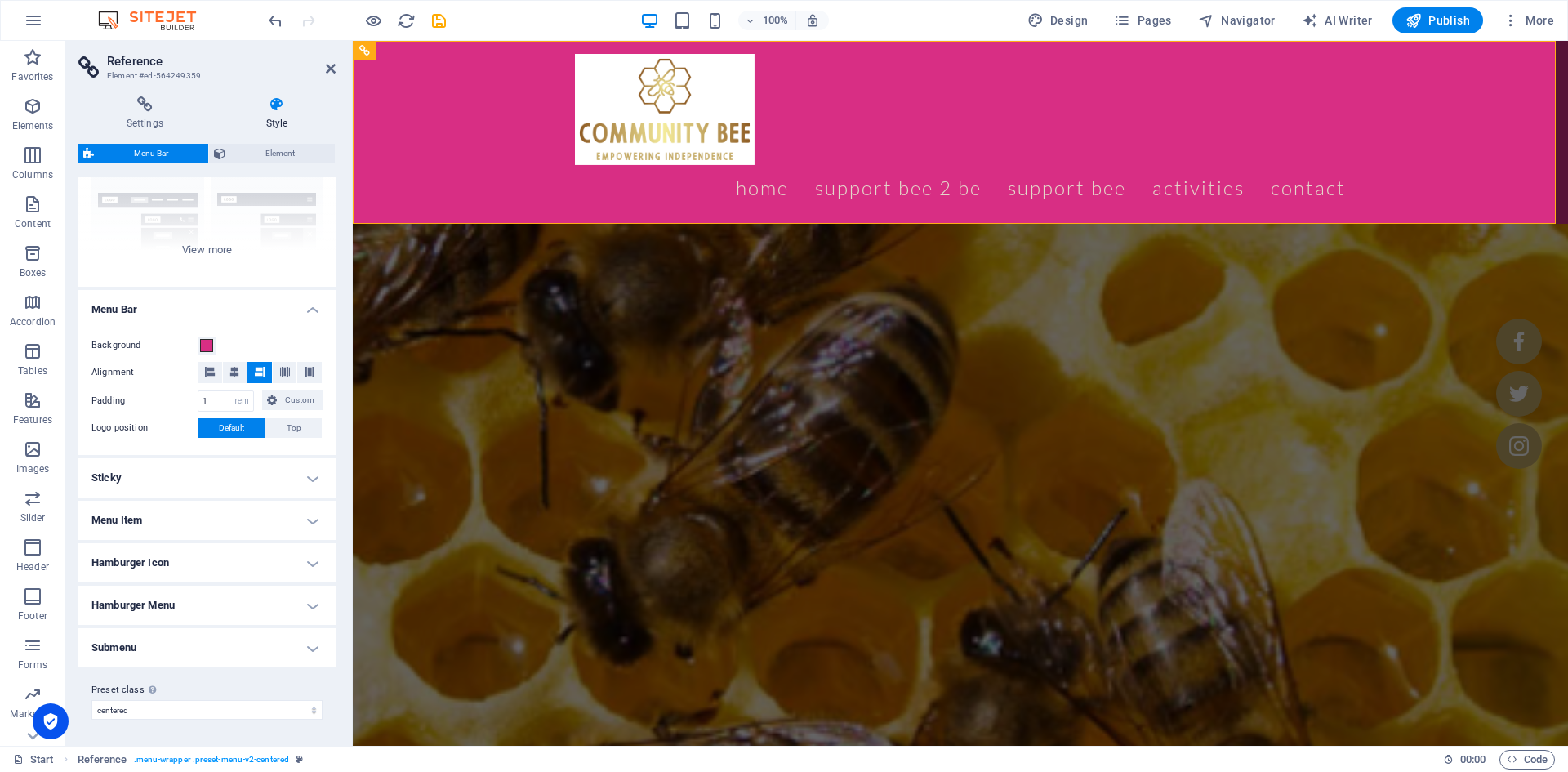scroll, scrollTop: 0, scrollLeft: 0, axis: both 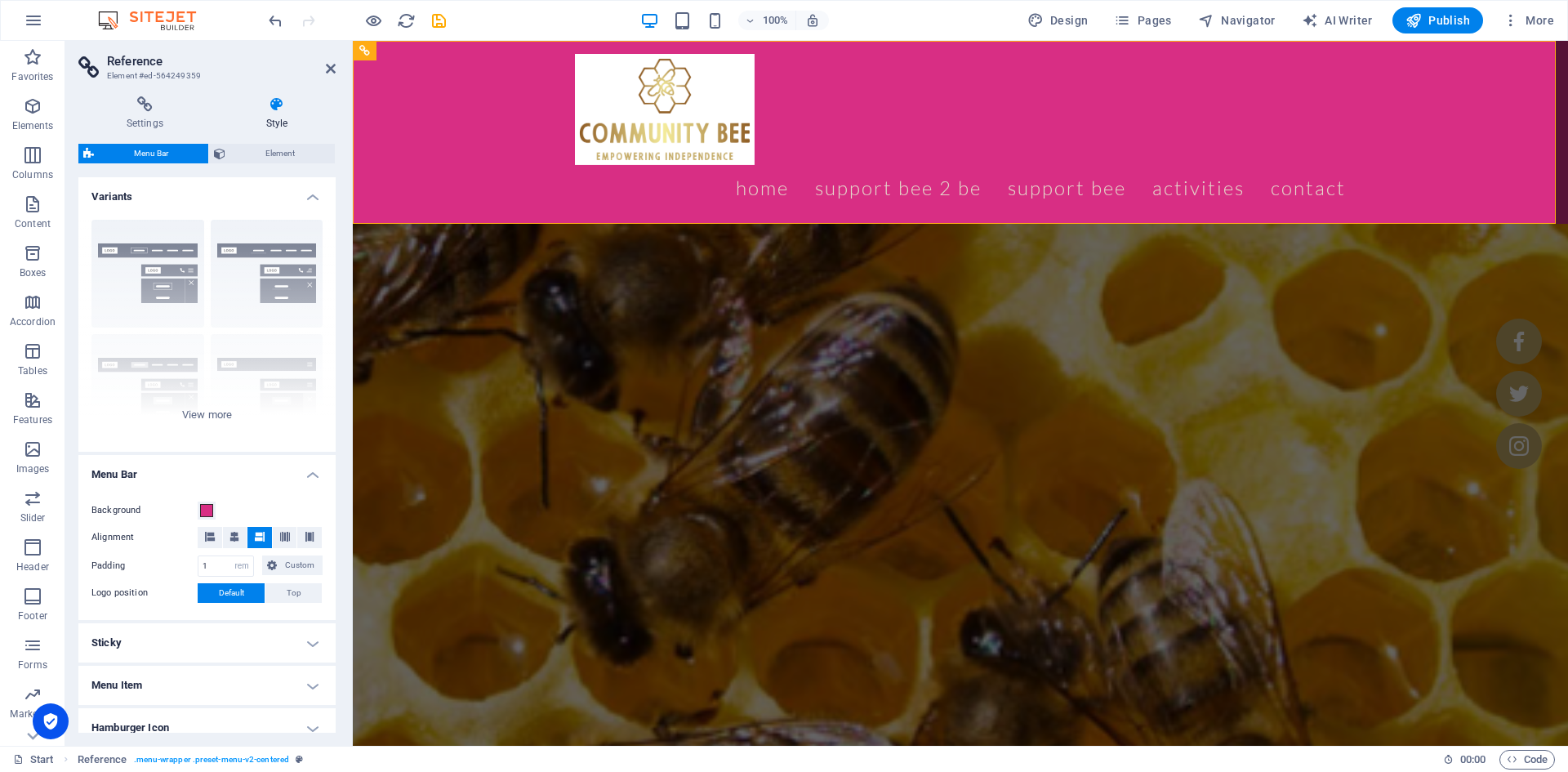 click on "Custom" at bounding box center [300, 565] 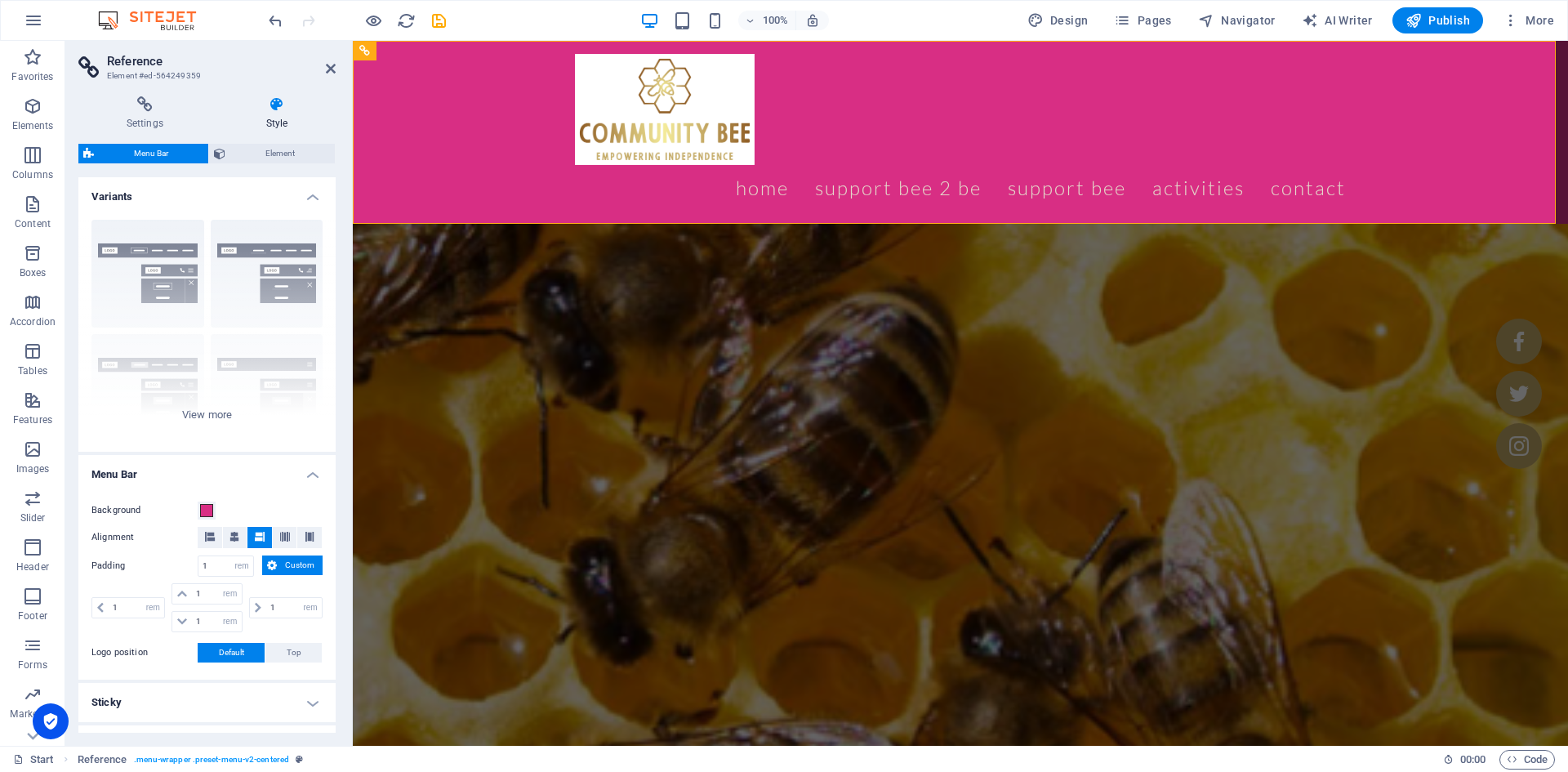 click on "Custom" at bounding box center (300, 565) 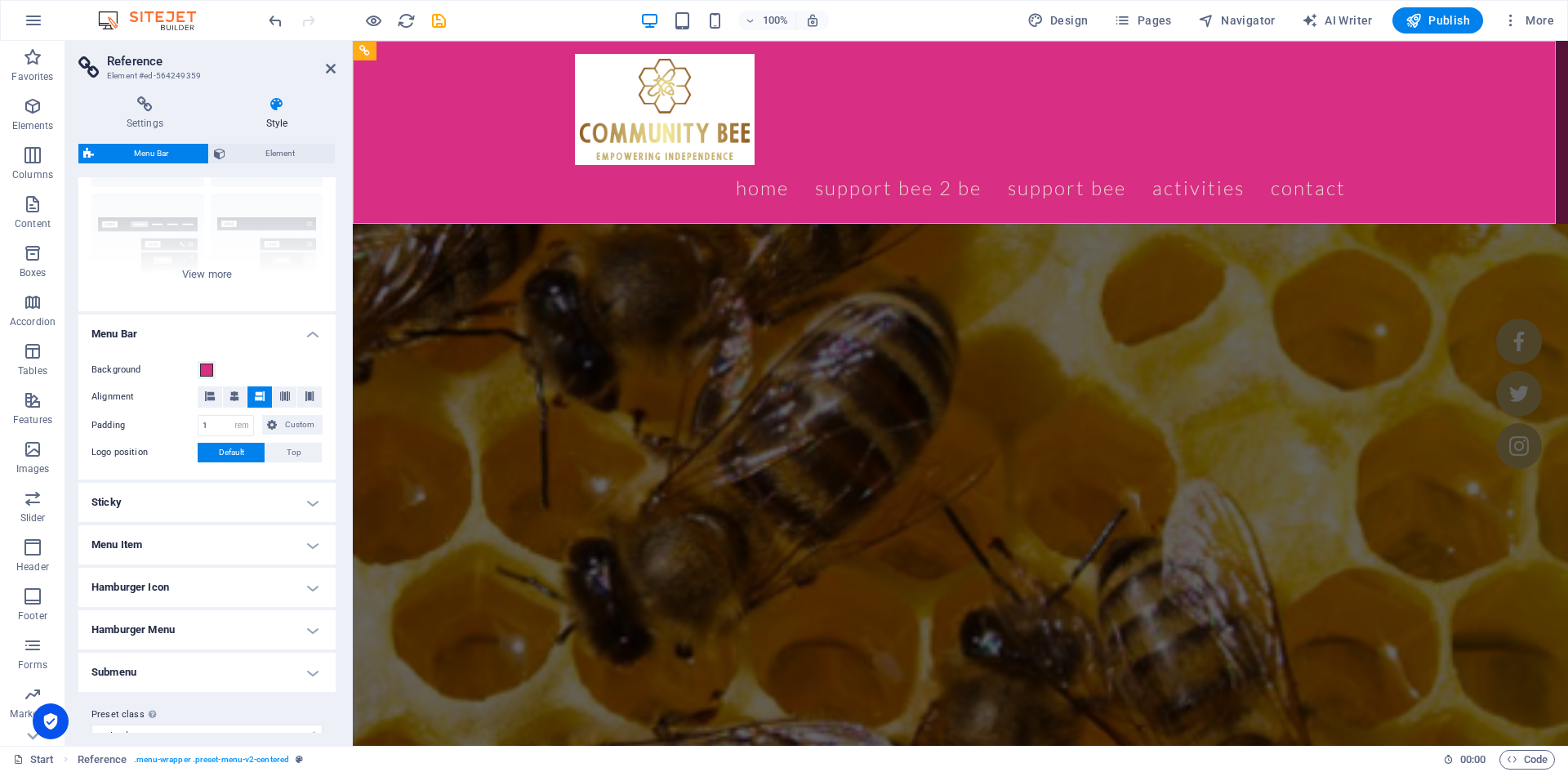 scroll, scrollTop: 165, scrollLeft: 0, axis: vertical 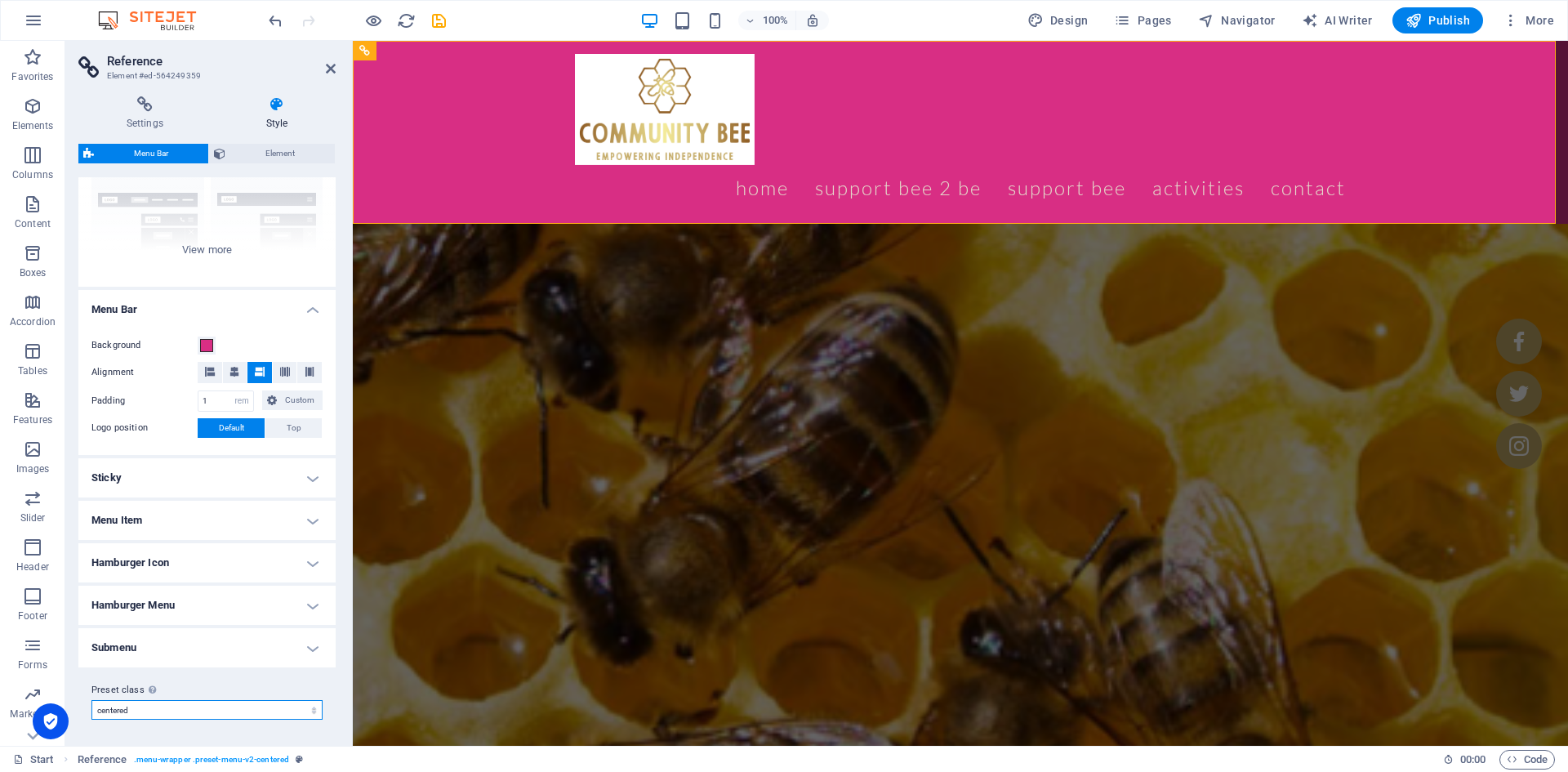 click on "centered Add preset class" at bounding box center [207, 710] 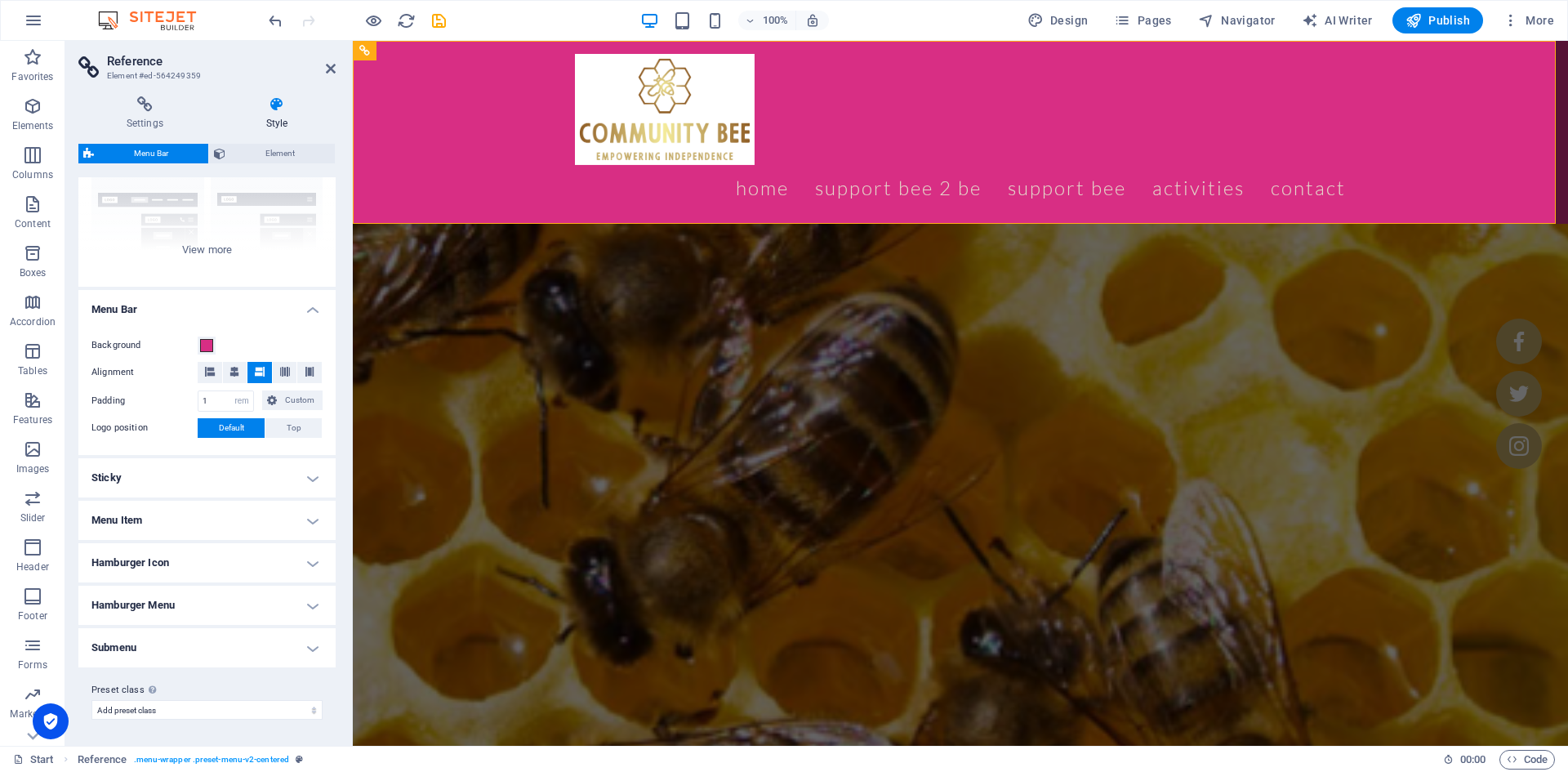 click on "centered Add preset class" at bounding box center [207, 710] 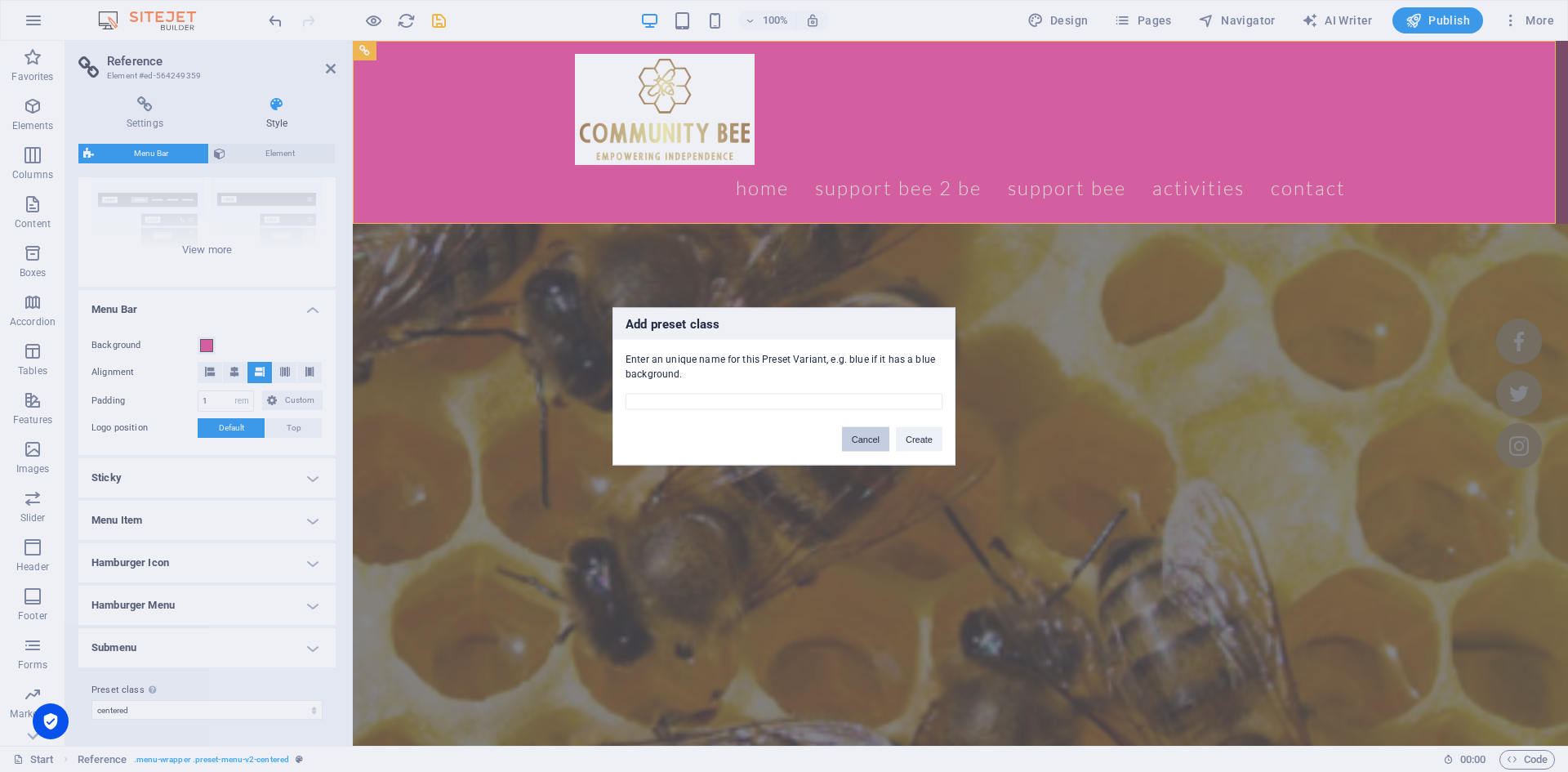 click on "Cancel" at bounding box center (866, 439) 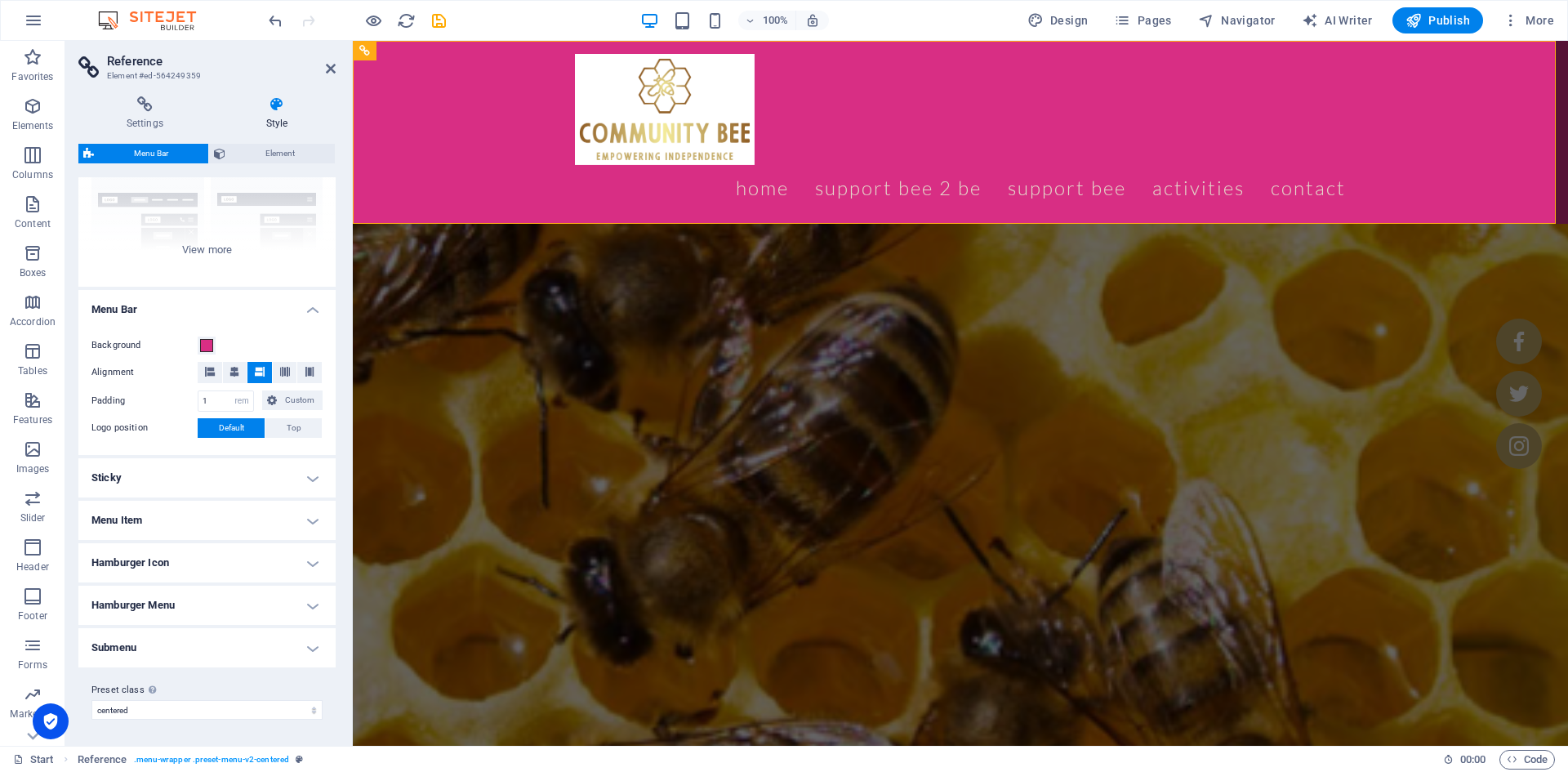click on "Custom" at bounding box center (300, 400) 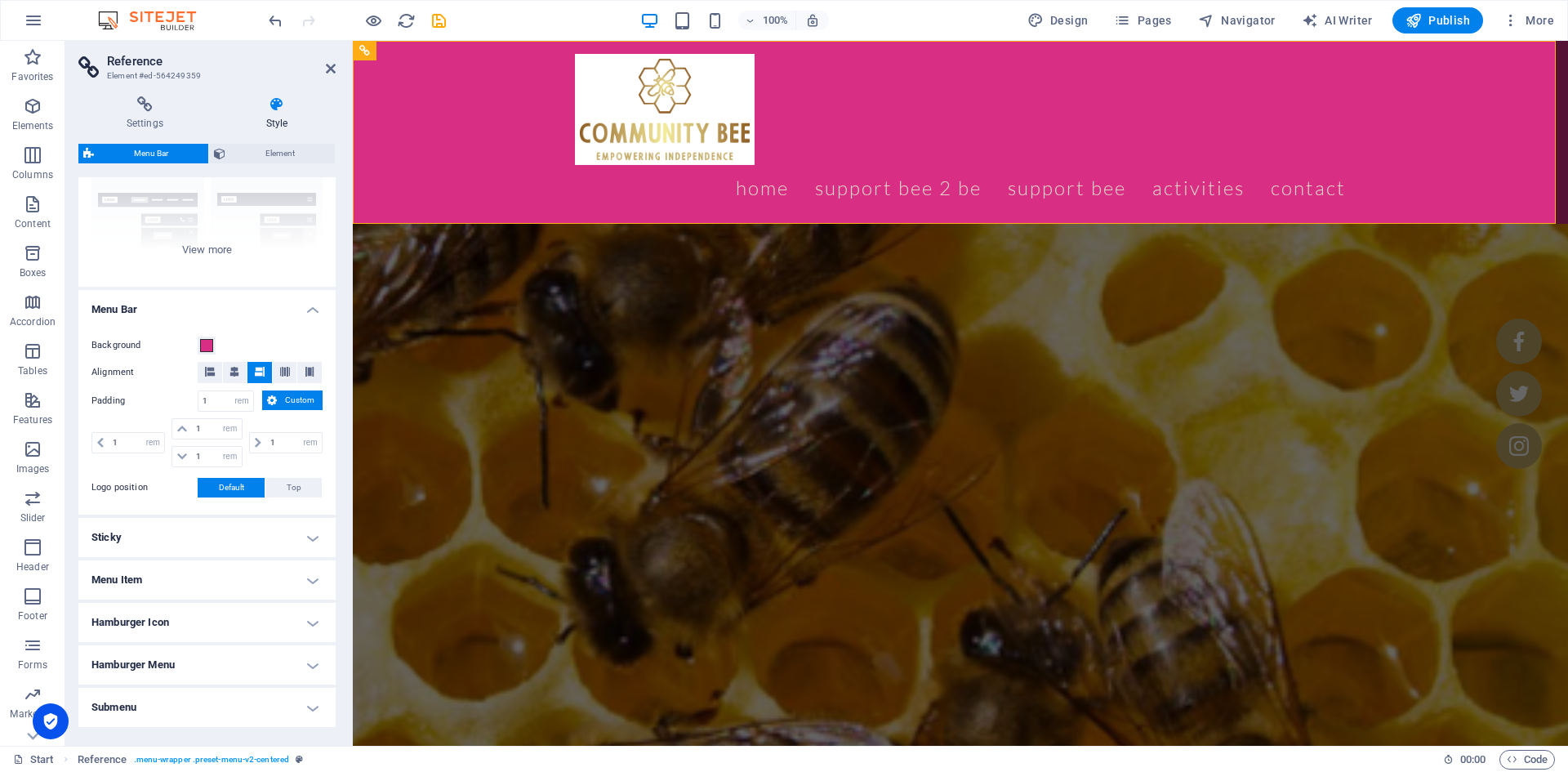click on "Custom" at bounding box center [300, 400] 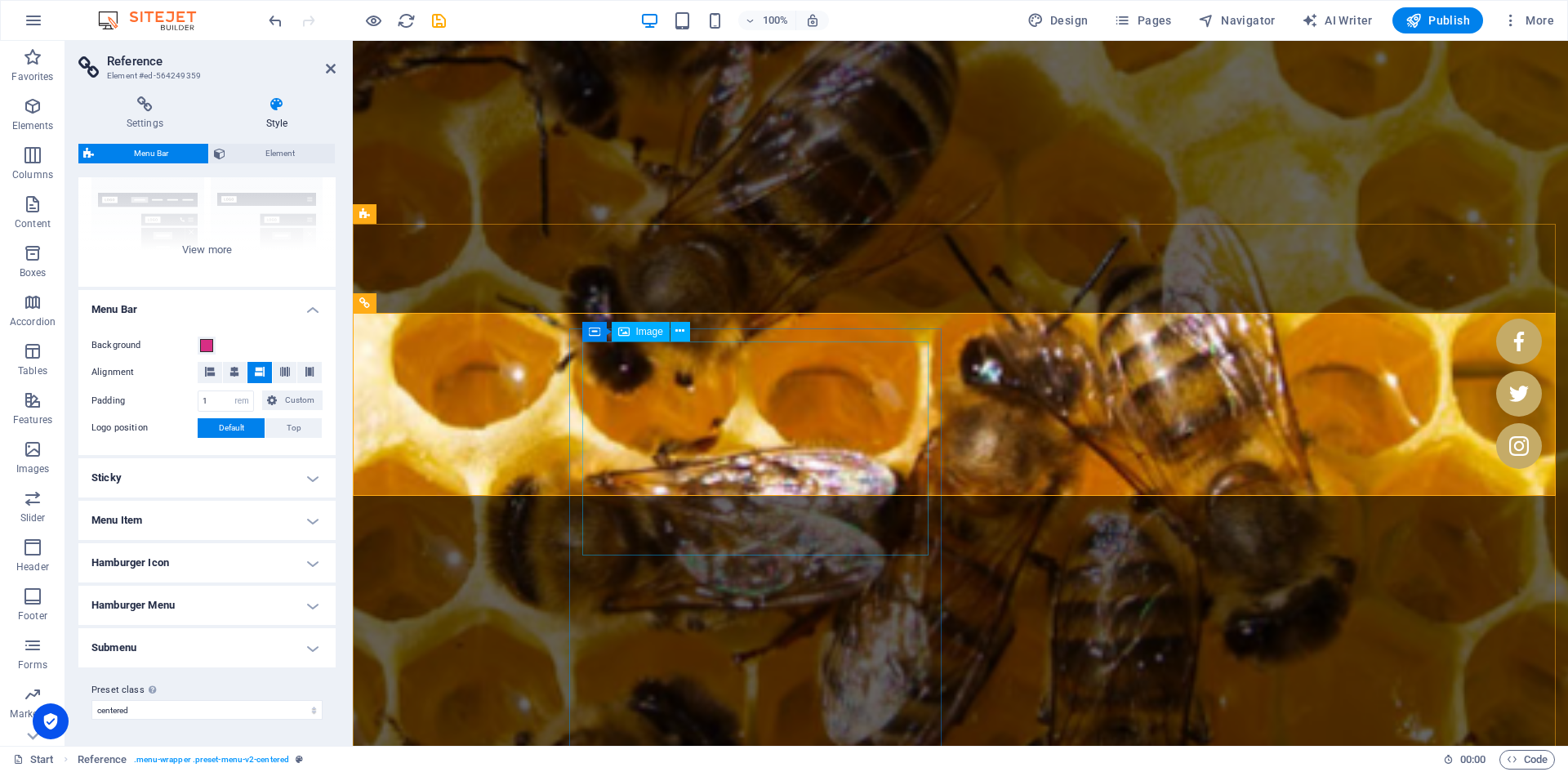 scroll, scrollTop: 0, scrollLeft: 0, axis: both 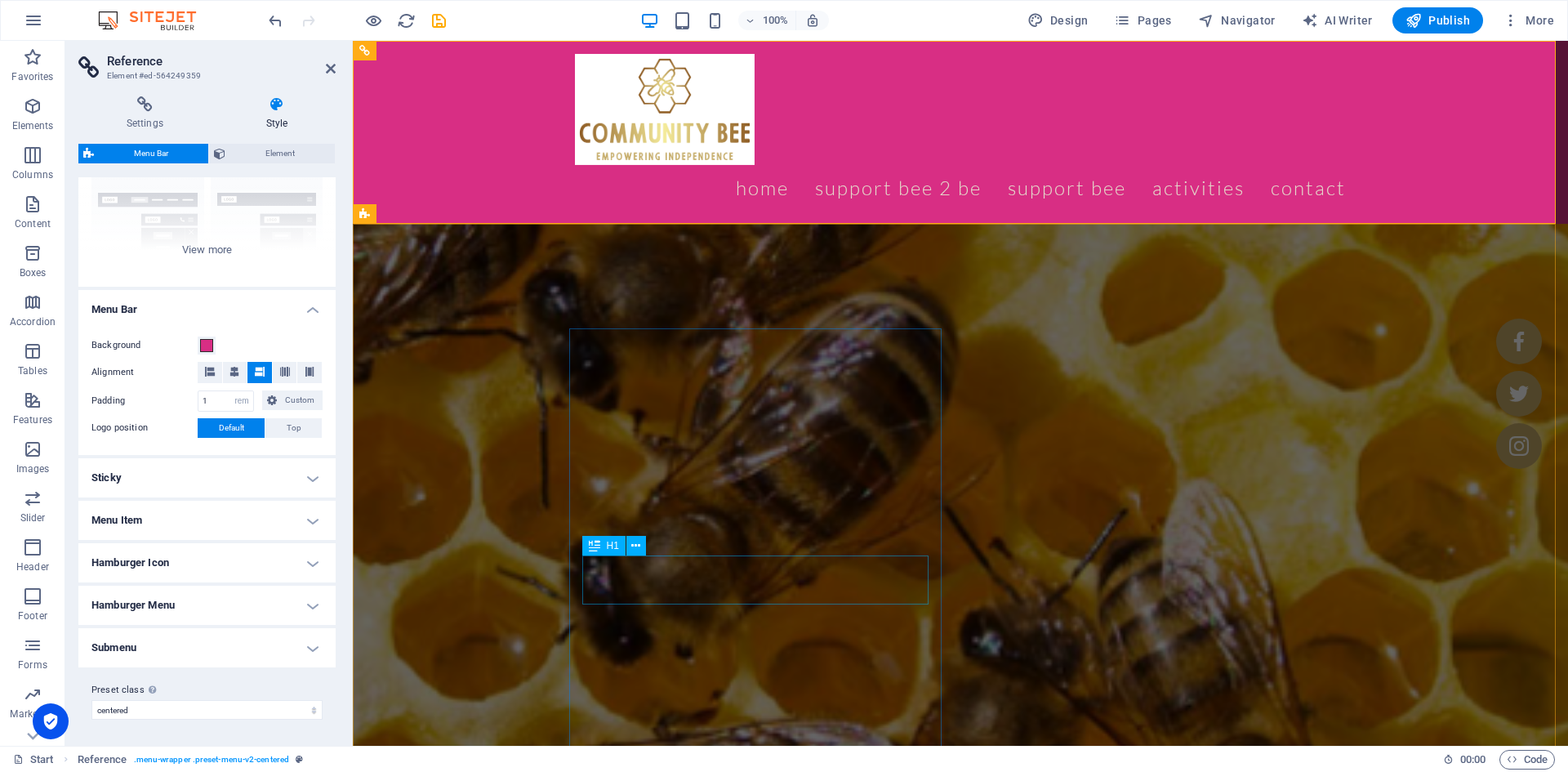 click on "Support agency" at bounding box center [751, 1680] 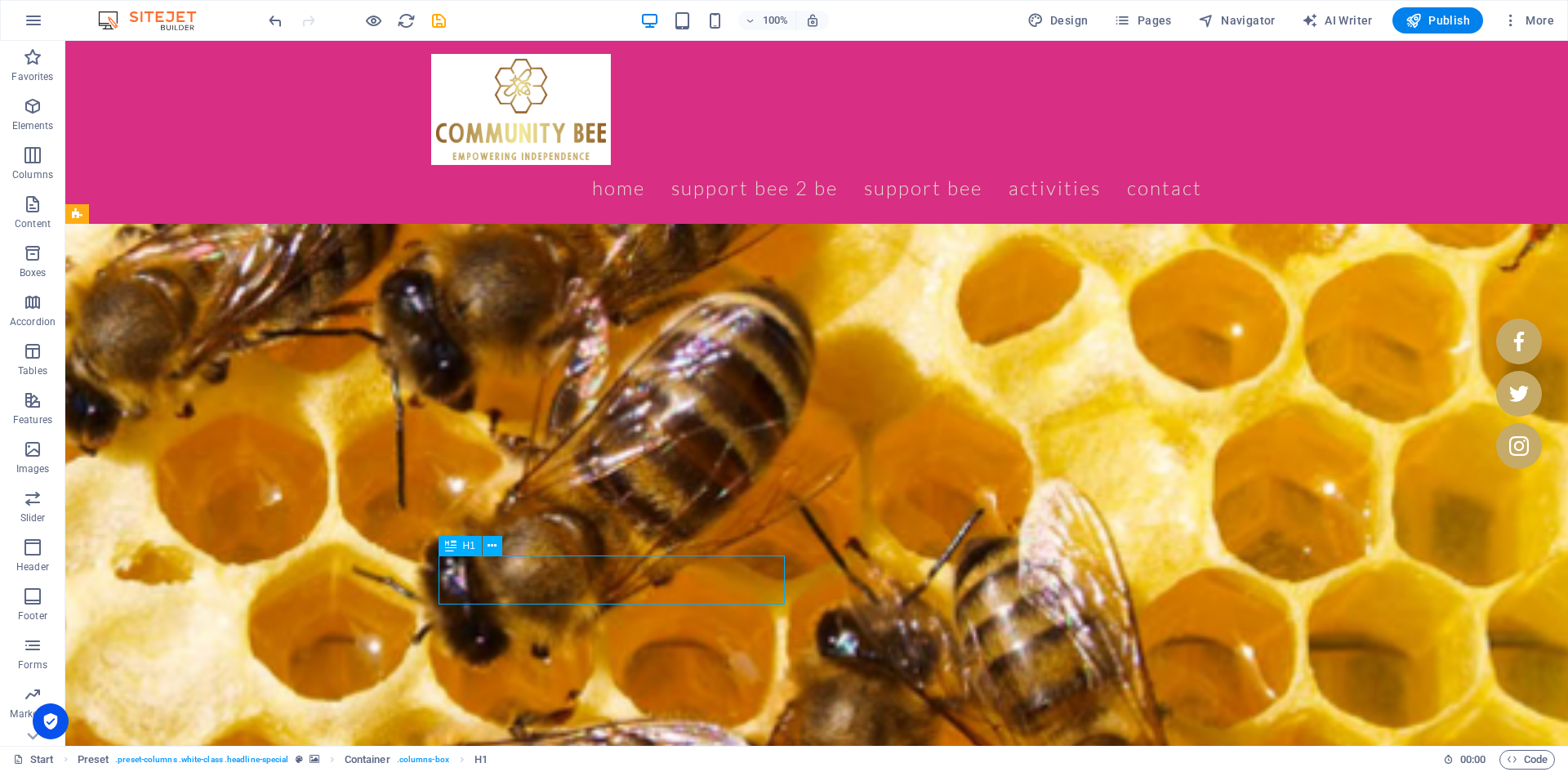 click on "Support agency" at bounding box center (464, 1680) 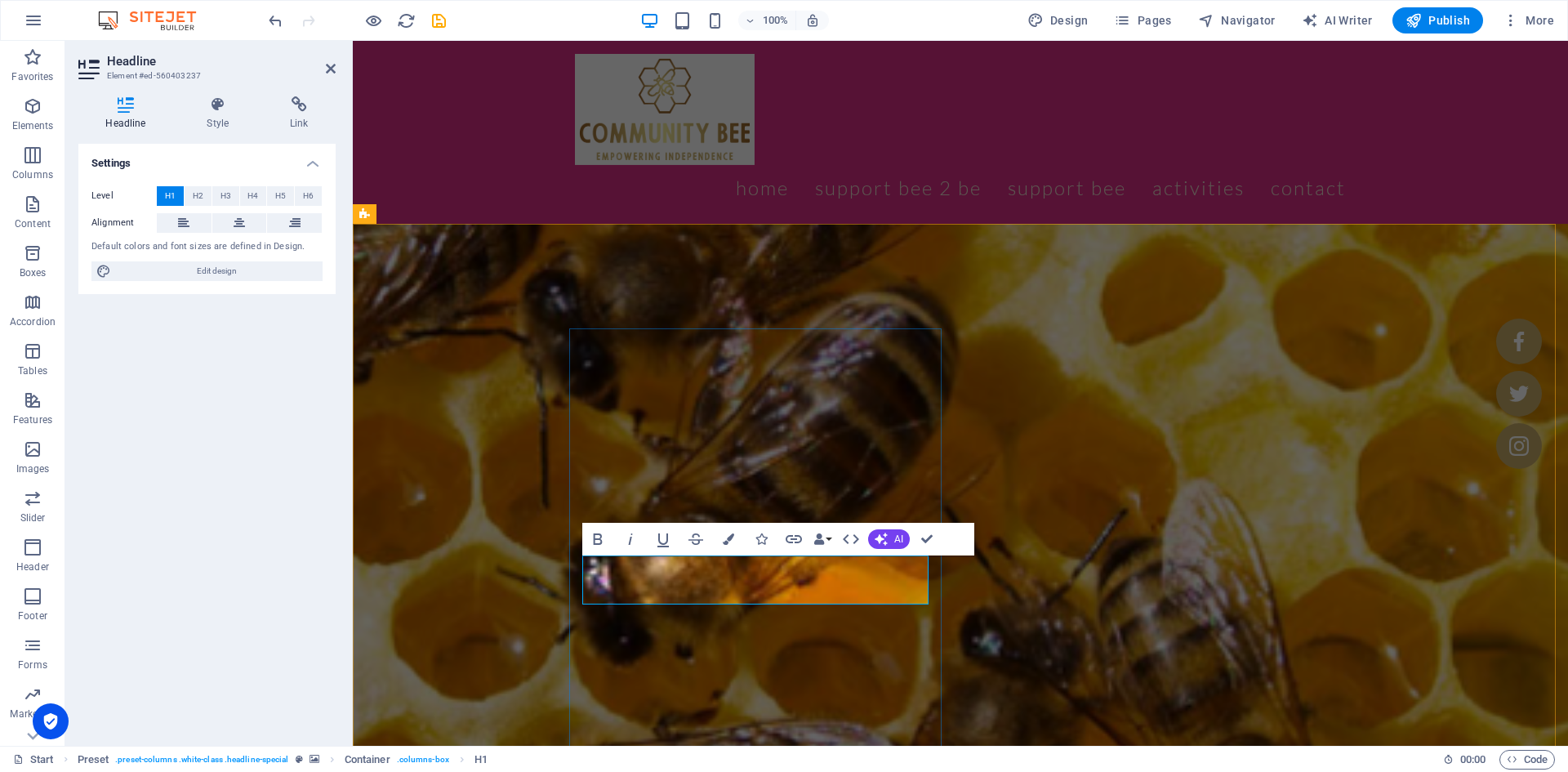 click on "Support agency" at bounding box center [751, 1680] 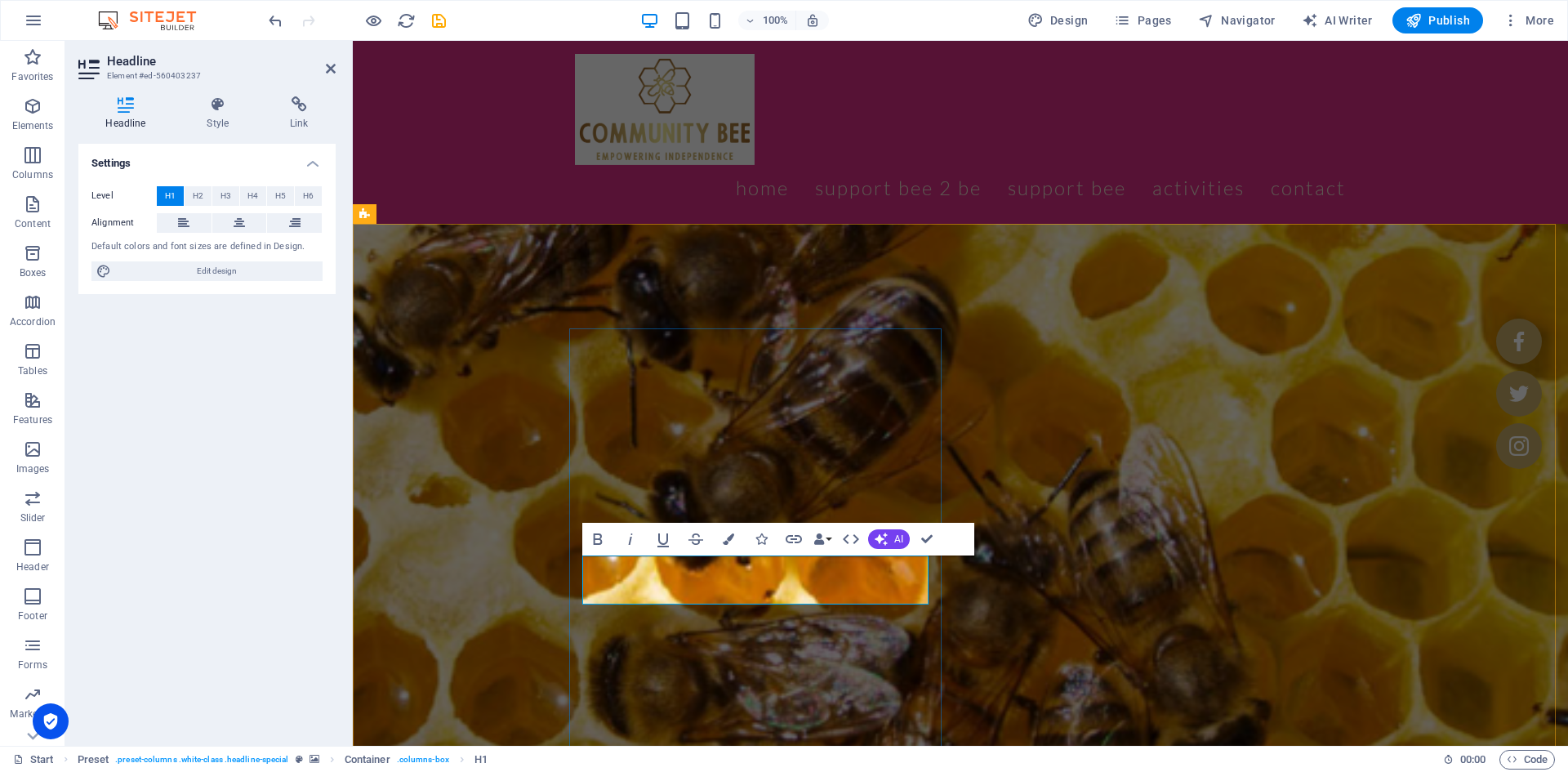 type 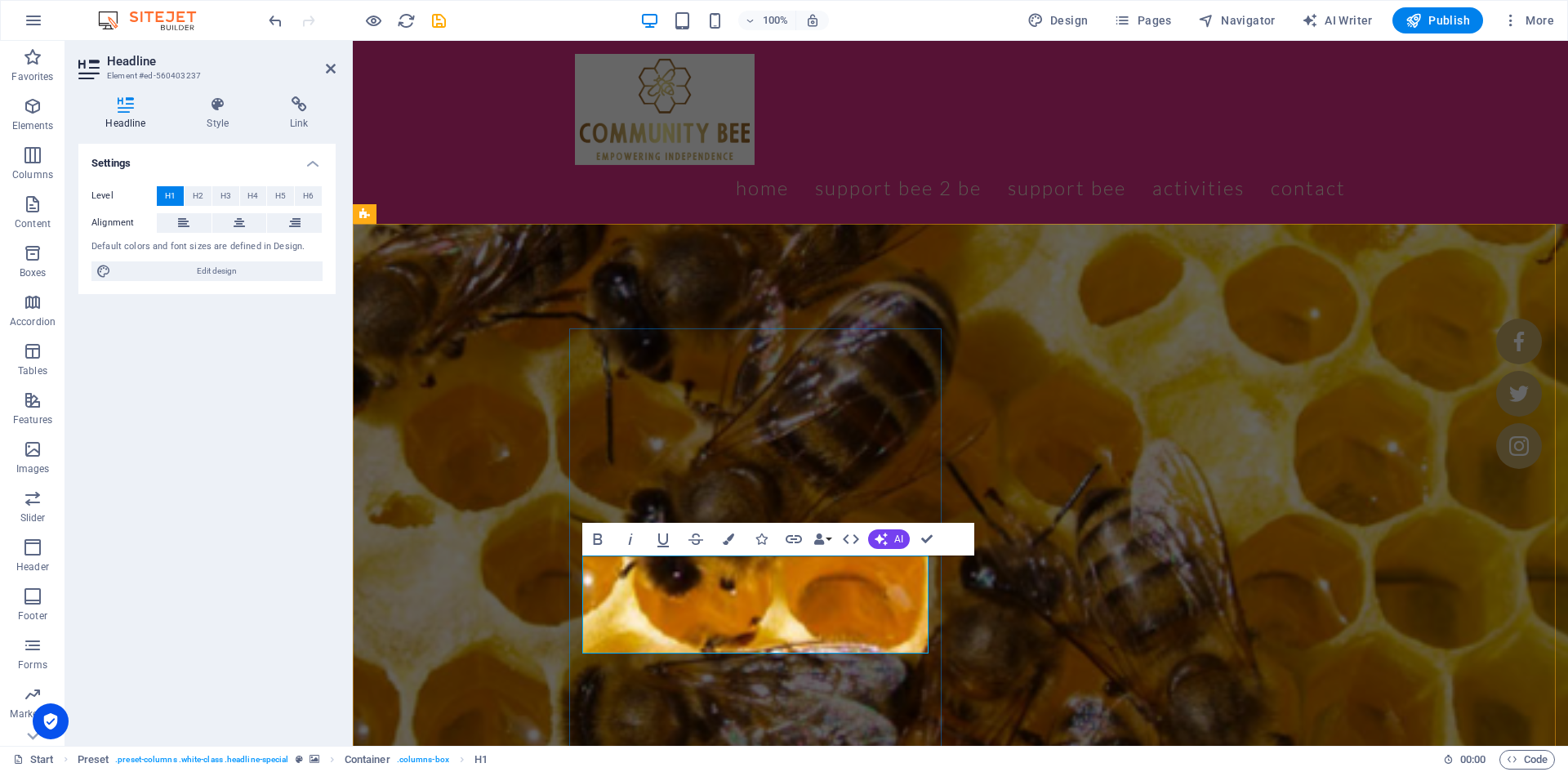 click on "Disability Support agency" at bounding box center [751, 1546] 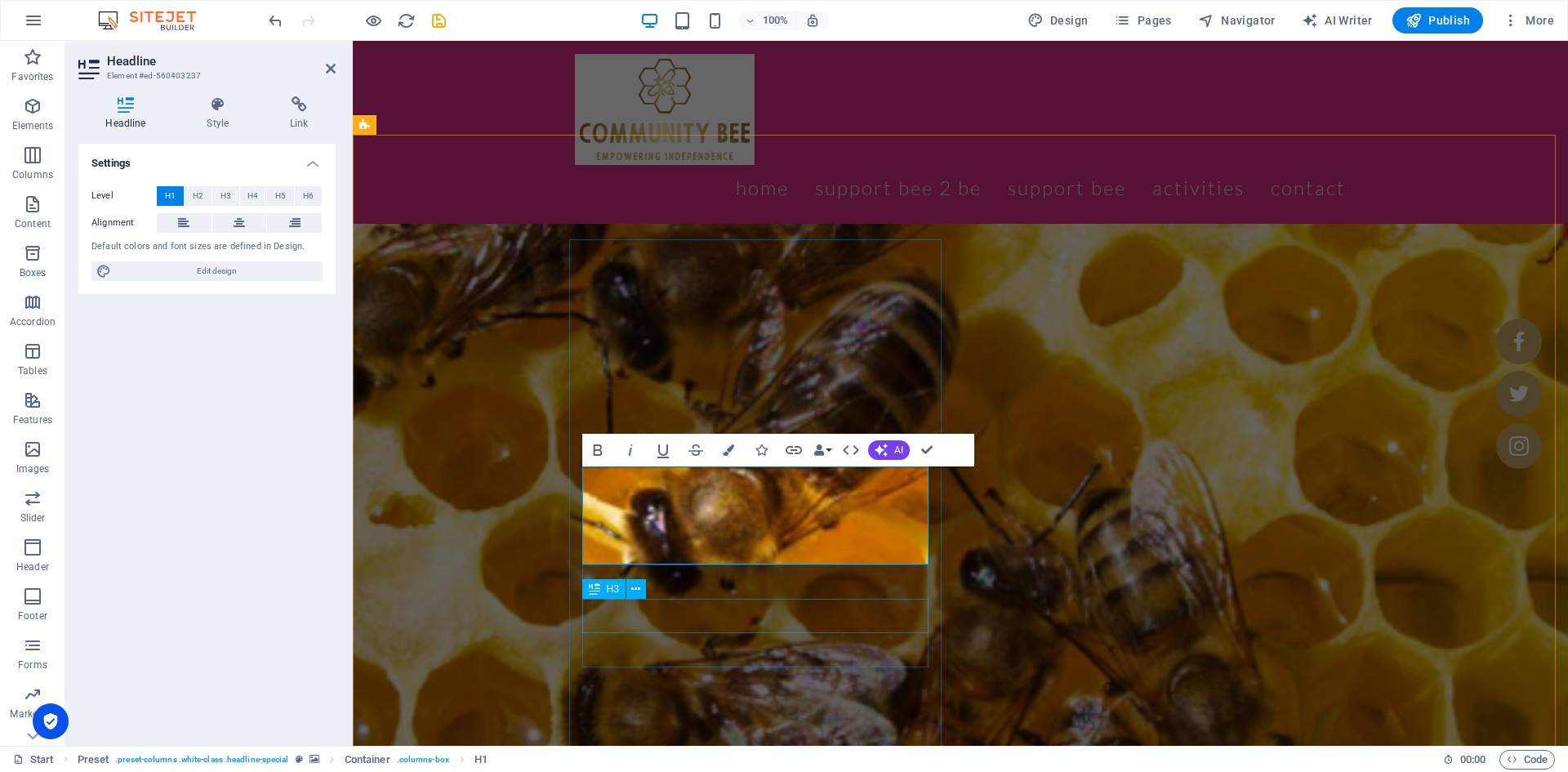 scroll, scrollTop: 272, scrollLeft: 0, axis: vertical 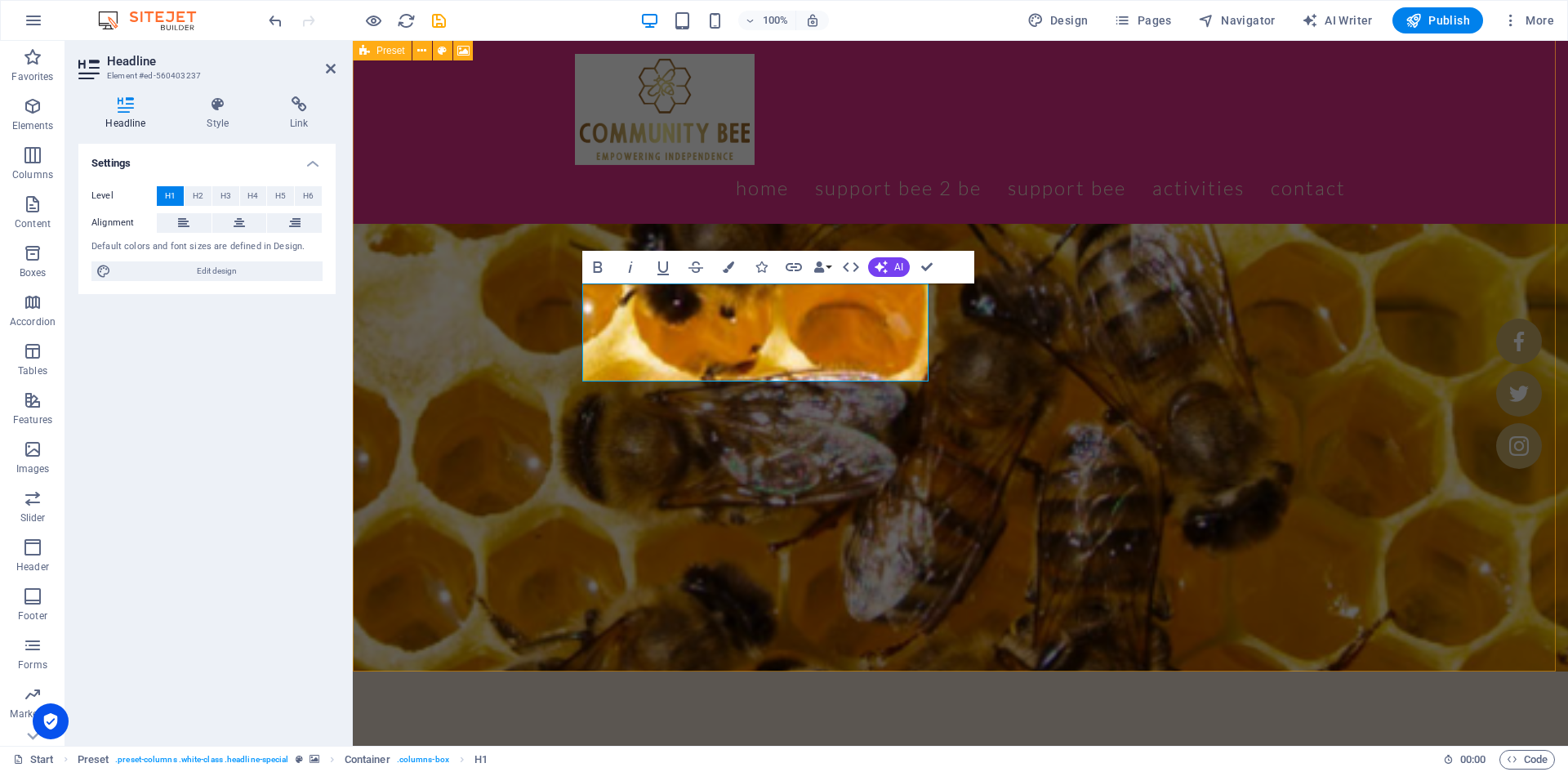 click on "Disability Support agency  0433818281 BUZZME@COMMUNITYBEE.AU Canberra disability fourm NDIS+ Referral form  Drop content here or  Add elements  Paste clipboard" at bounding box center (960, 1041) 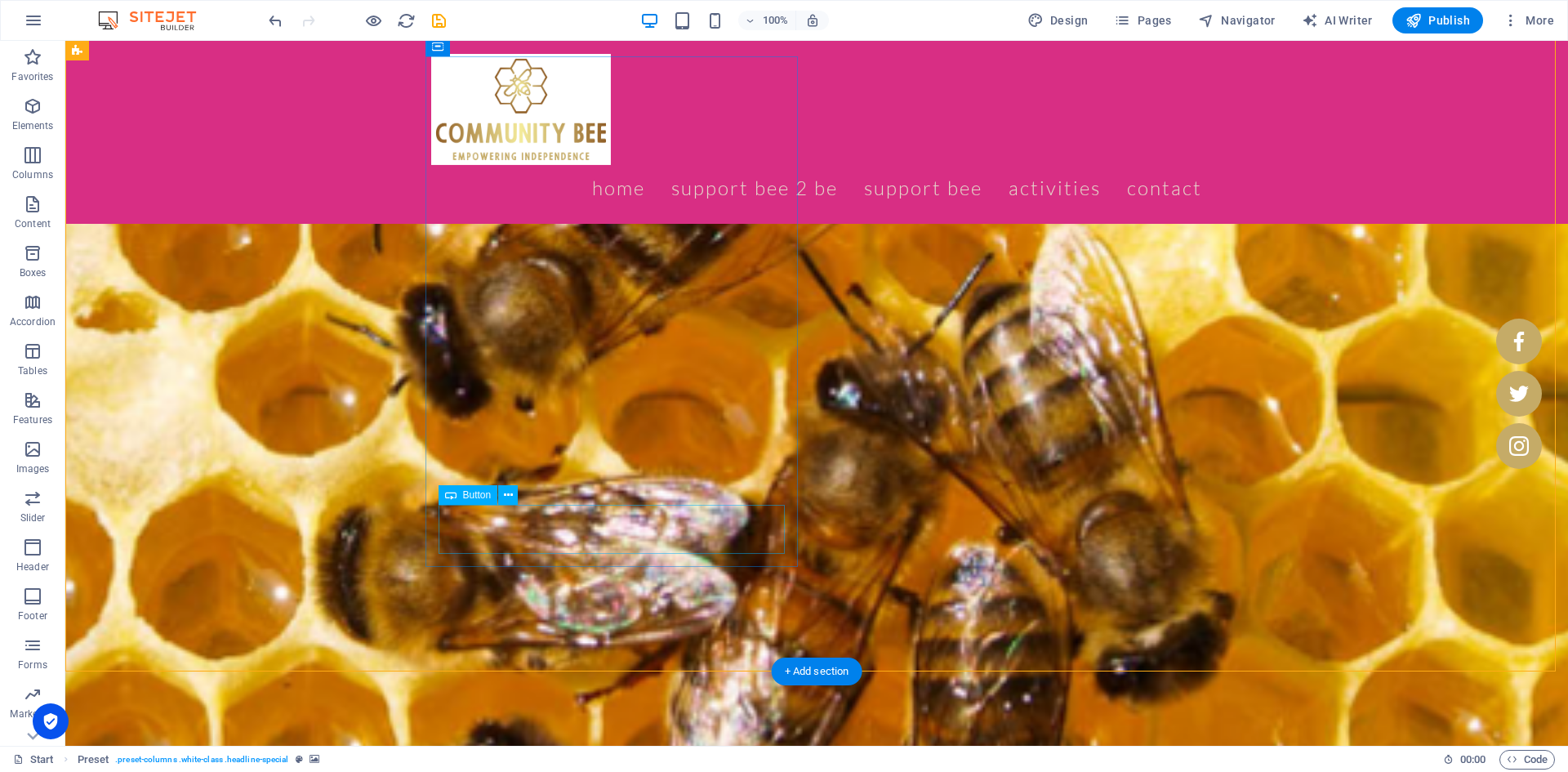 click on "Referral form" at bounding box center [464, 1630] 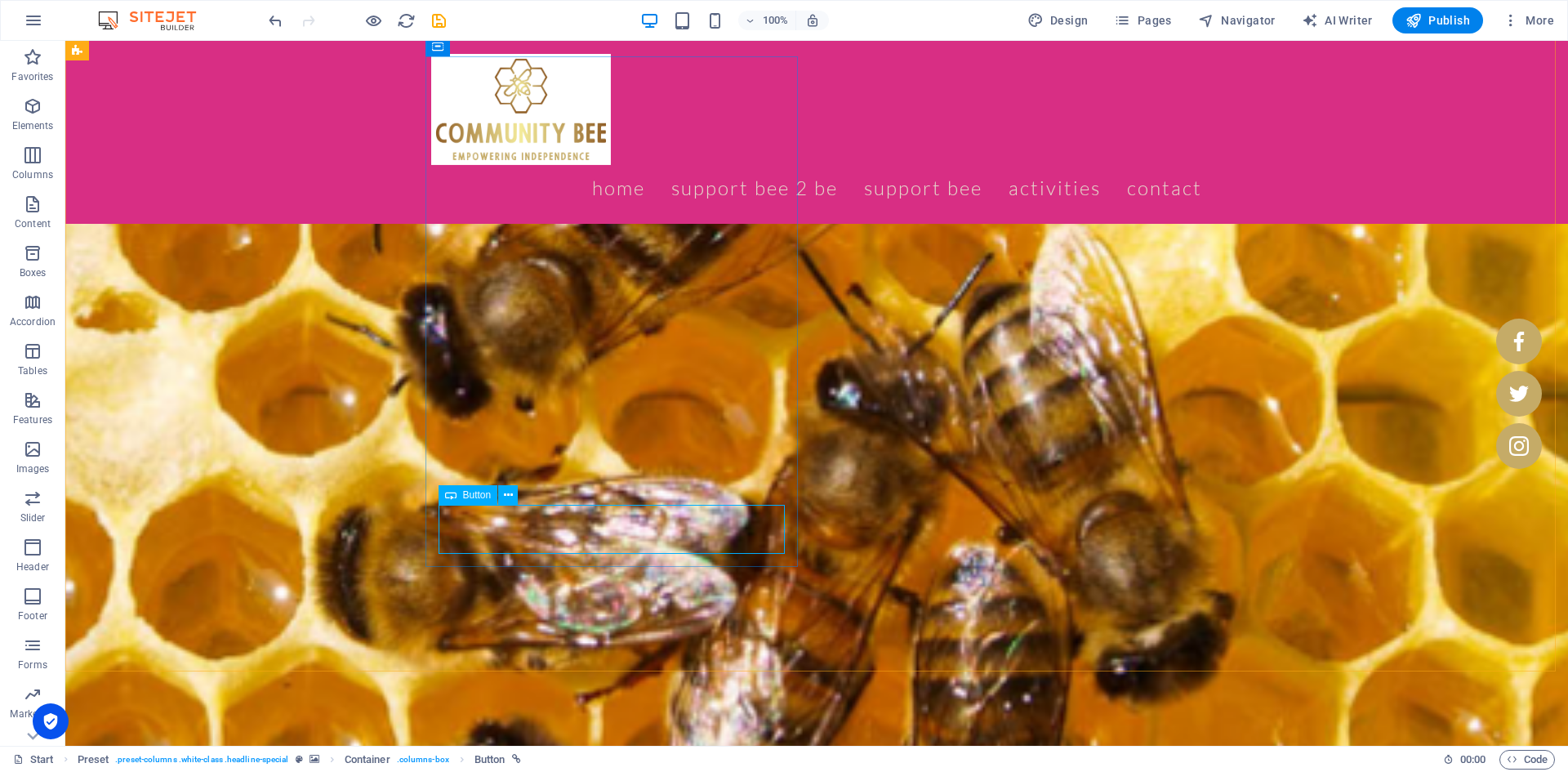 click at bounding box center (508, 495) 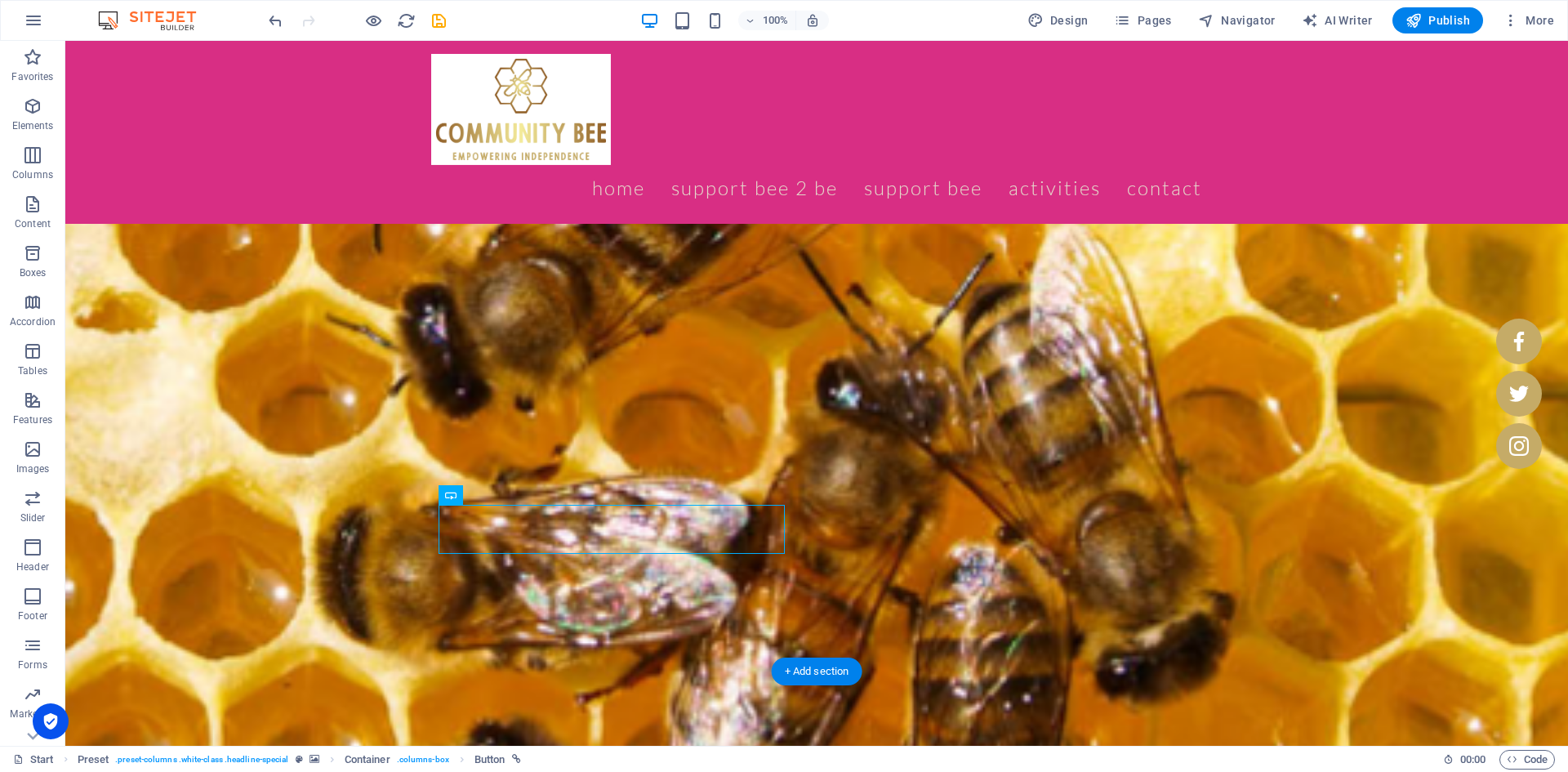 click at bounding box center [464, 1960] 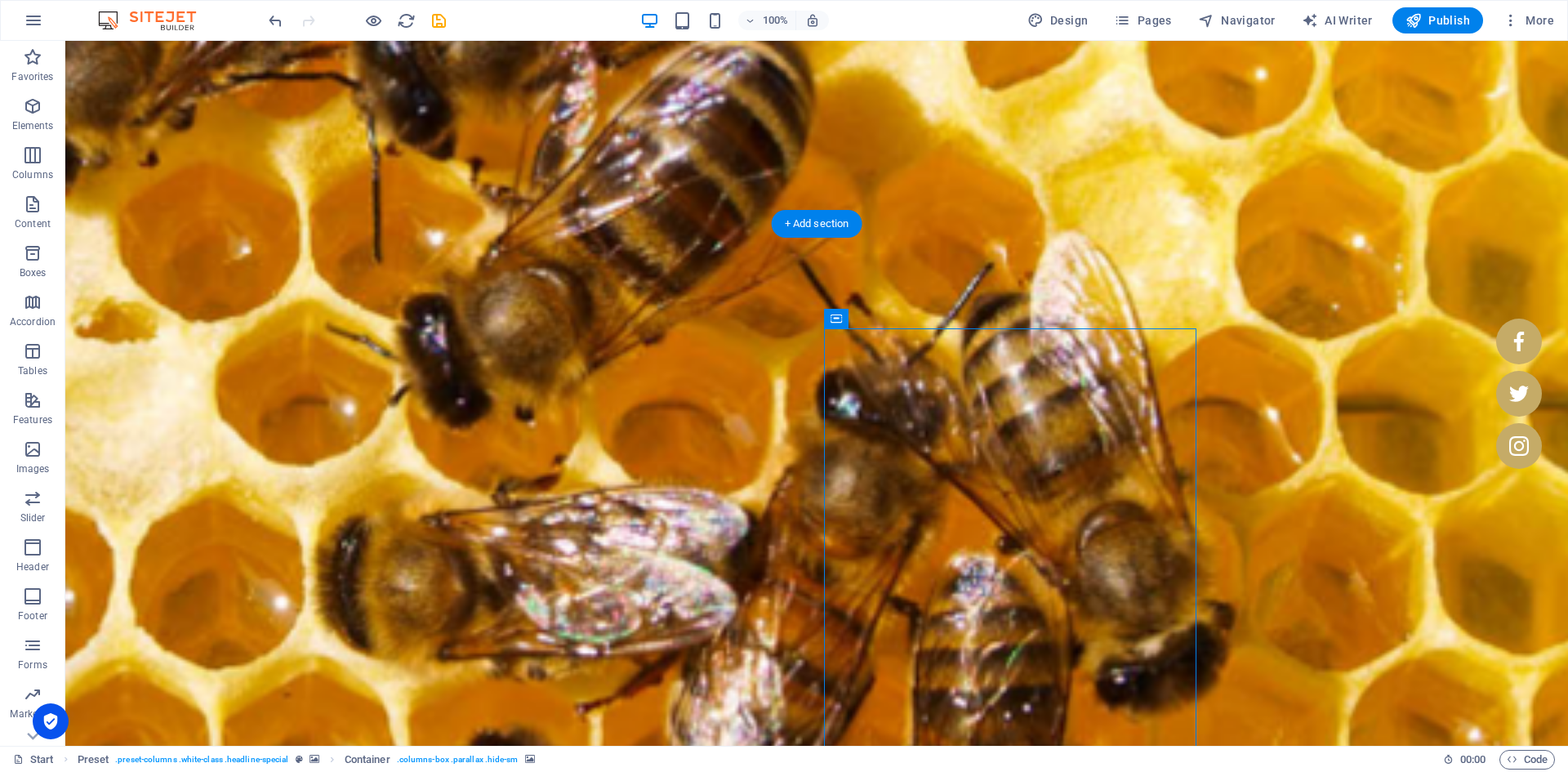 scroll, scrollTop: 0, scrollLeft: 0, axis: both 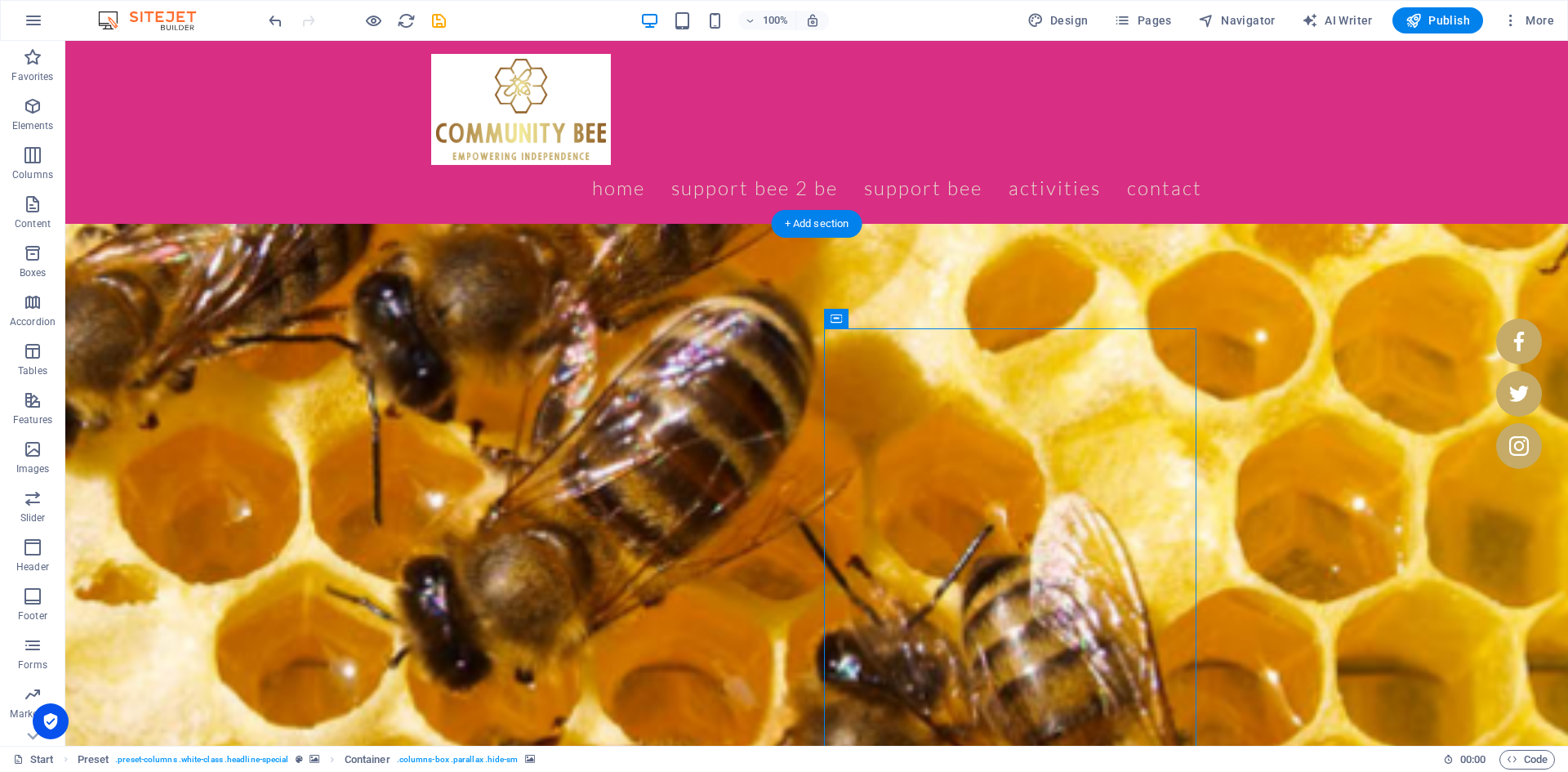click at bounding box center (464, 2151) 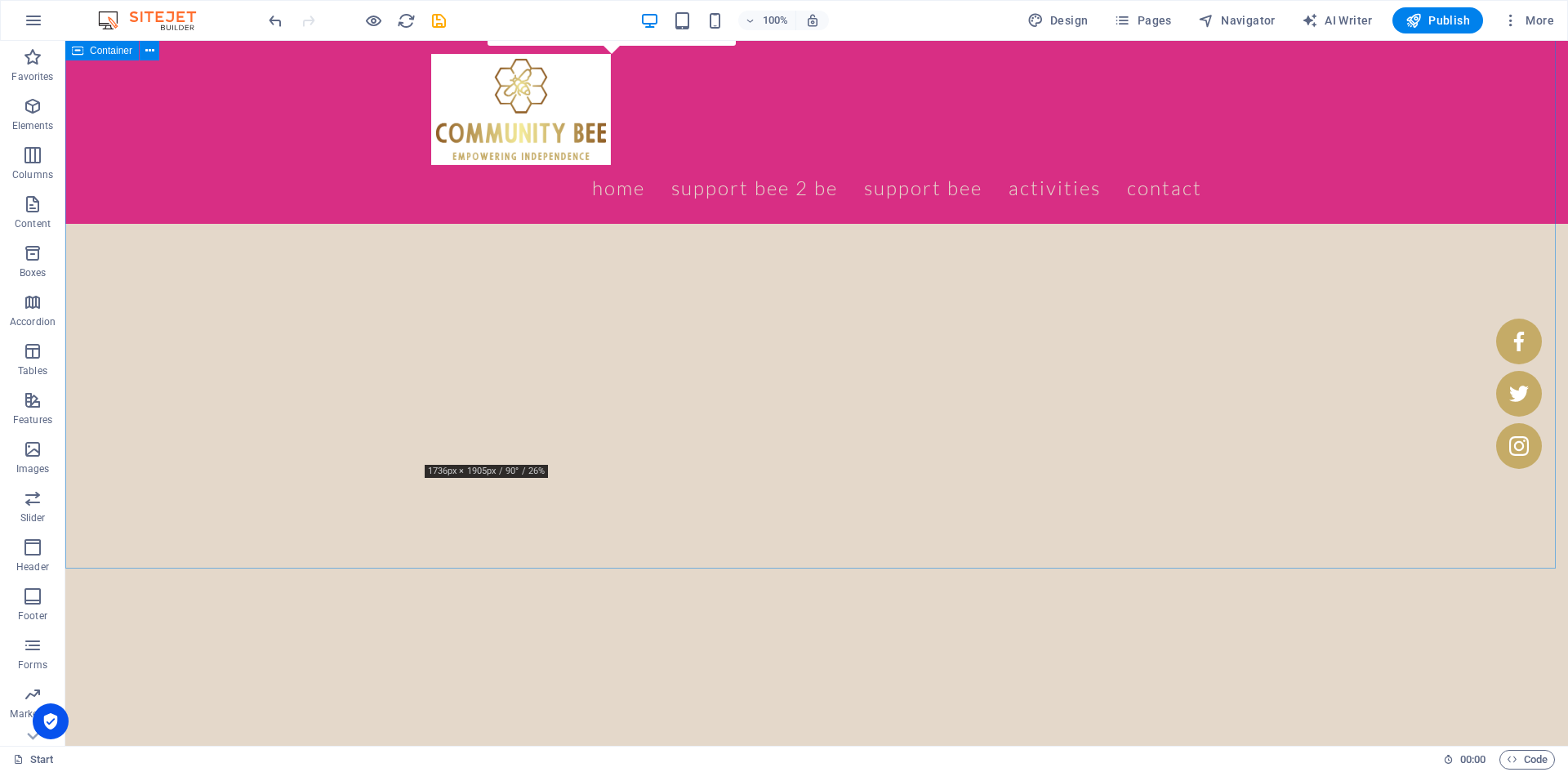 scroll, scrollTop: 4357, scrollLeft: 0, axis: vertical 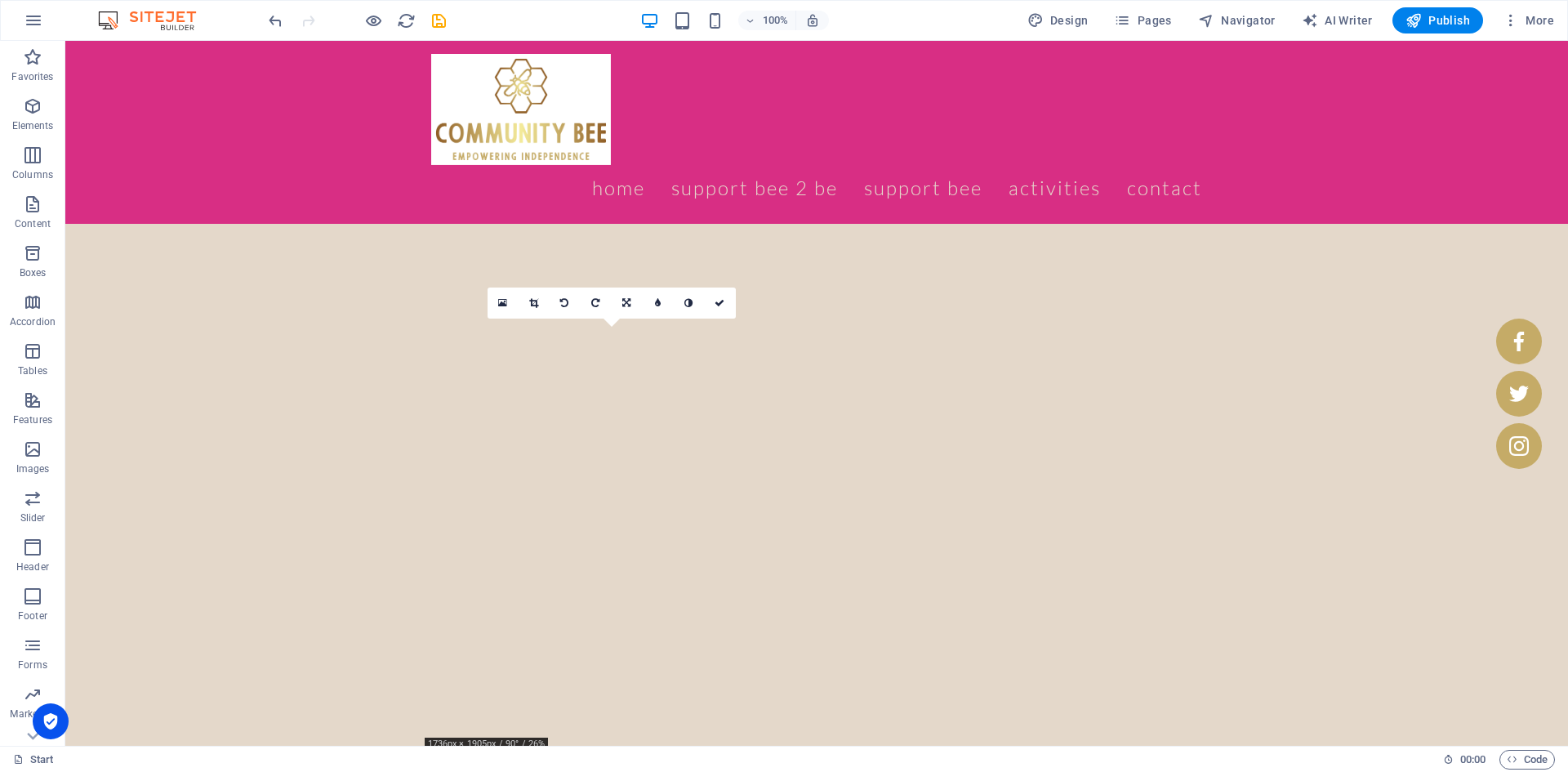 click at bounding box center (817, 8735) 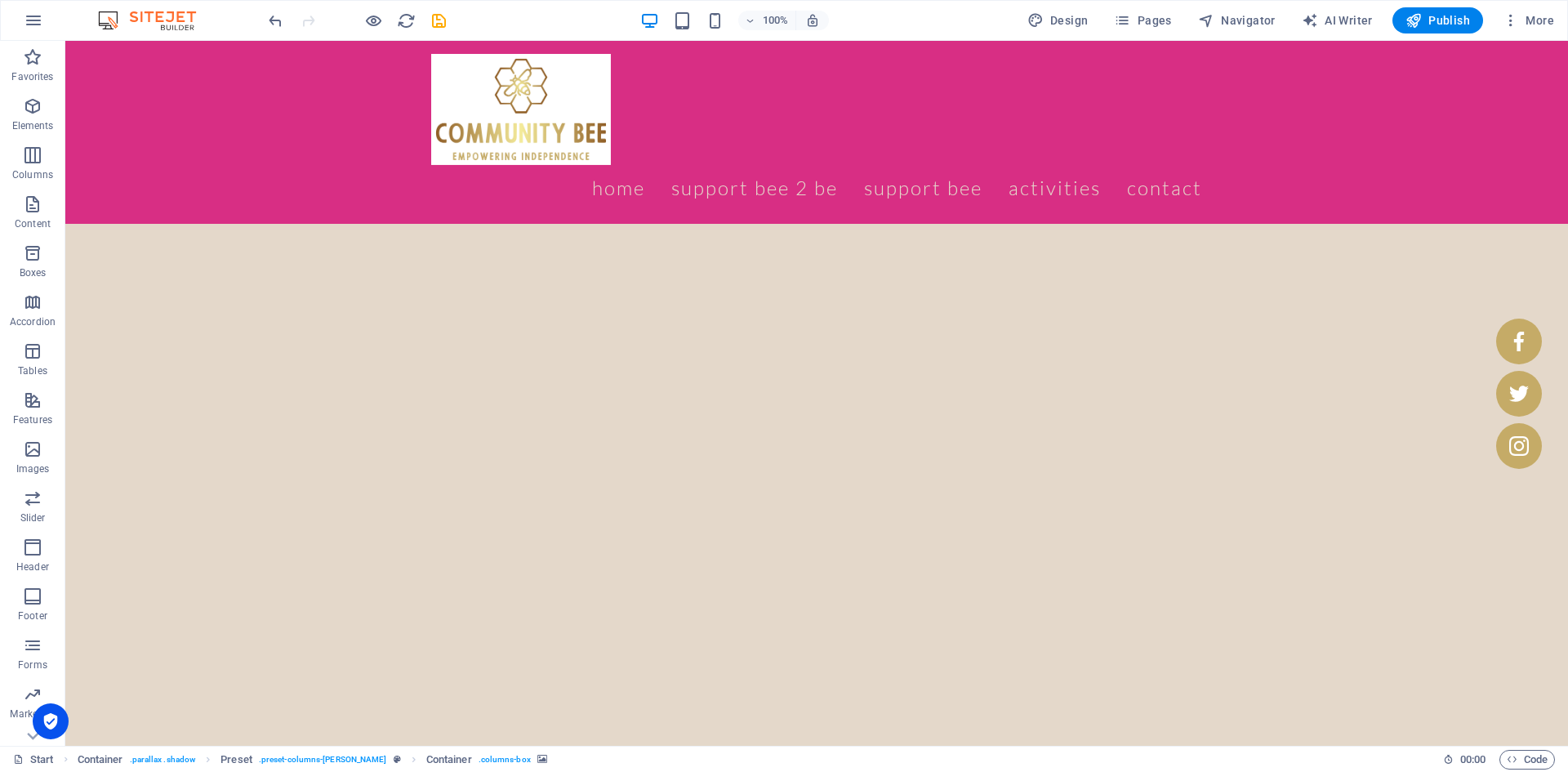 scroll, scrollTop: 3813, scrollLeft: 0, axis: vertical 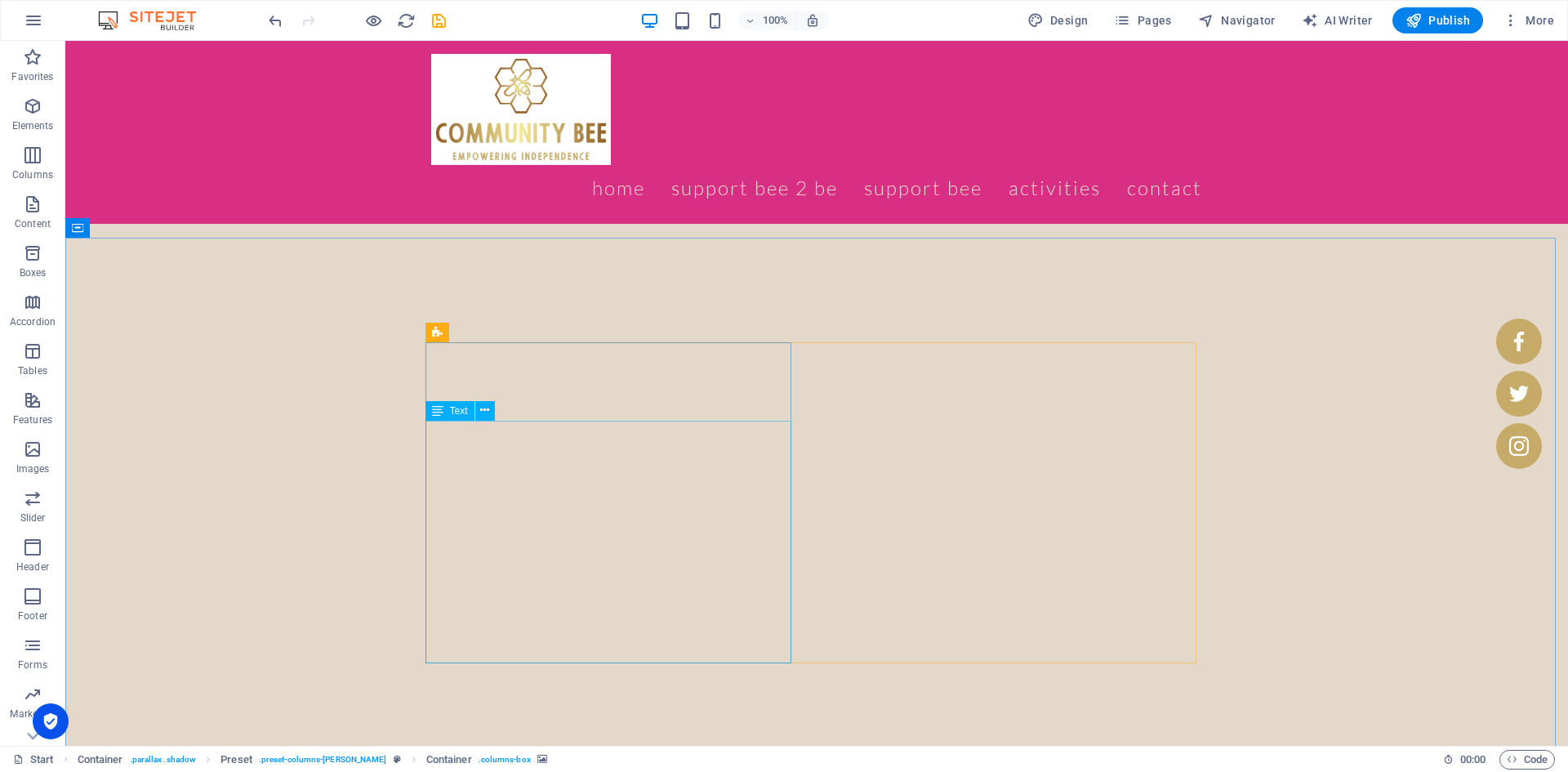 click on "At Community Bee we are dedicated to empowering independence and enriching lives by providing tailored support to individuals. We assist people in developing essential skills and gaining confidence through a holistic approach, ensuring that each person can achieve their fullest potential. Our focus is on providing the right resources, guidance, and opportunities to foster growth, self-sufficiency, and well-being, creating a positive impact in their lives. We believe that everyone deserves the chance to thrive, and we work hand-in-hand with each individual to help them reach their goals, enhancing their capabilities and promoting lifelong learning. Through compassion, understanding, and practical support, we are committed to making a meaningful difference in the lives of those we serve" at bounding box center [817, 8582] 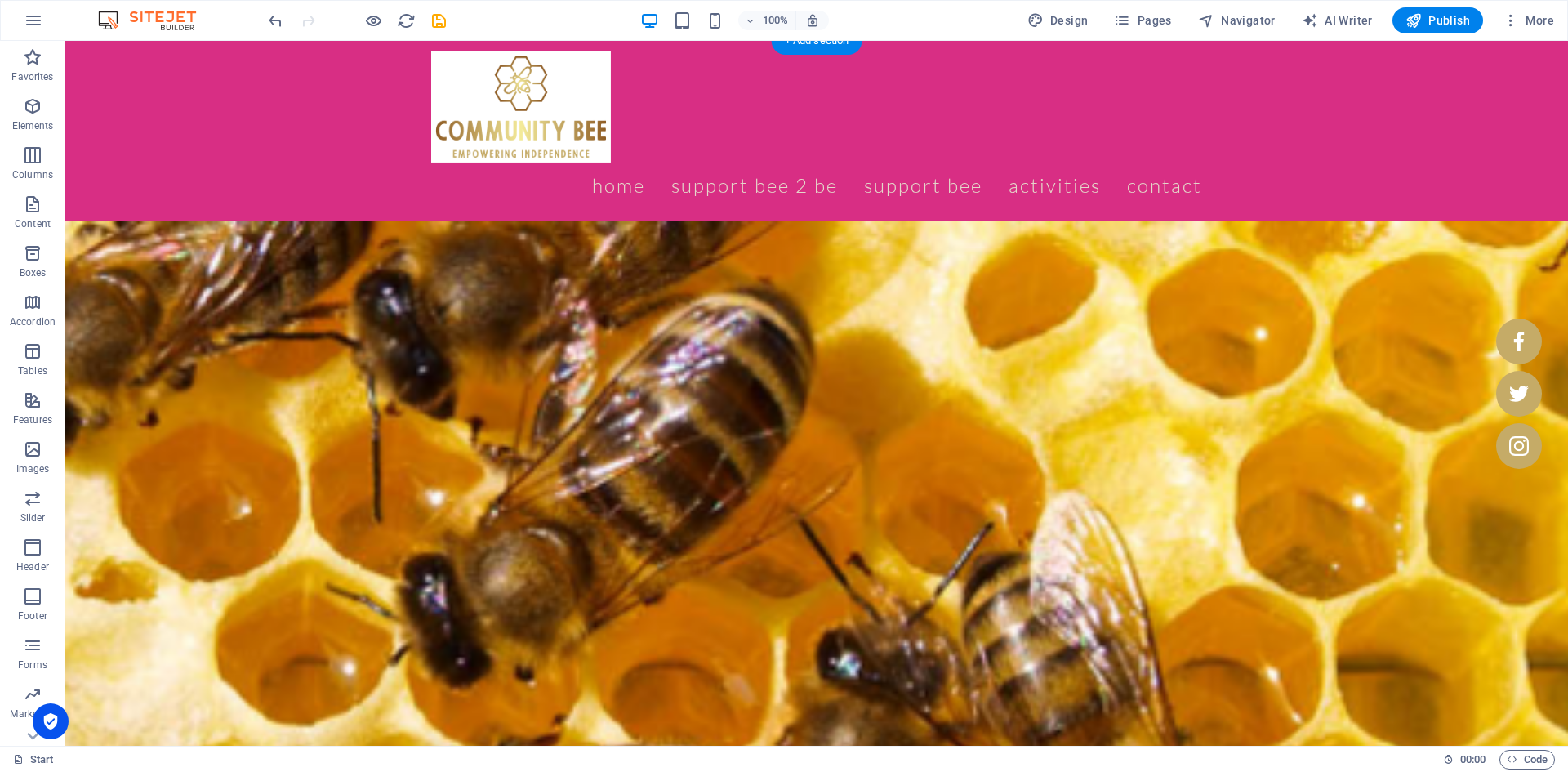 scroll, scrollTop: 0, scrollLeft: 0, axis: both 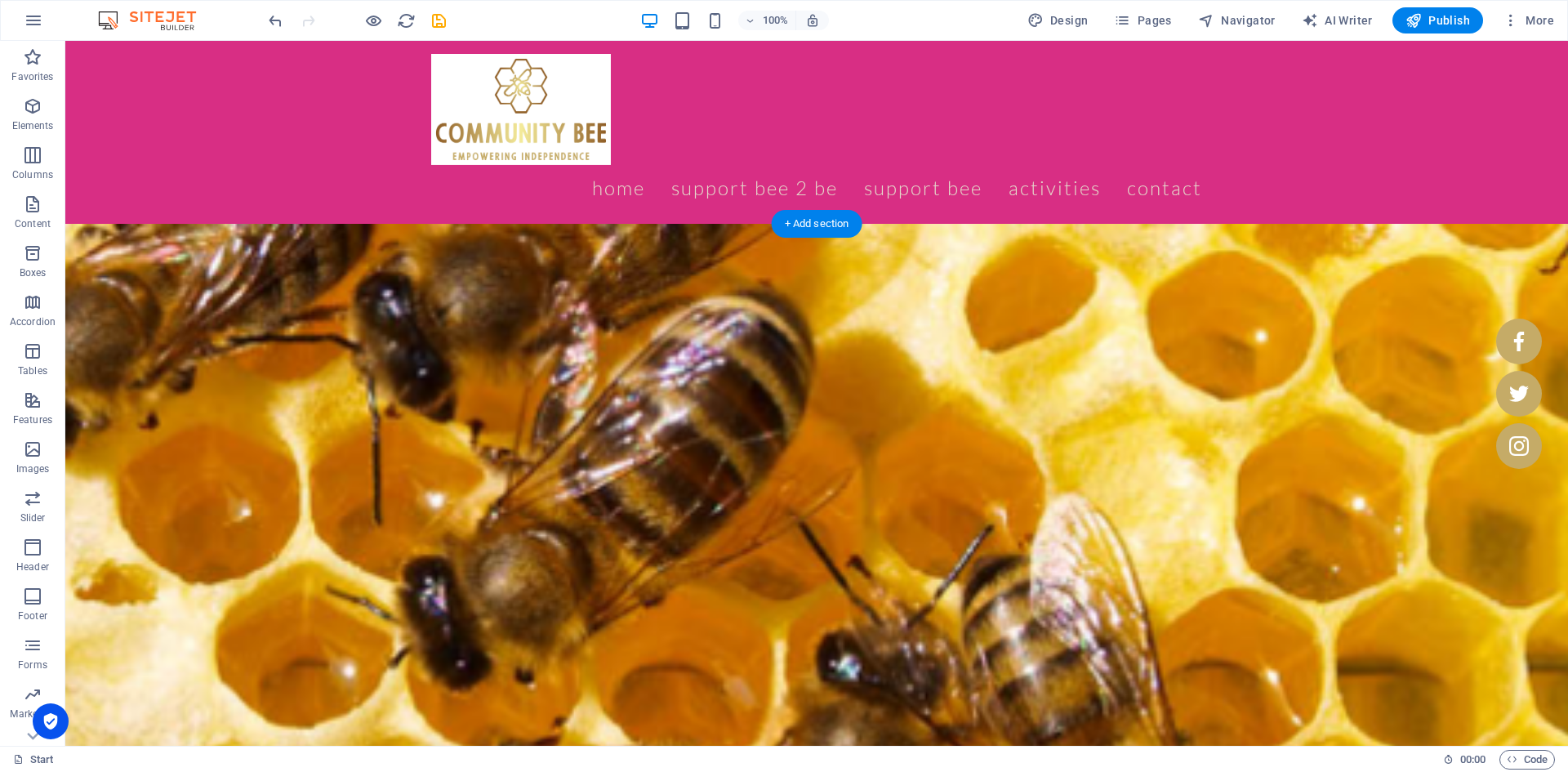 click at bounding box center [464, 2151] 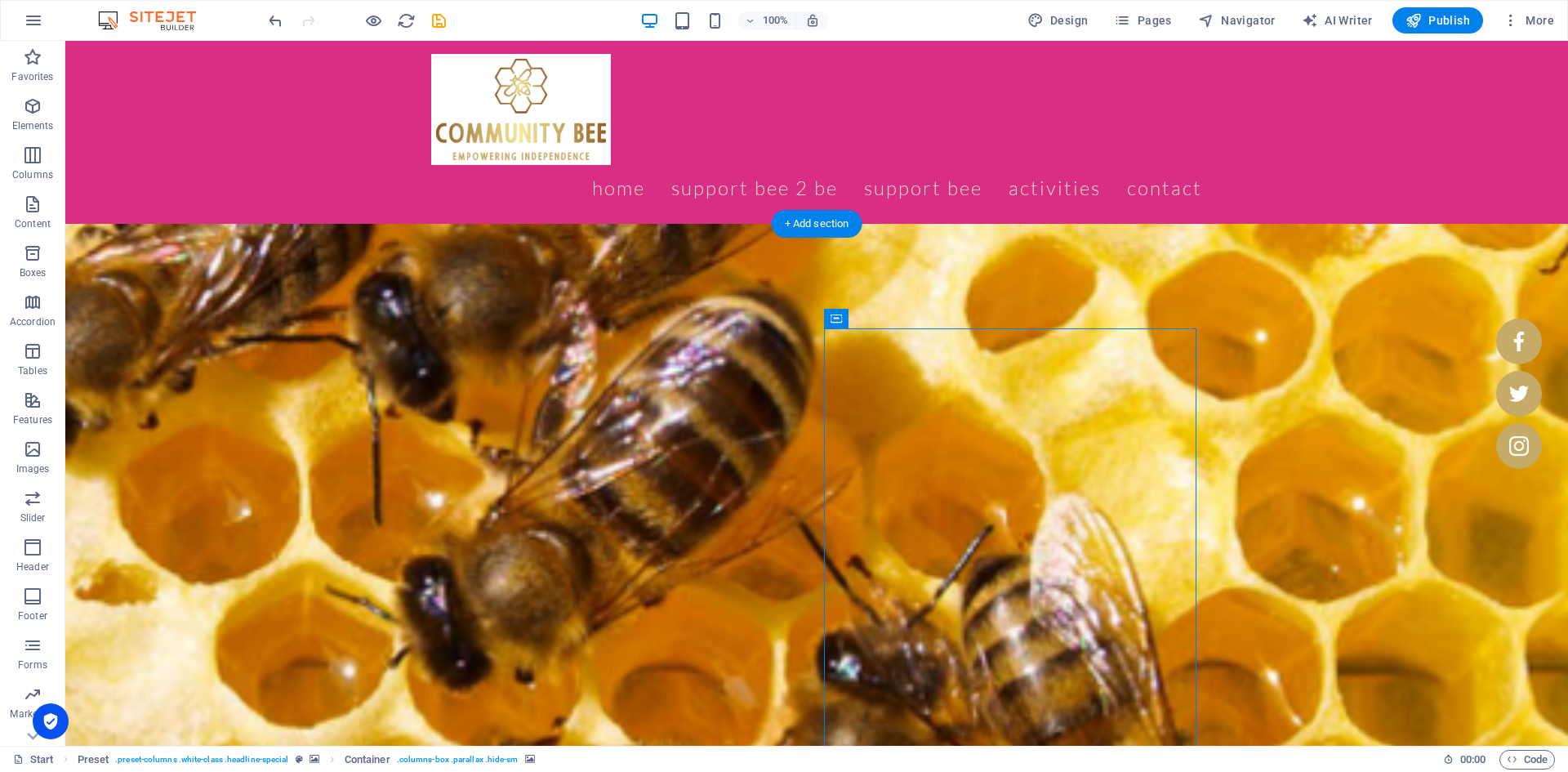 click at bounding box center [464, 2151] 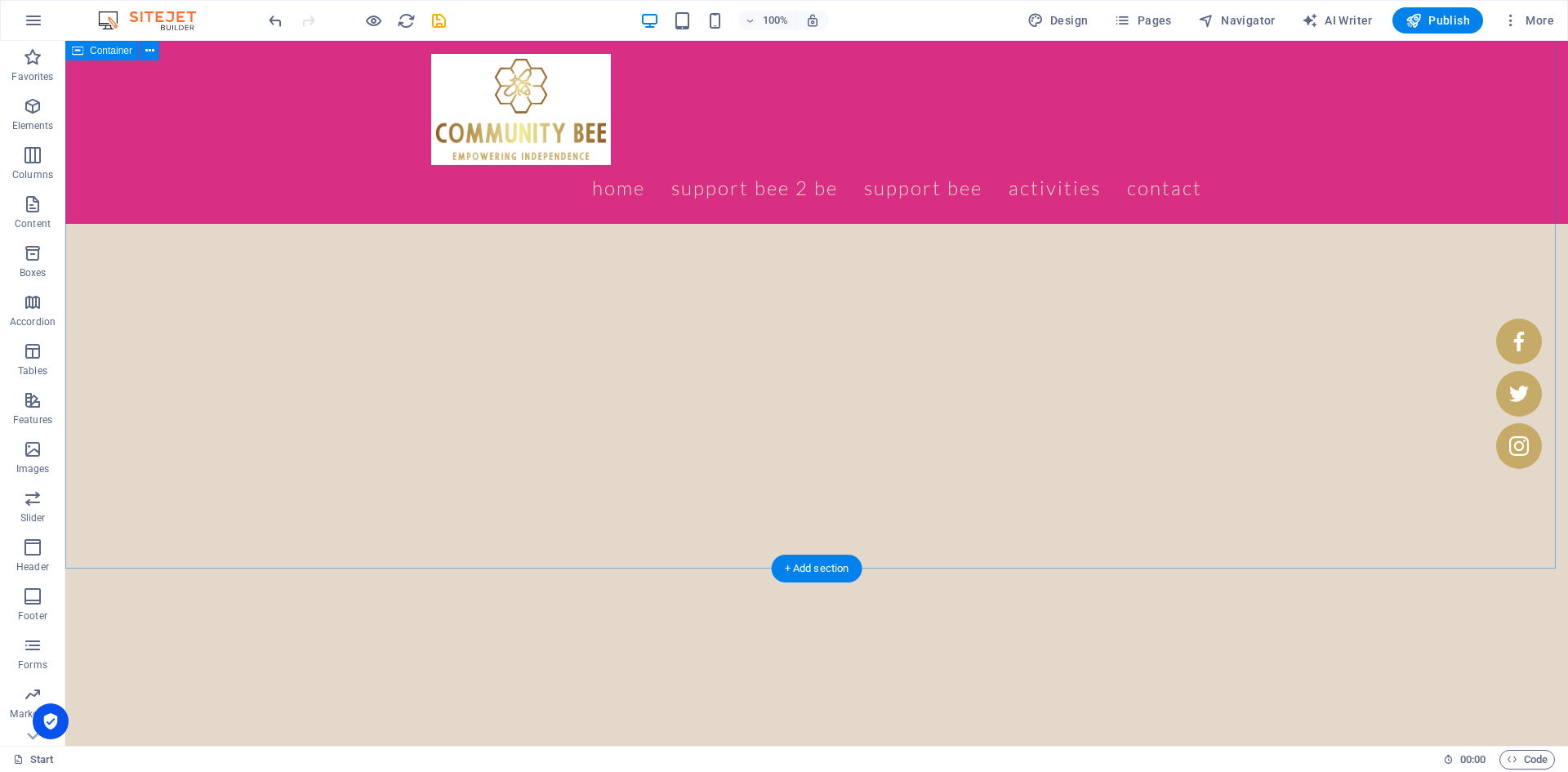scroll, scrollTop: 4357, scrollLeft: 0, axis: vertical 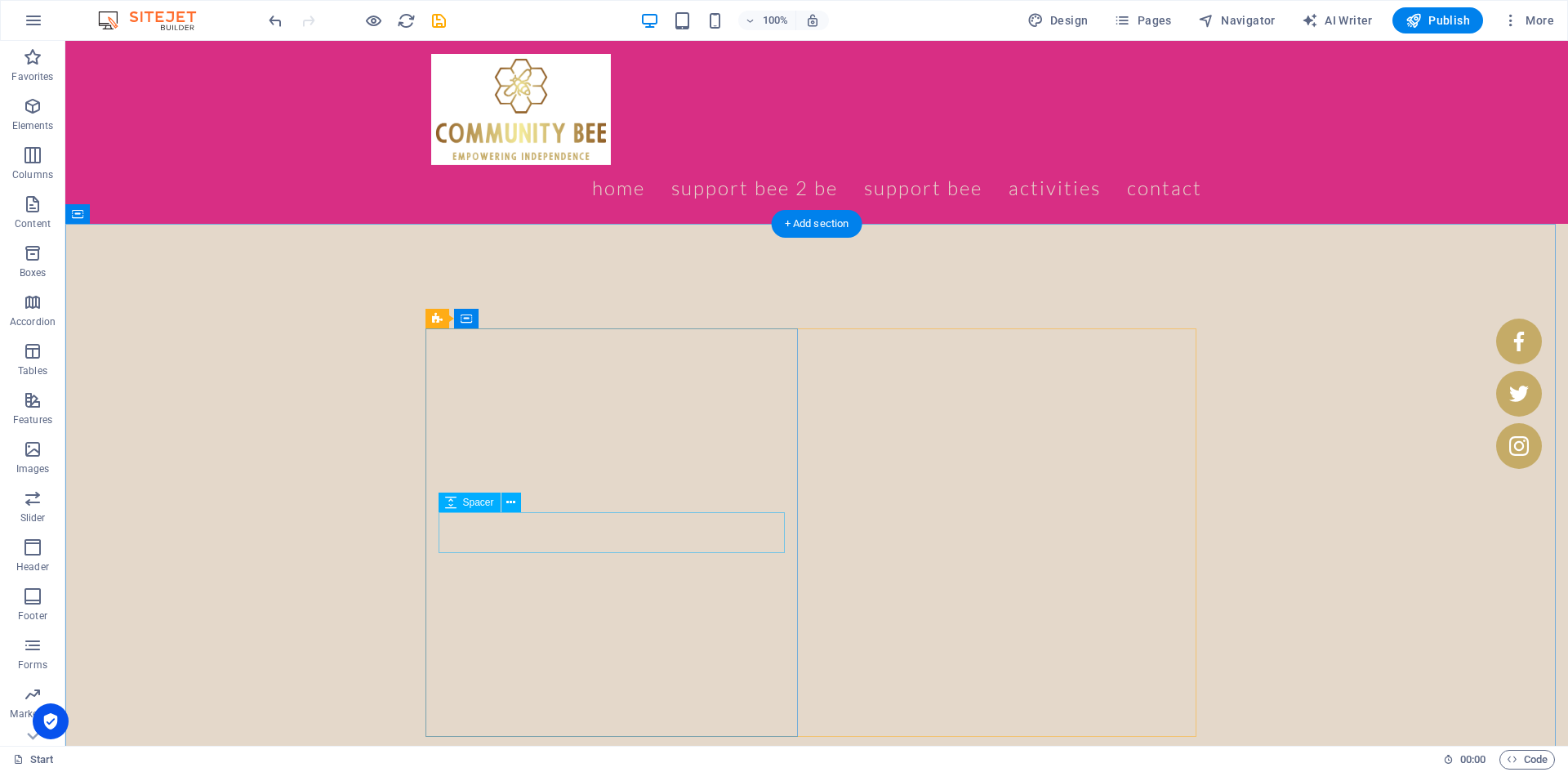 click at bounding box center (817, 8973) 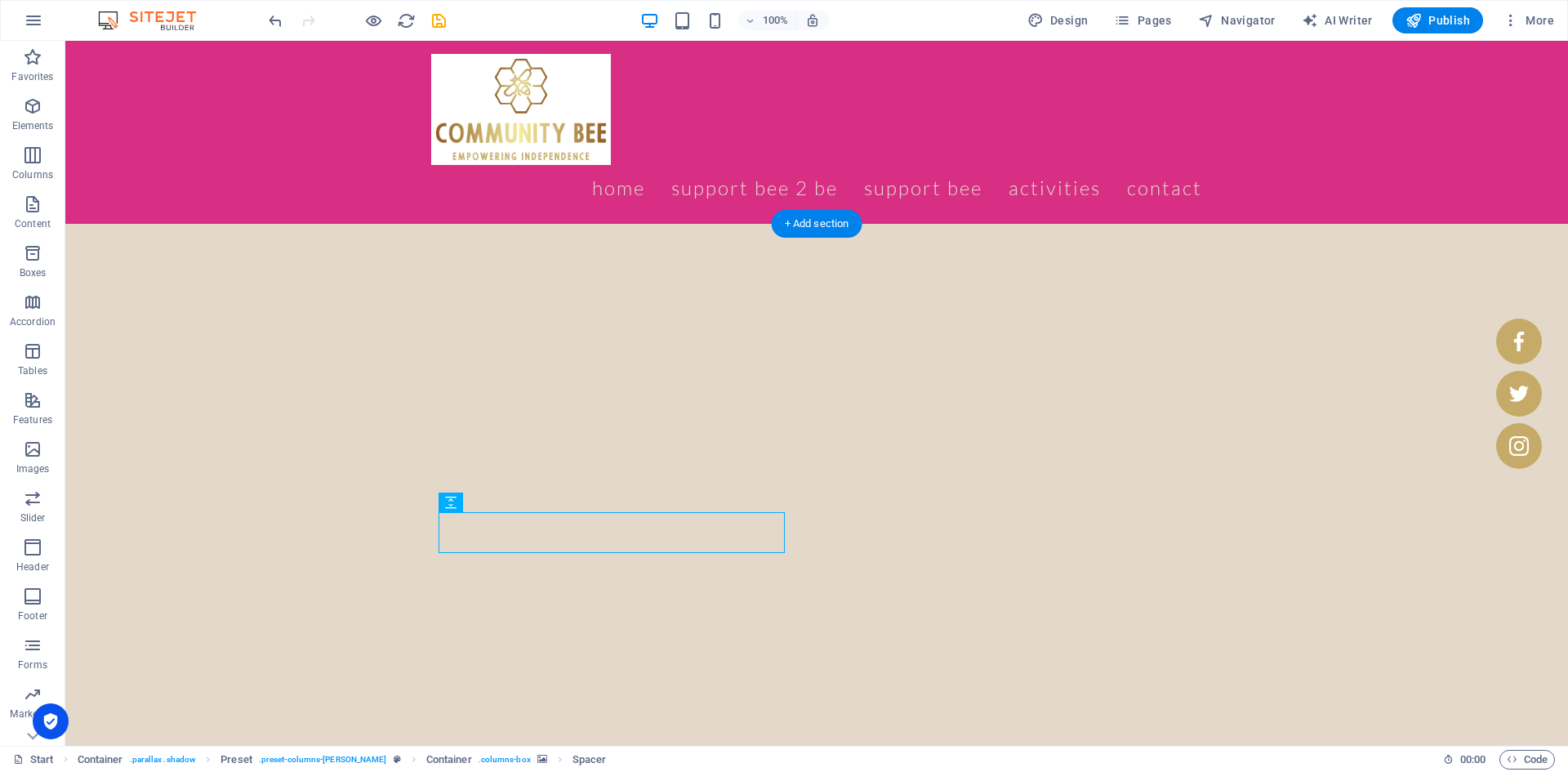 click at bounding box center (817, 8735) 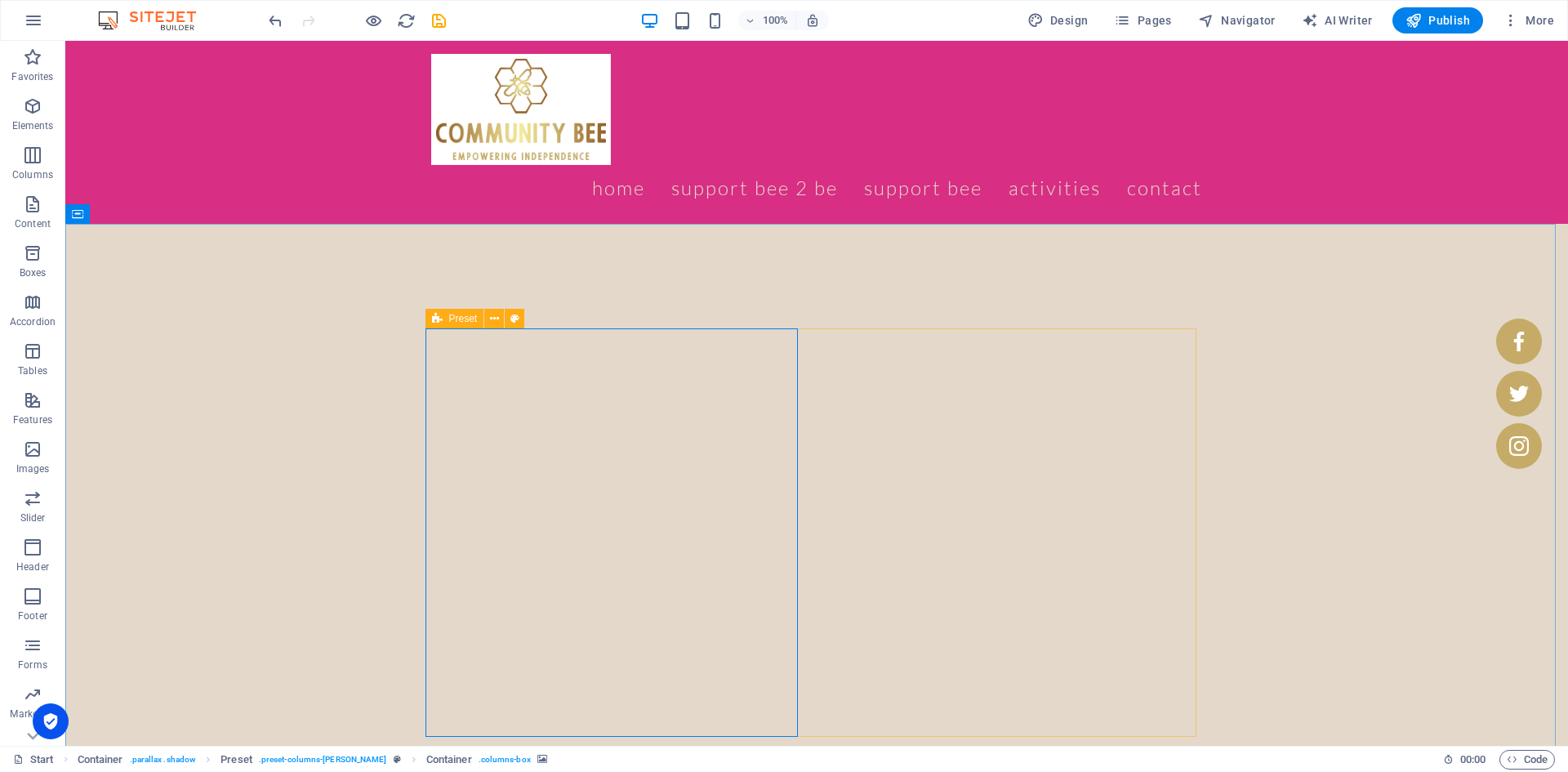 click on "Preset" at bounding box center (455, 319) 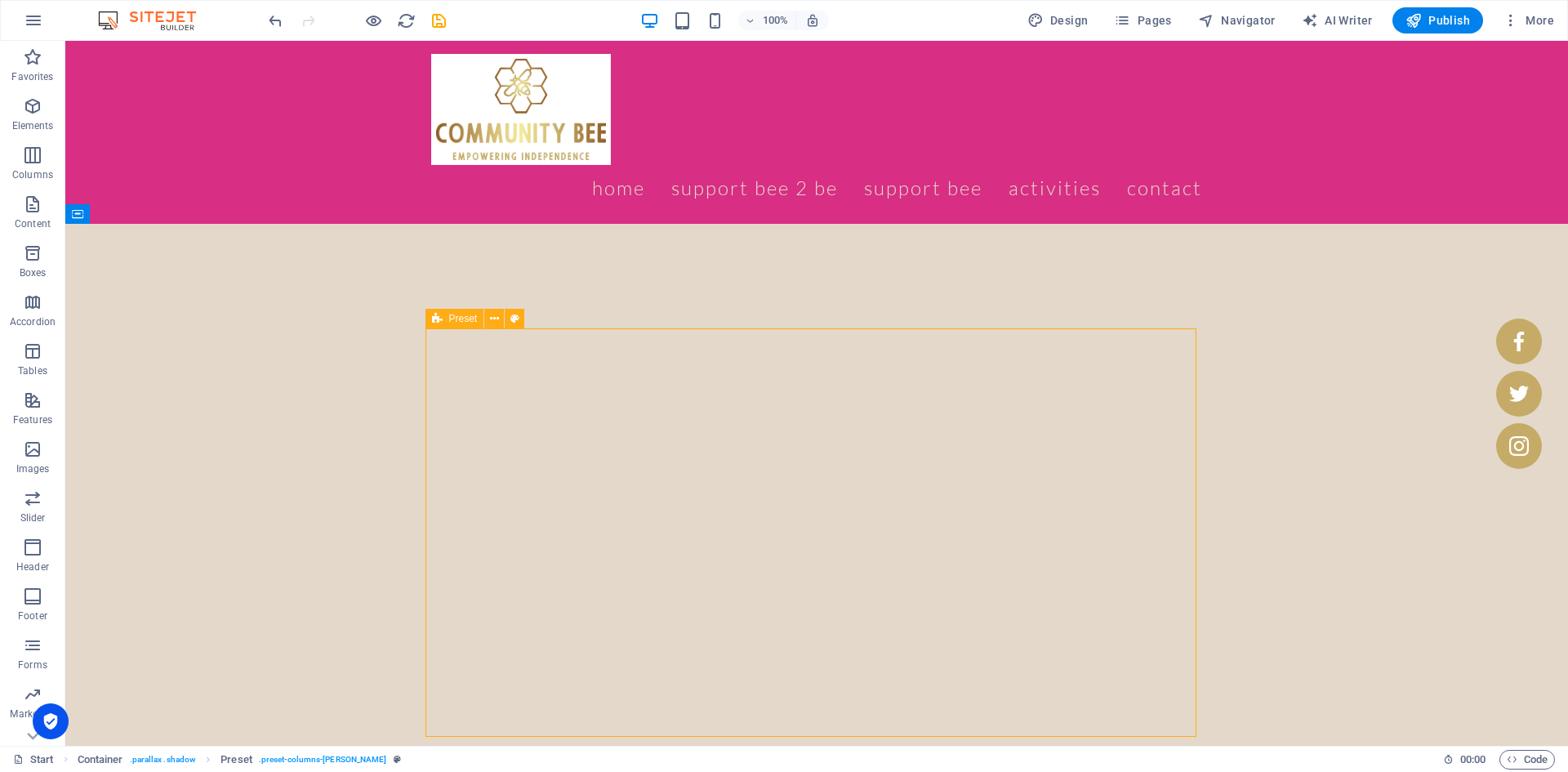 click on "Preset" at bounding box center (463, 319) 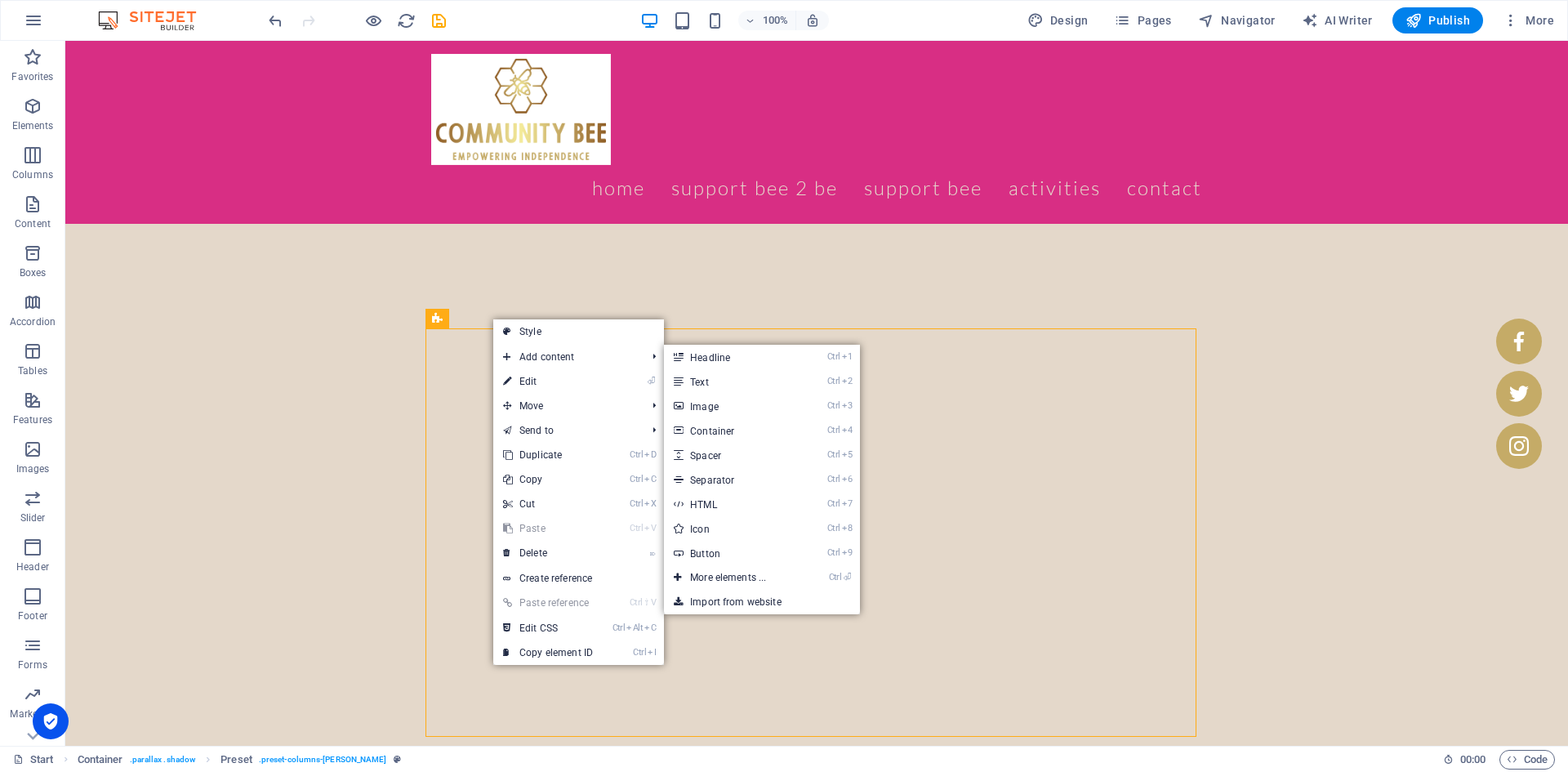 click on "⏎  Edit" at bounding box center (548, 382) 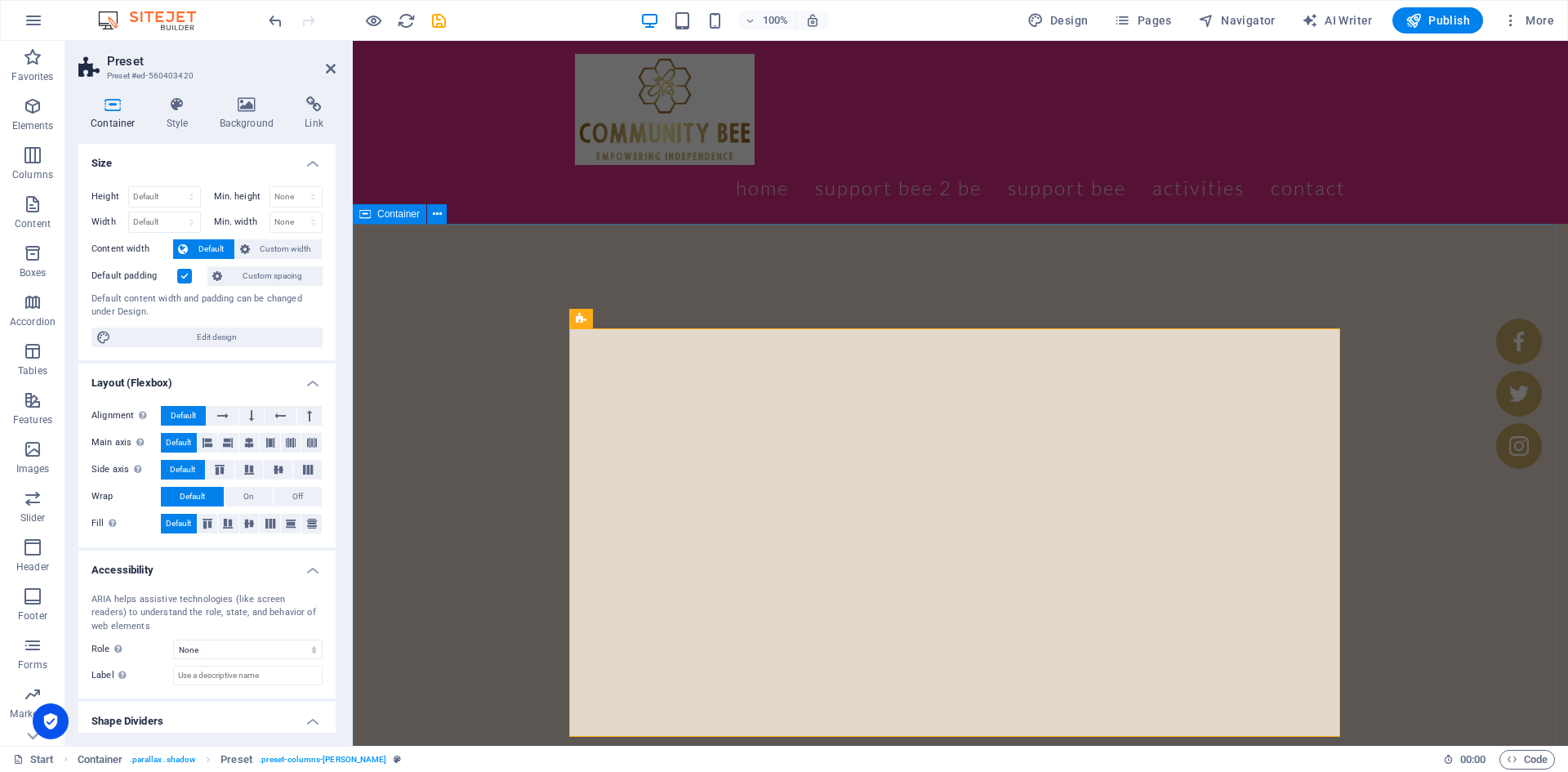 click at bounding box center [960, 8735] 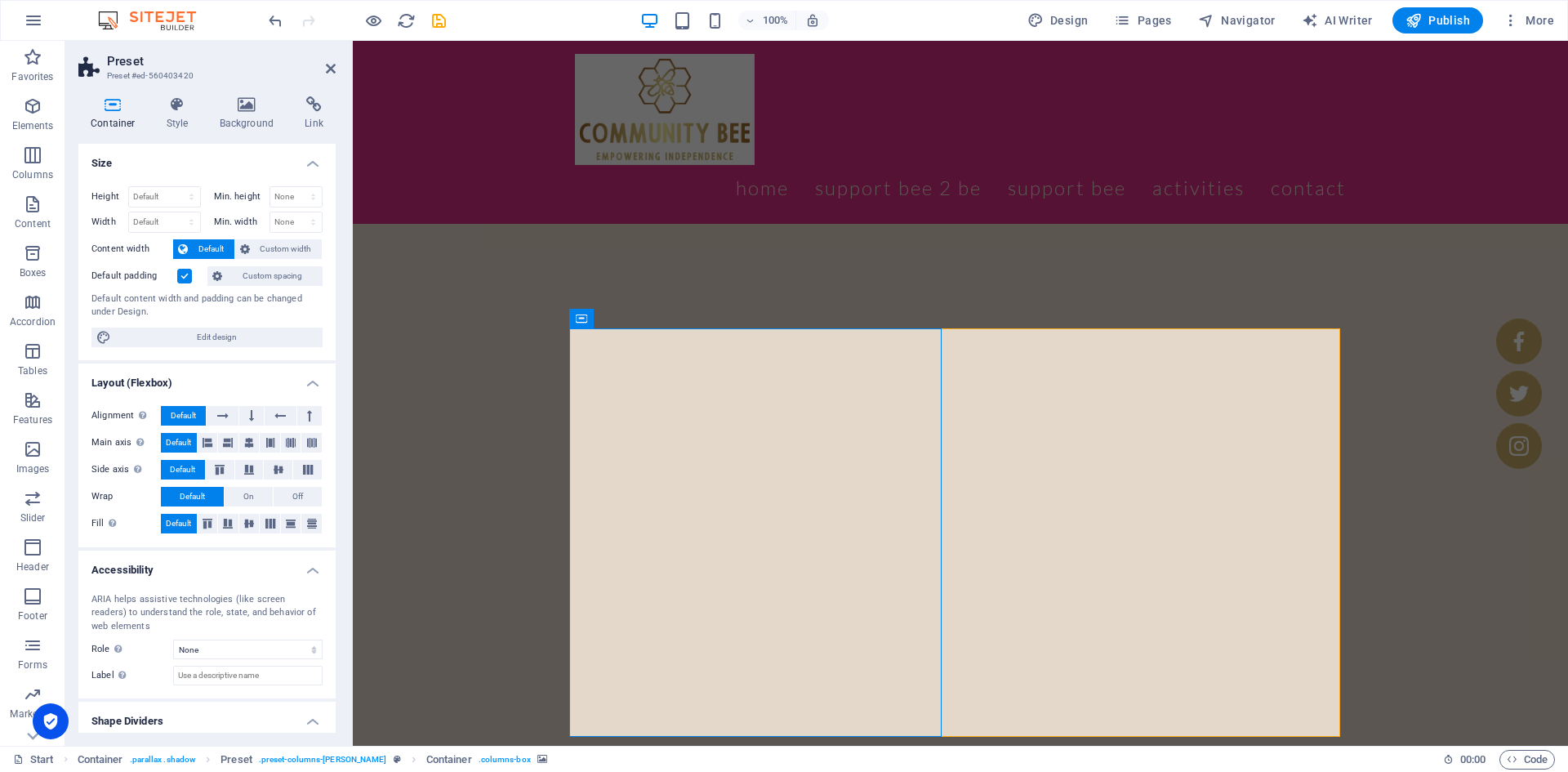 scroll, scrollTop: 4357, scrollLeft: 0, axis: vertical 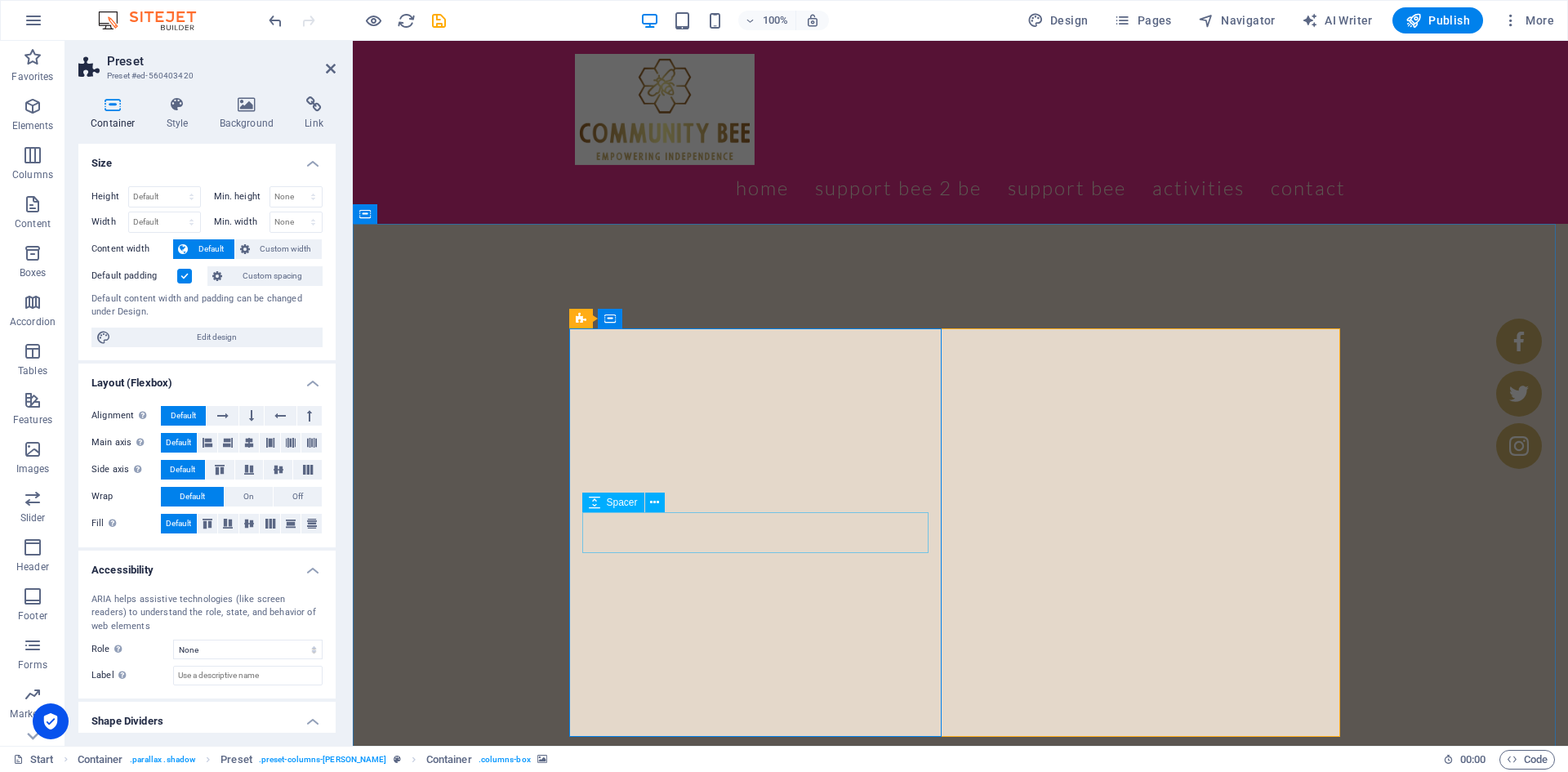 click at bounding box center (960, 8973) 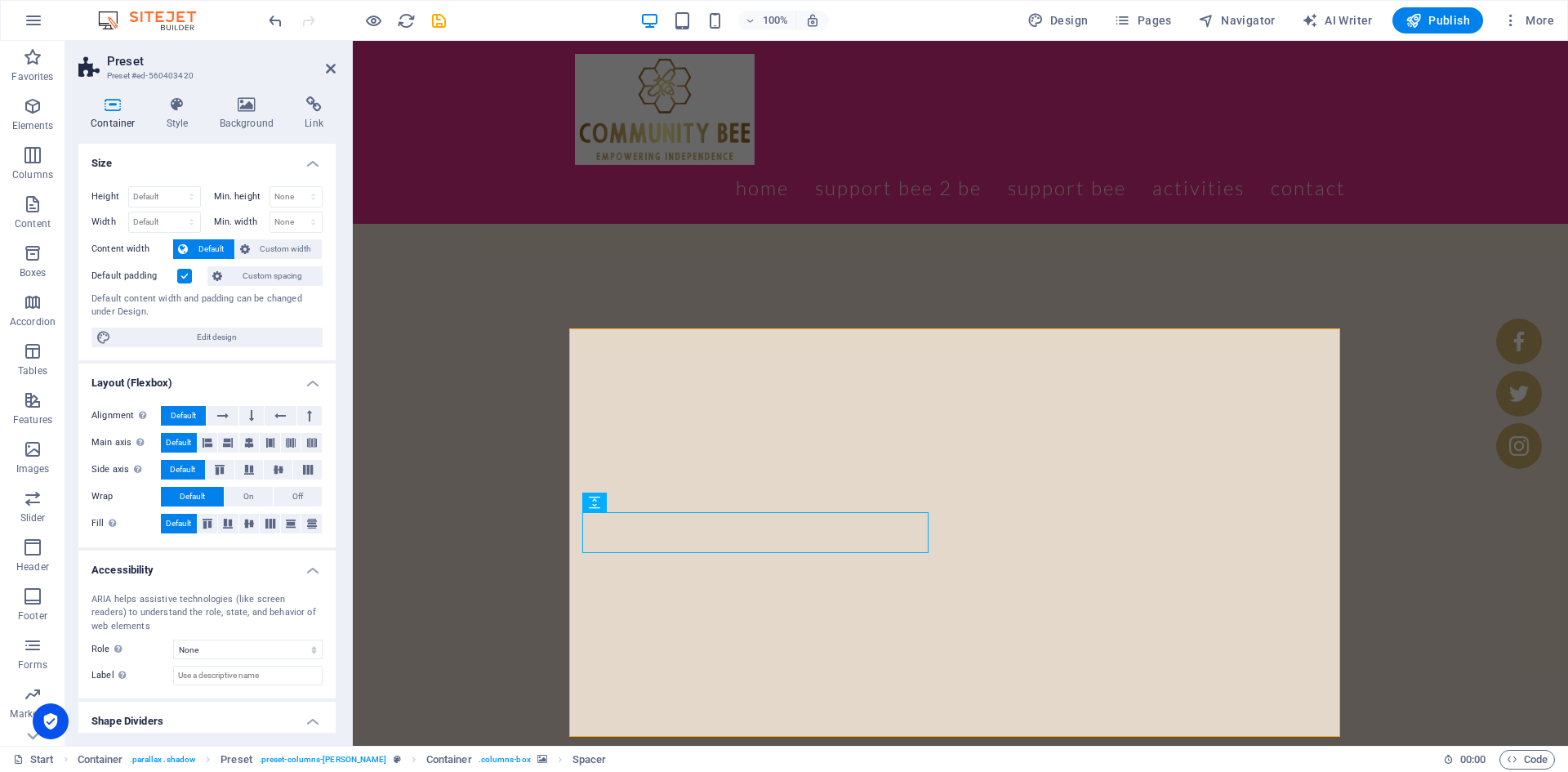 click at bounding box center (960, 8735) 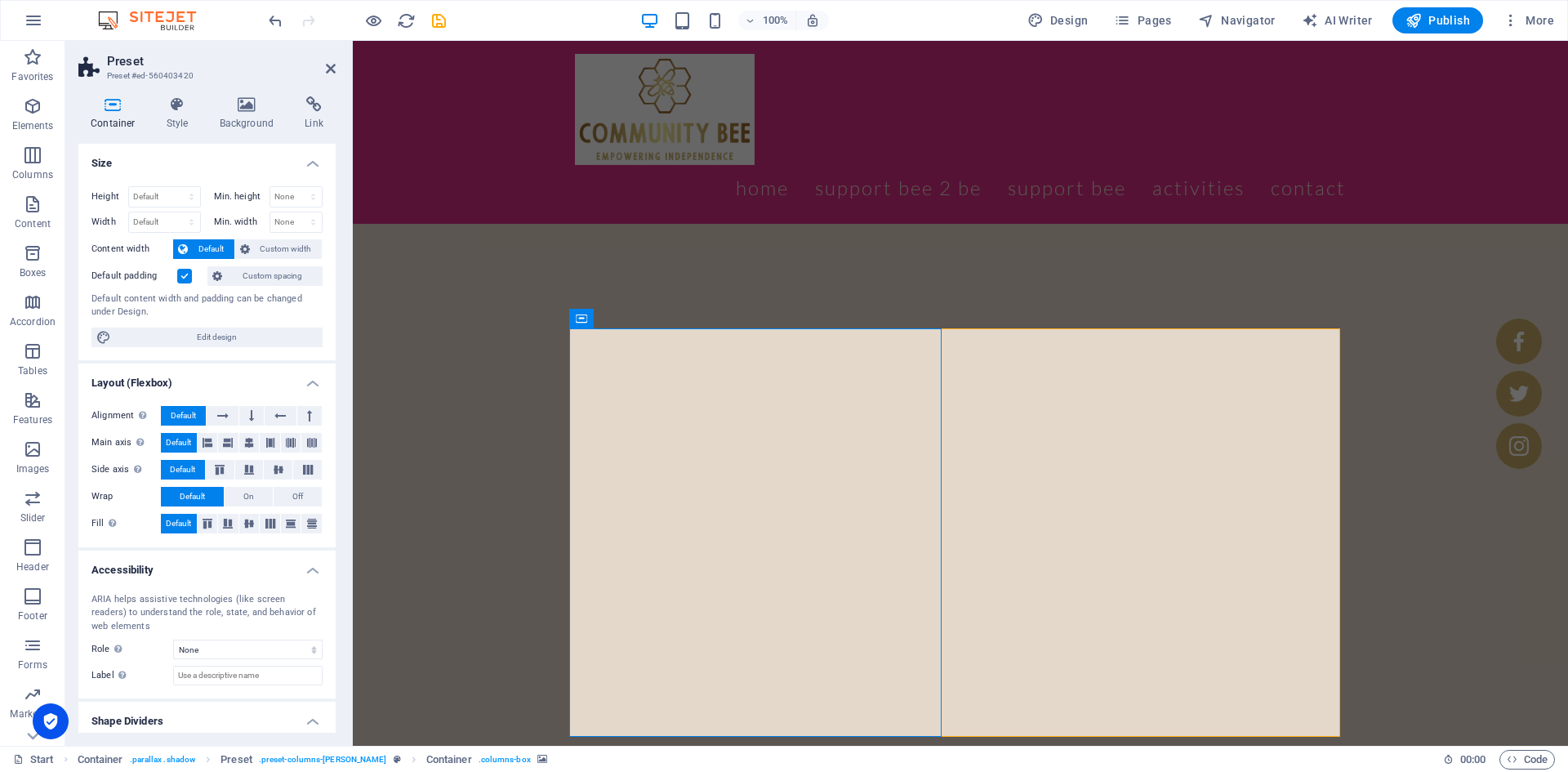 click at bounding box center (960, 8735) 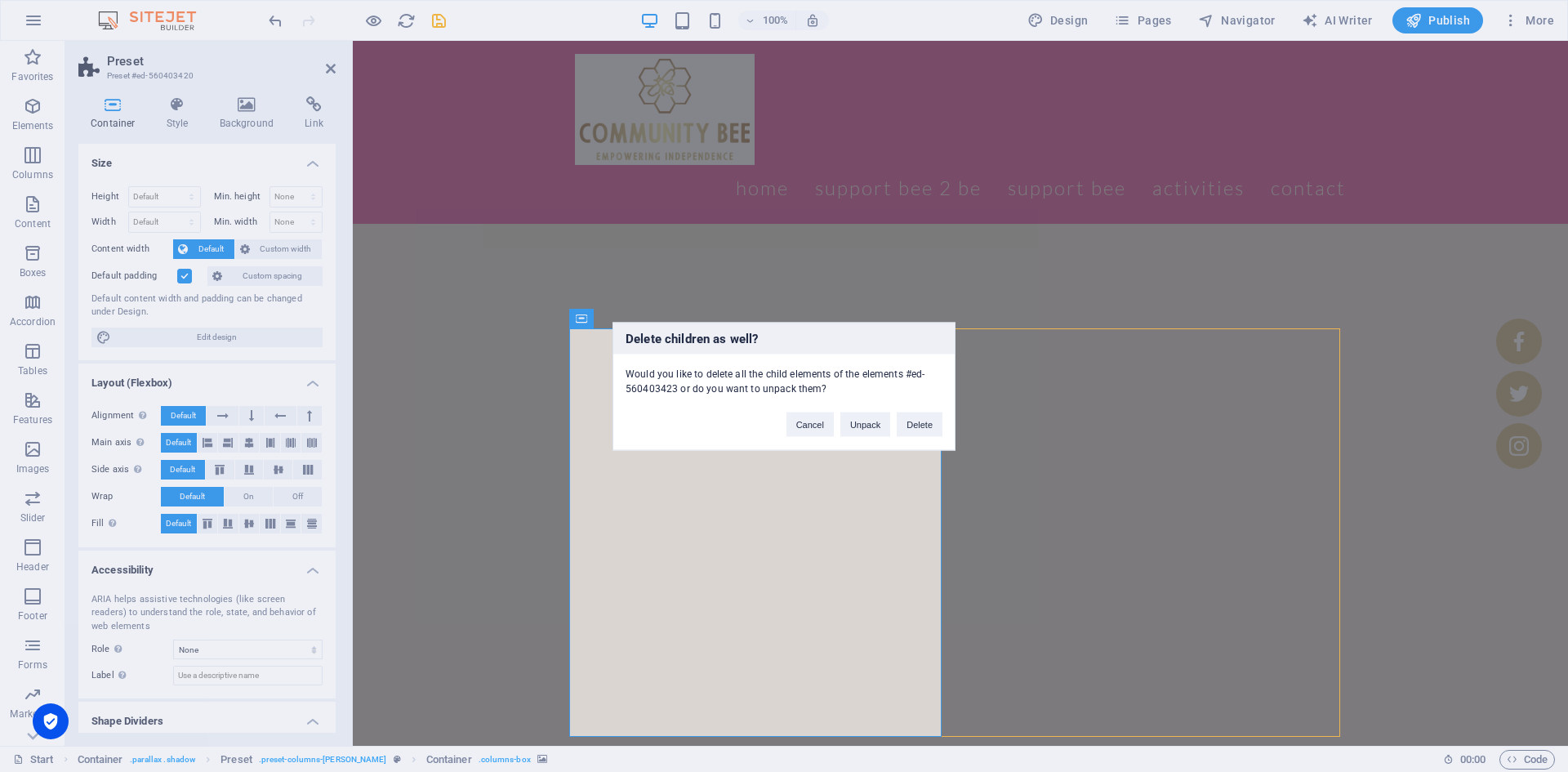 click on "Delete" at bounding box center (920, 424) 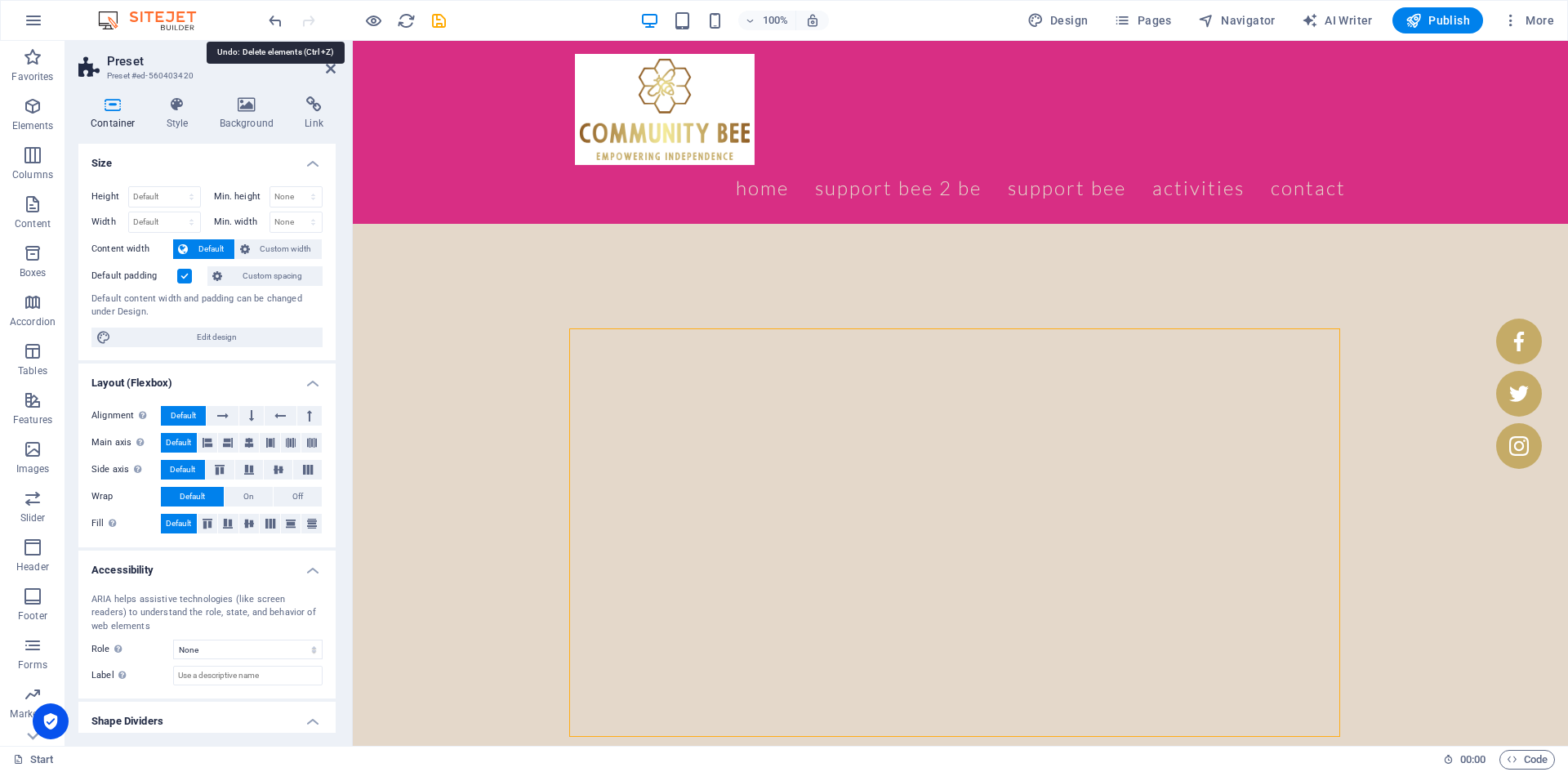click at bounding box center [275, 20] 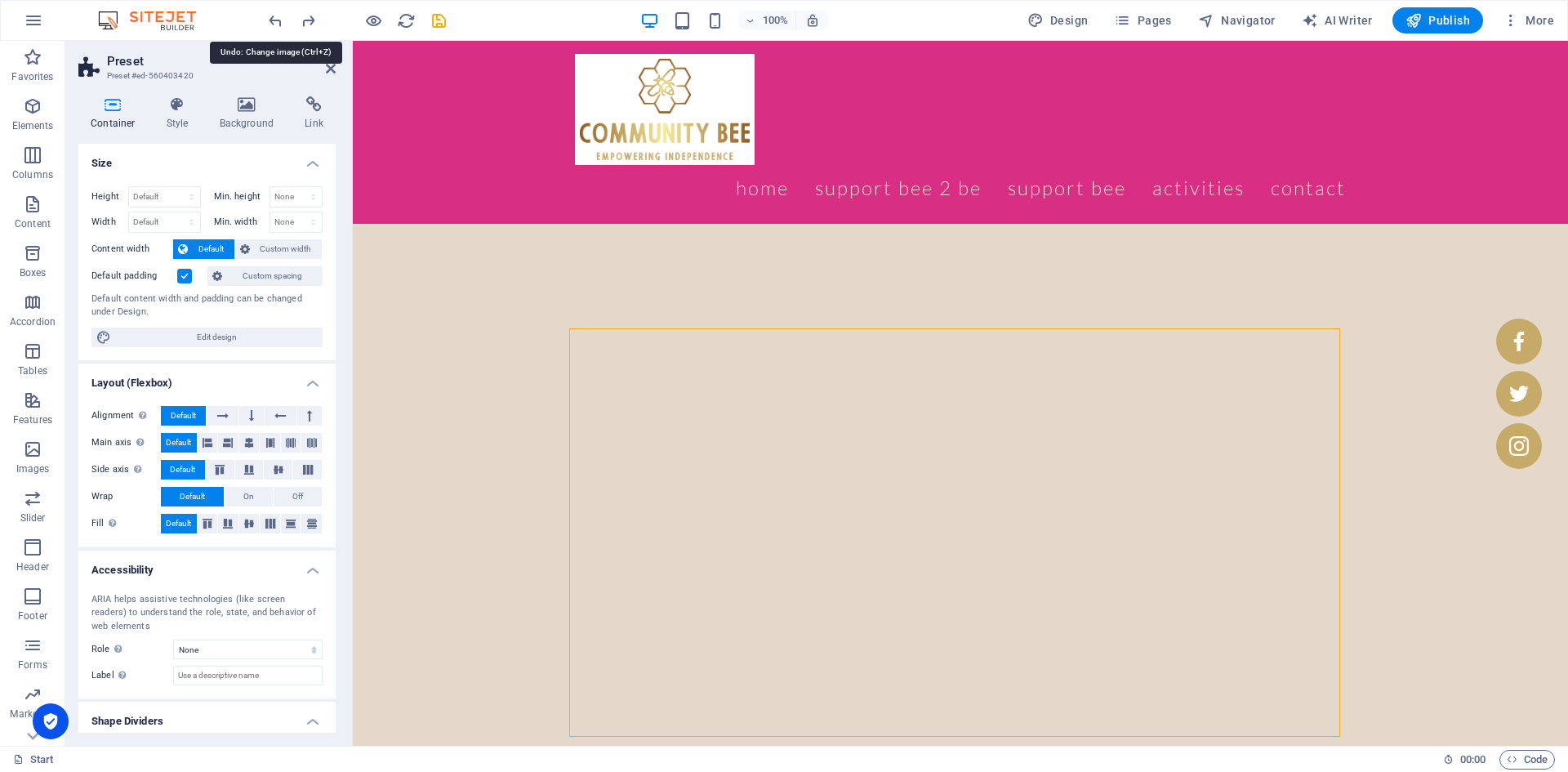 click at bounding box center [275, 20] 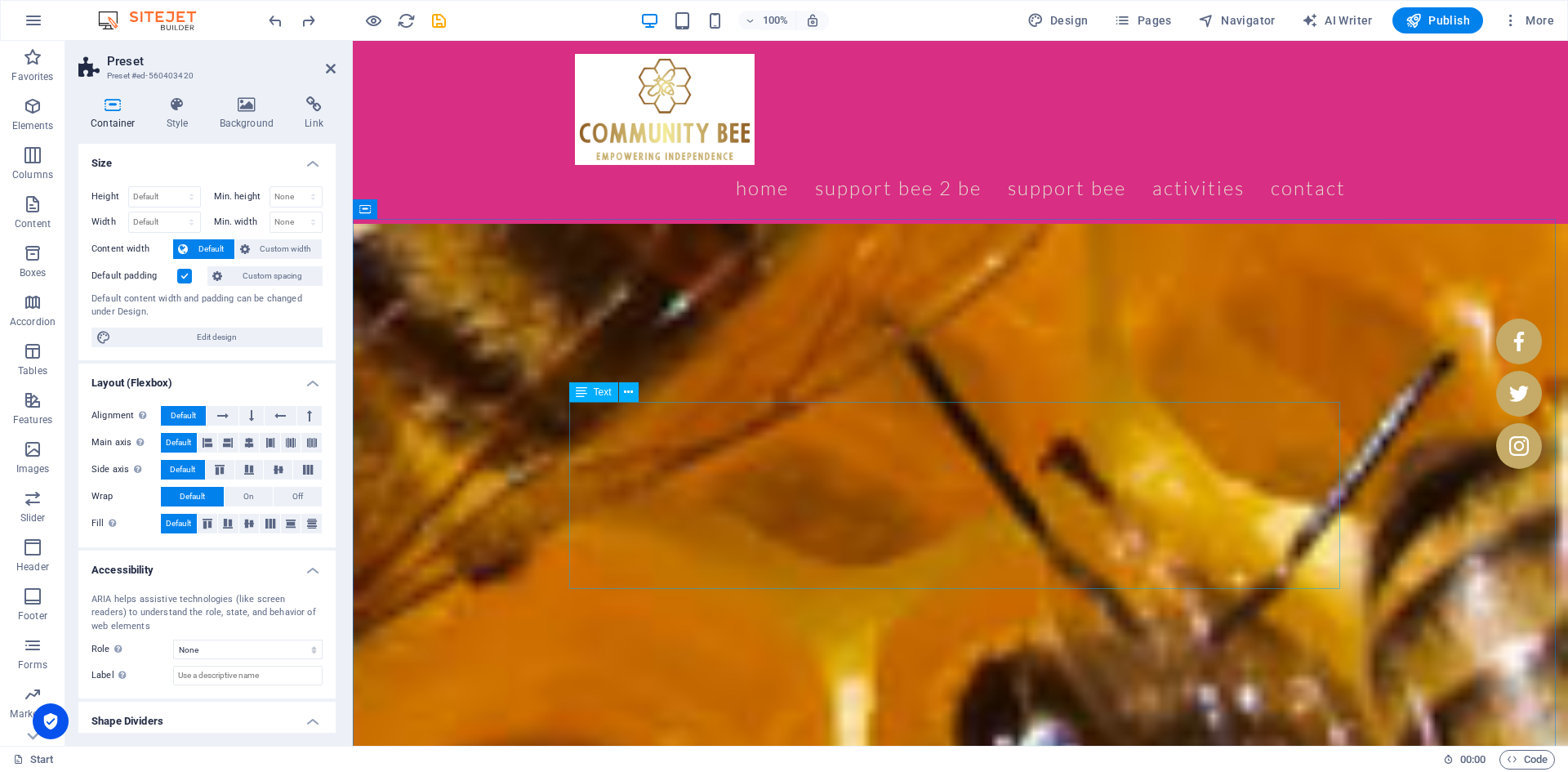 scroll, scrollTop: 3268, scrollLeft: 0, axis: vertical 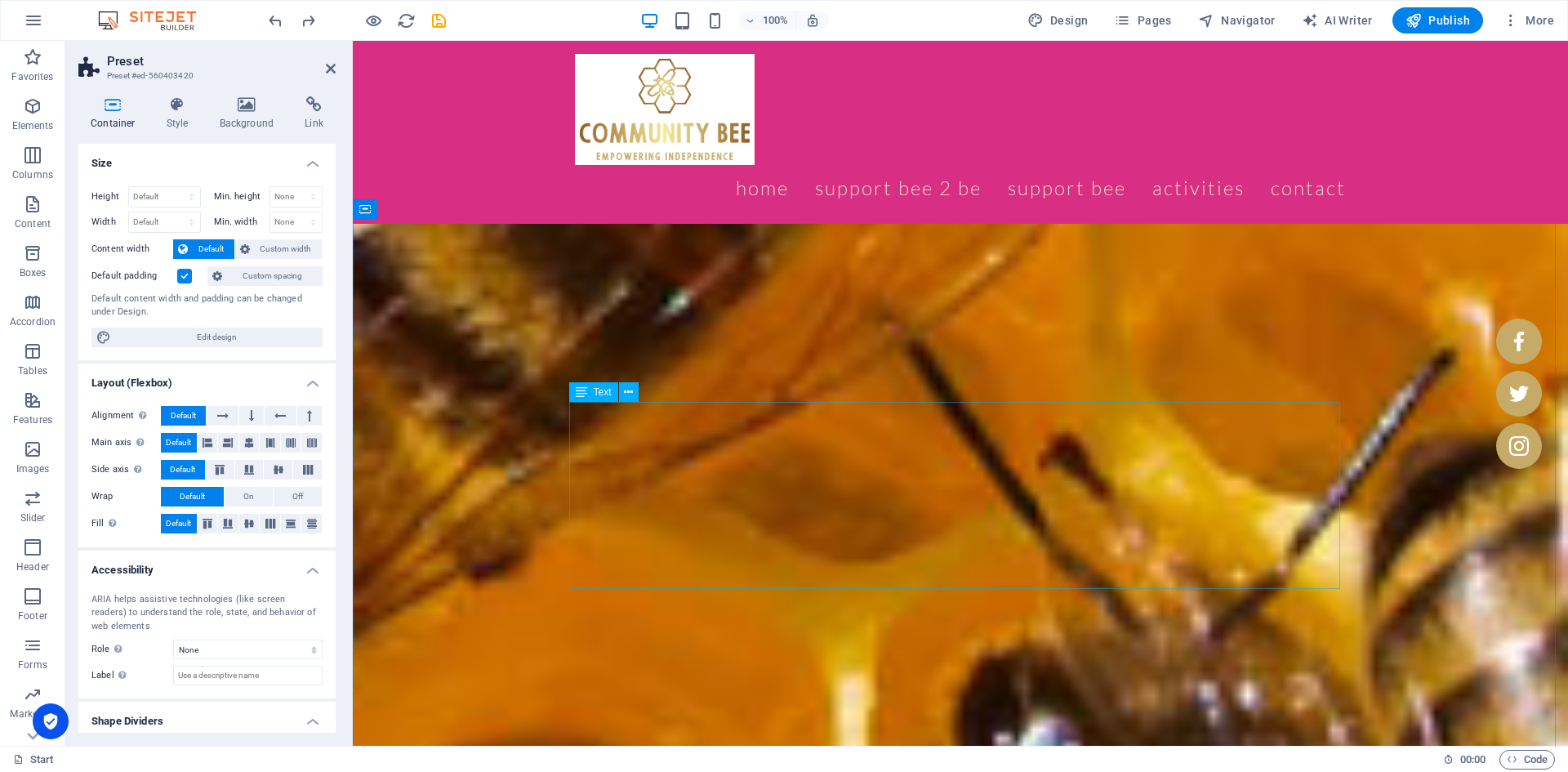 click on "Our values are the cornerstone of everything we do at Community Bee. They guide us in building strong, respectful, and collaborative relationships with our clients, their families, and the broader community. These principles shape the way we approach service delivery, ensuring we create an environment where everyone can thrive. Fairness : We are committed to providing equitable access to services and support for all, ensuring that each person receives the care and respect they deserve. Hope : We inspire confidence by fostering a belief in the potential for personal growth, empowering individuals to pursue their aspirations and embrace self-determination. Courage:  We act with bravery, tackling challenges head-on and advocating for positive change, even when faced with uncertainty or adversity. Perseverance:  We are dedicated to delivering the highest quality service, consistently pushing forward and overcoming obstacles to ensure that our clients’ needs are always met." at bounding box center (960, 8643) 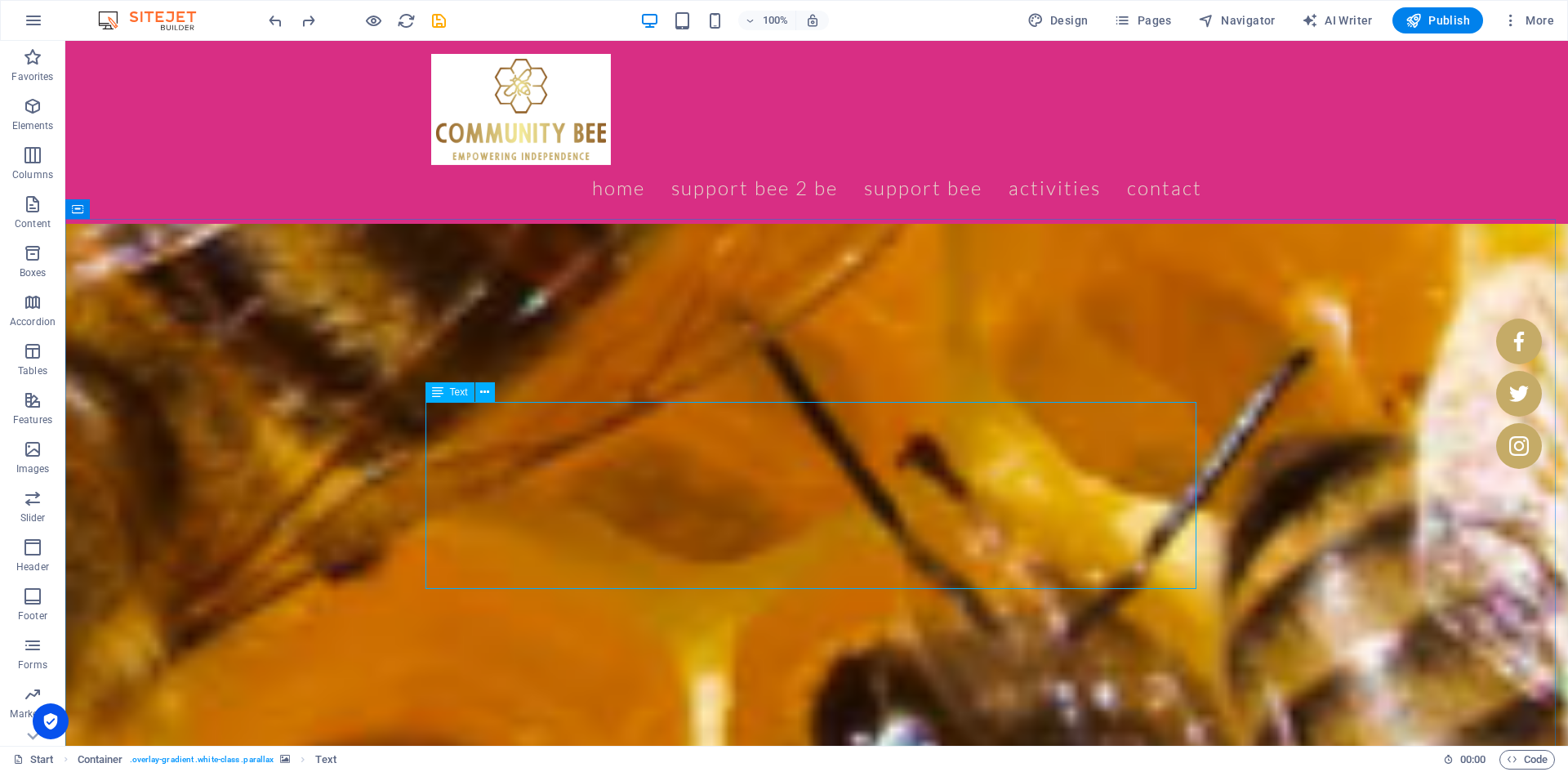 click at bounding box center [484, 392] 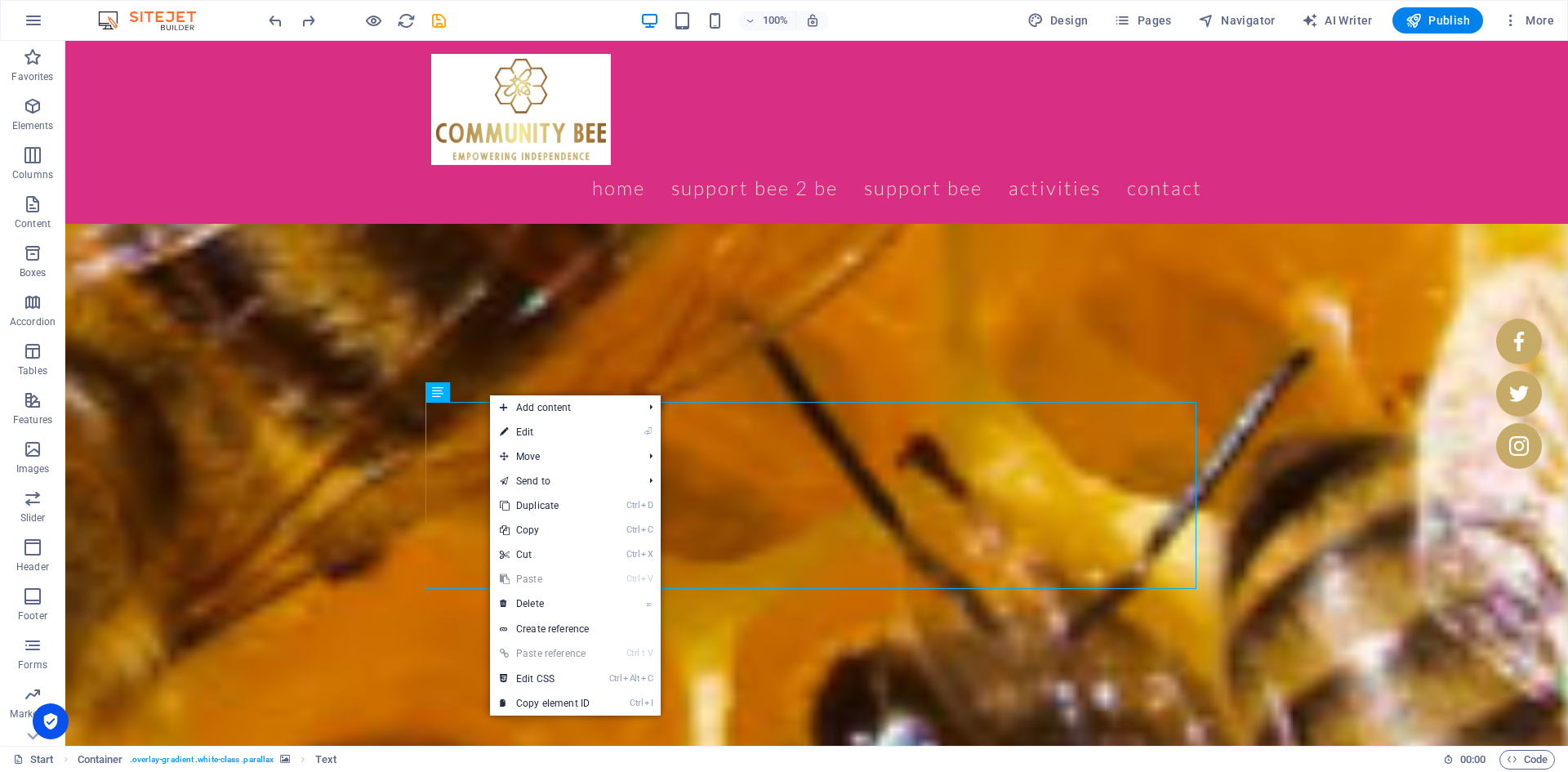 drag, startPoint x: 513, startPoint y: 422, endPoint x: 163, endPoint y: 383, distance: 352.16615 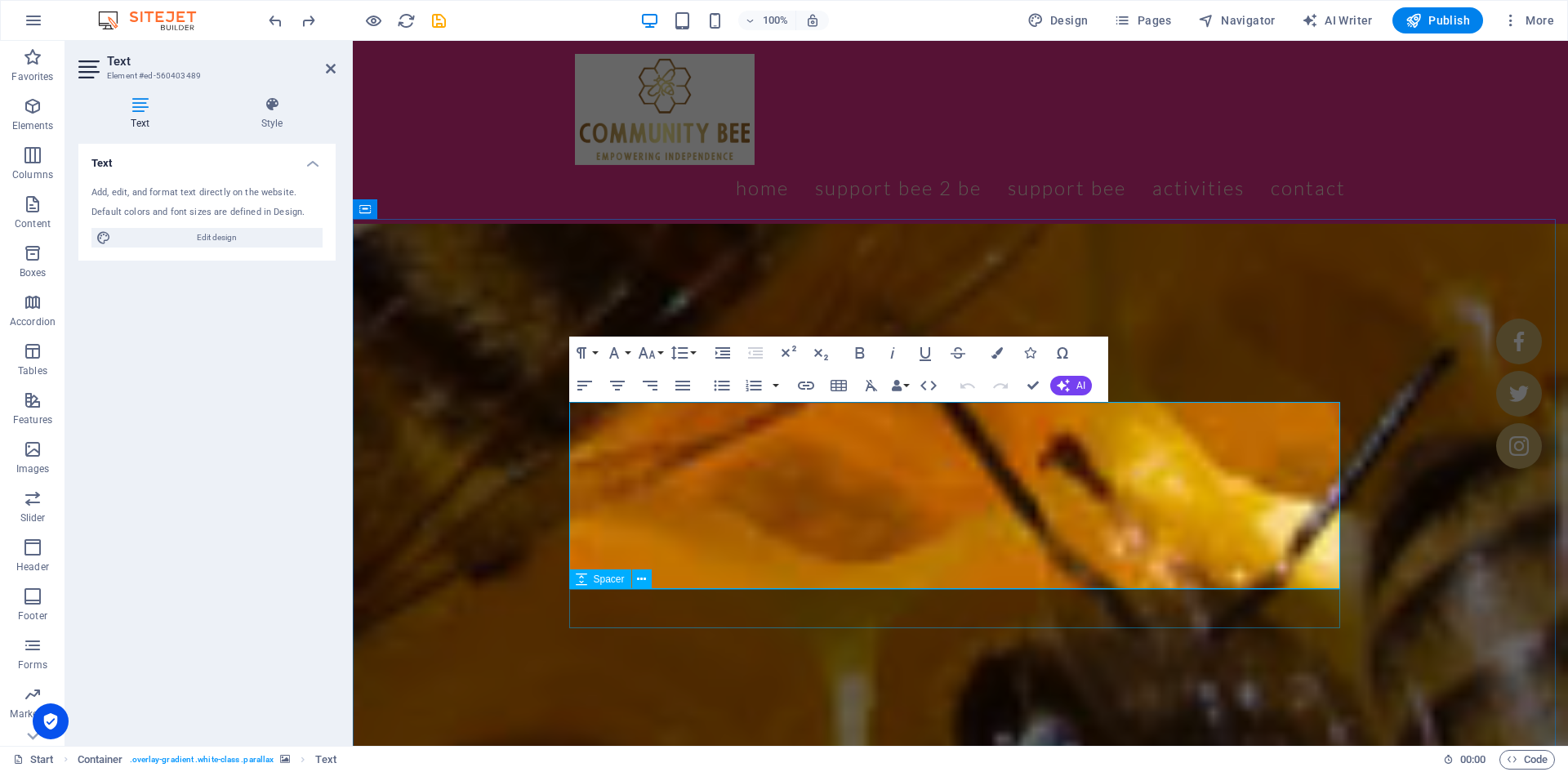 click at bounding box center [641, 579] 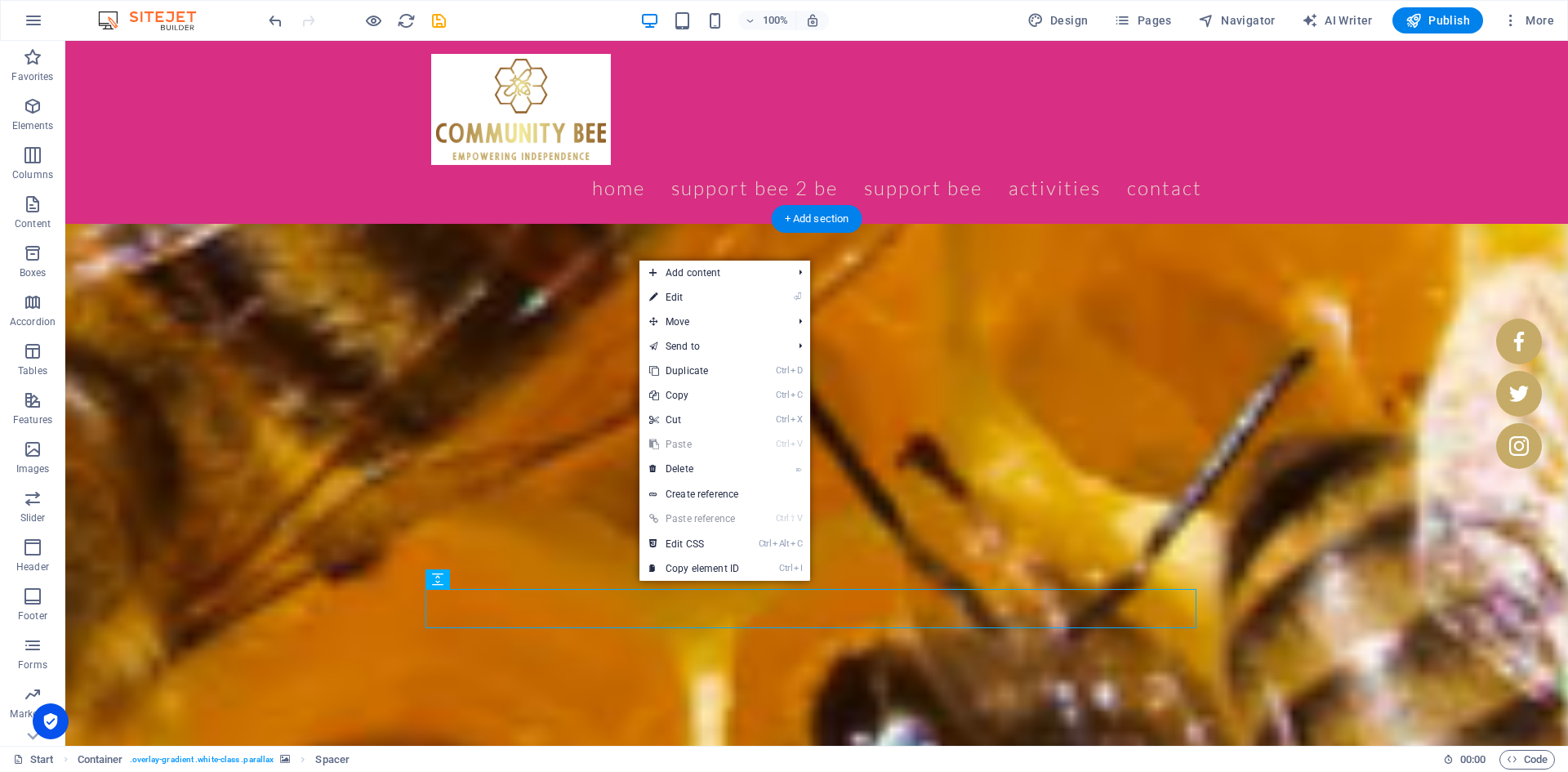drag, startPoint x: 497, startPoint y: 624, endPoint x: 432, endPoint y: 615, distance: 65.62012 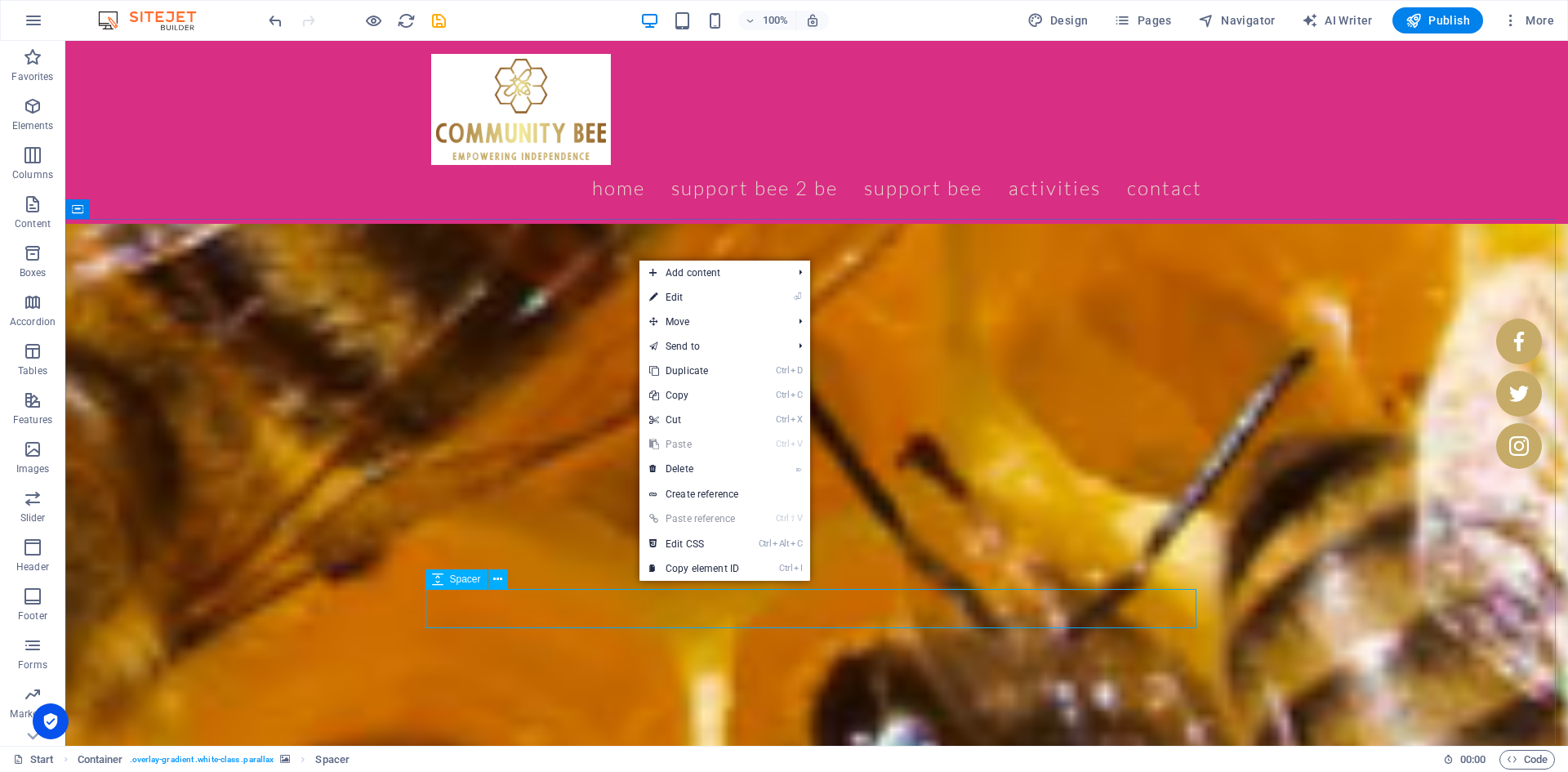 click at bounding box center (438, 579) 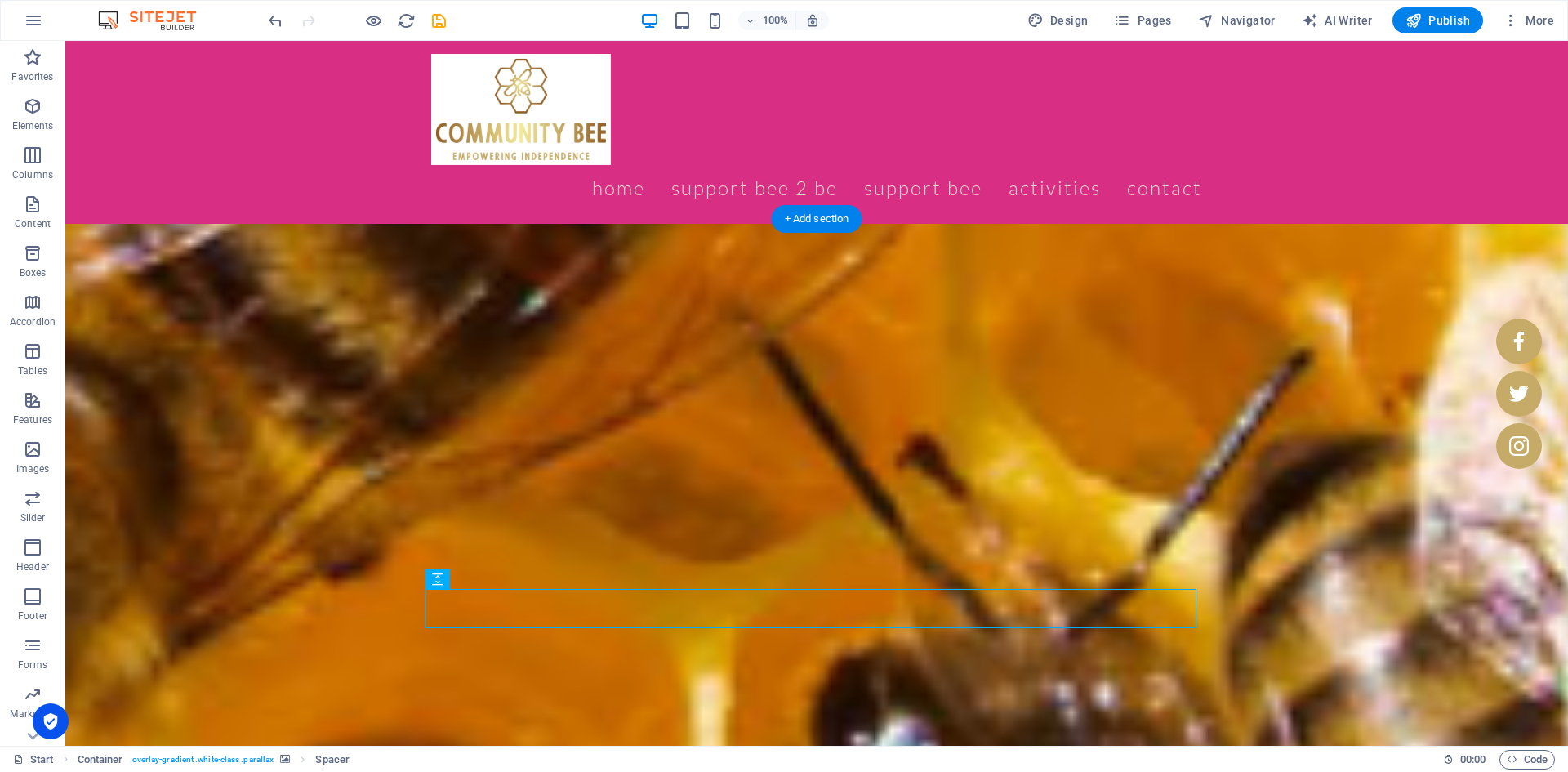 drag, startPoint x: 502, startPoint y: 621, endPoint x: 502, endPoint y: 630, distance: 9 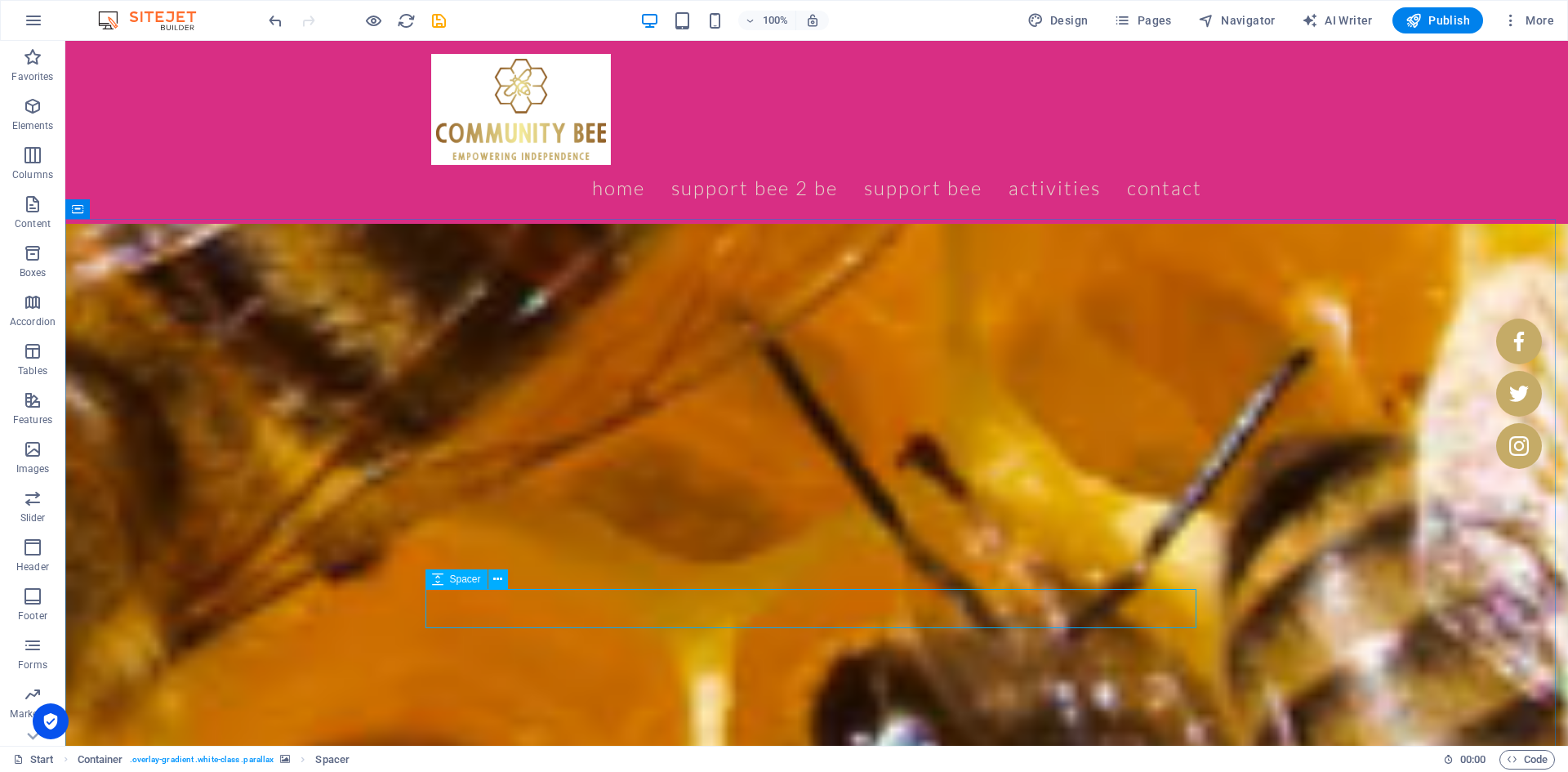 drag, startPoint x: 499, startPoint y: 620, endPoint x: 389, endPoint y: 574, distance: 119.23087 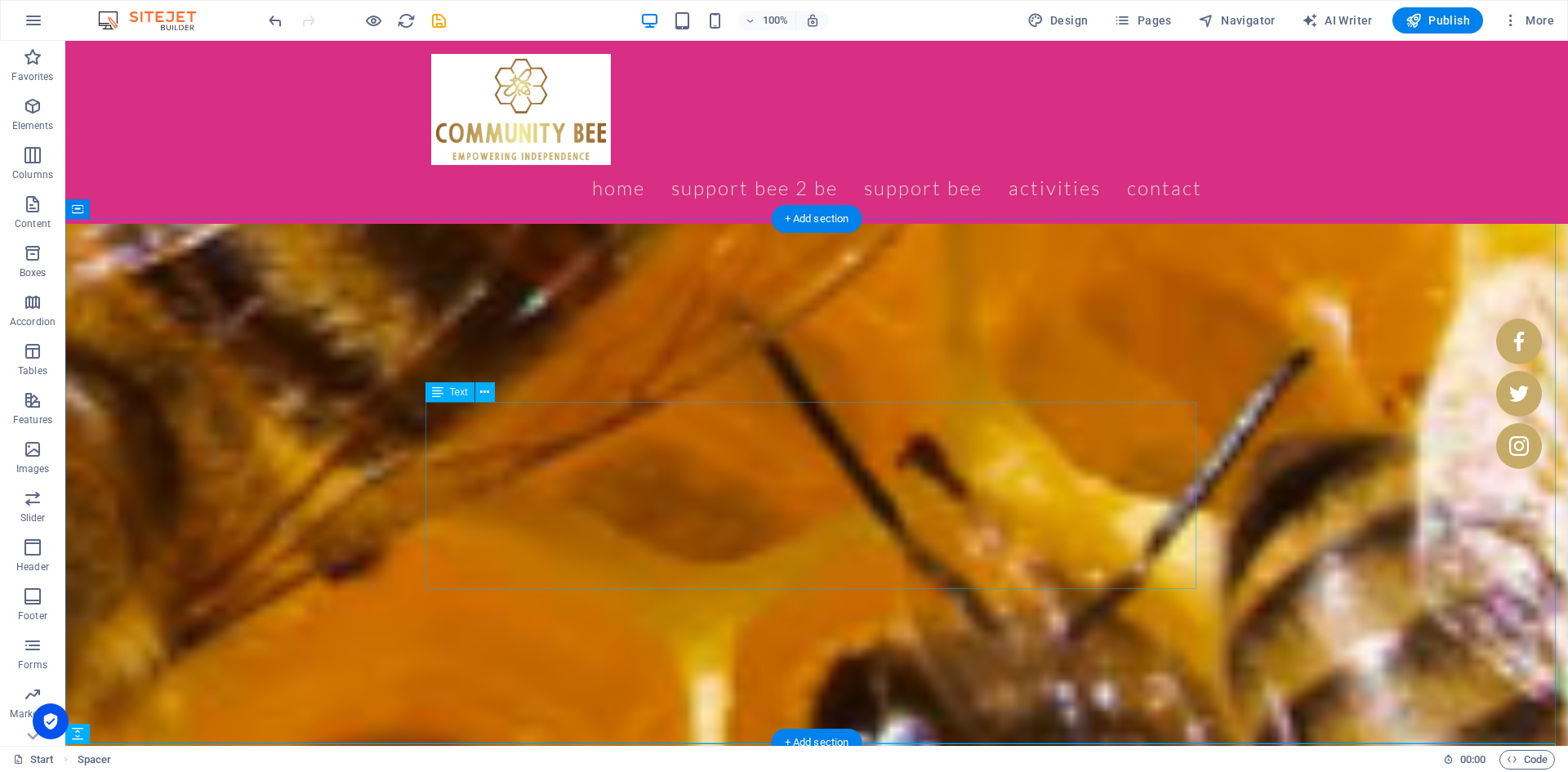 click on "Our values are the cornerstone of everything we do at Community Bee. They guide us in building strong, respectful, and collaborative relationships with our clients, their families, and the broader community. These principles shape the way we approach service delivery, ensuring we create an environment where everyone can thrive. Fairness : We are committed to providing equitable access to services and support for all, ensuring that each person receives the care and respect they deserve. Hope : We inspire confidence by fostering a belief in the potential for personal growth, empowering individuals to pursue their aspirations and embrace self-determination. Courage:  We act with bravery, tackling challenges head-on and advocating for positive change, even when faced with uncertainty or adversity. Perseverance:  We are dedicated to delivering the highest quality service, consistently pushing forward and overcoming obstacles to ensure that our clients’ needs are always met." at bounding box center (817, 8624) 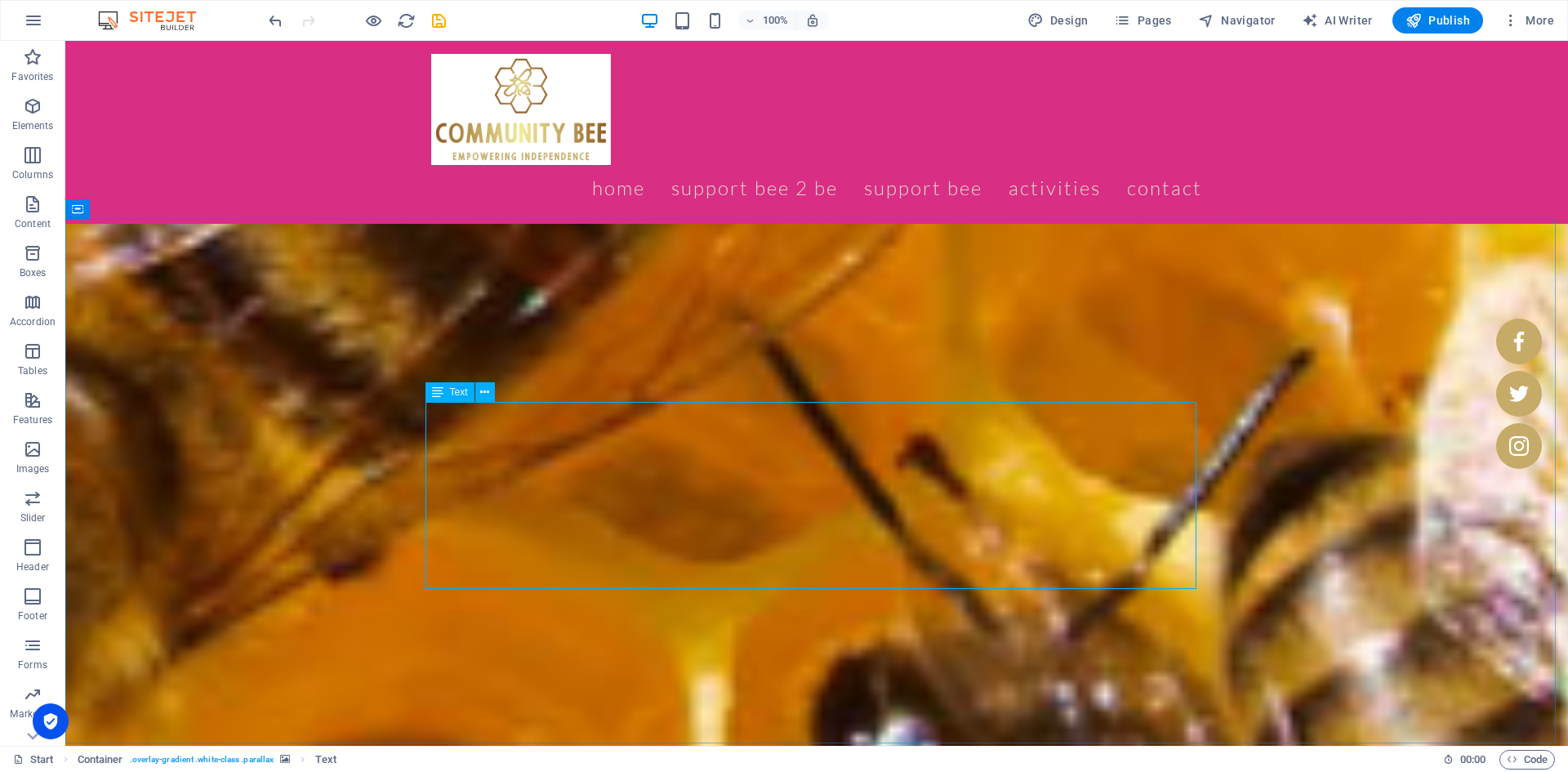 click at bounding box center (438, 392) 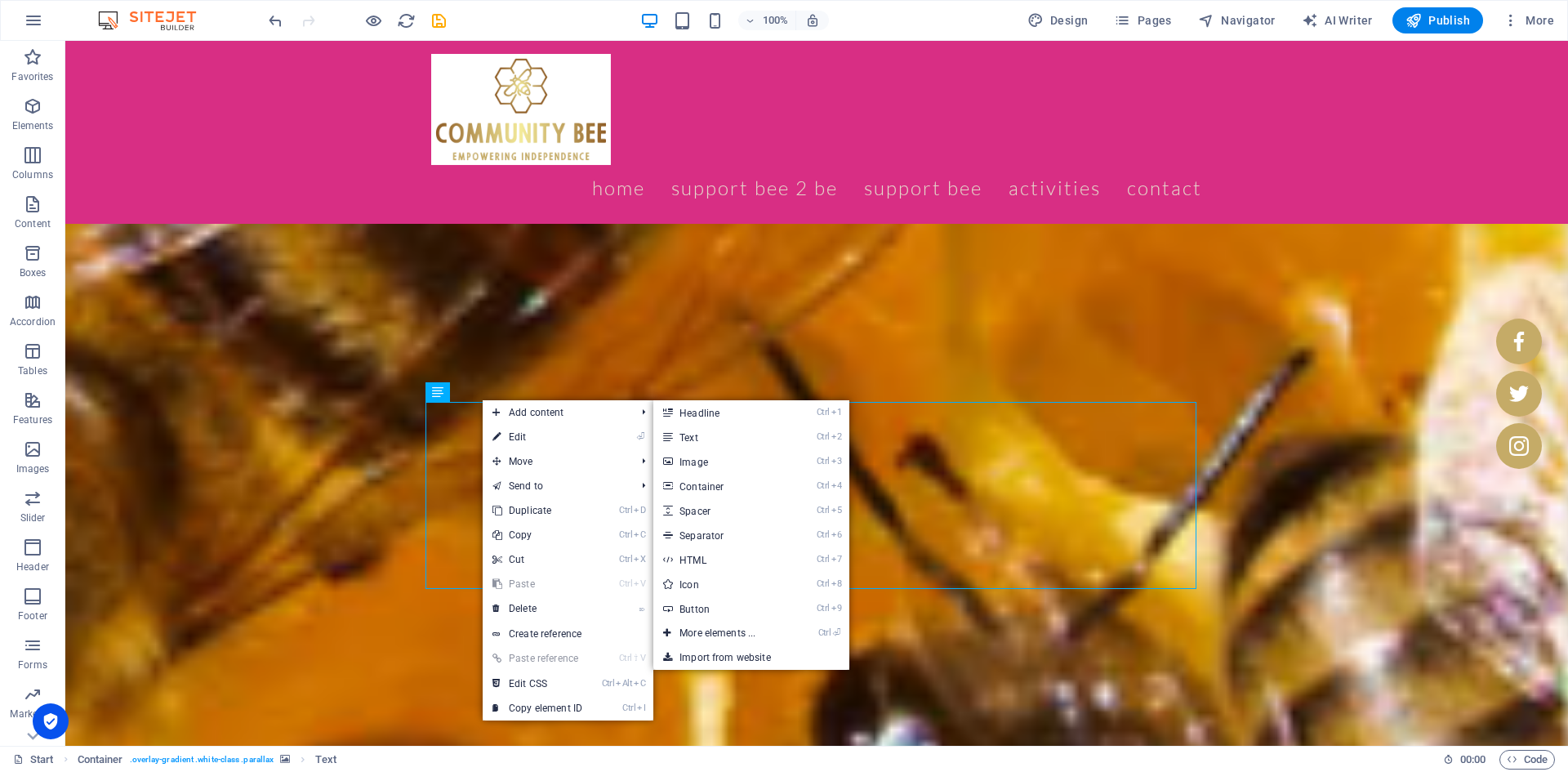 click at bounding box center [817, 7950] 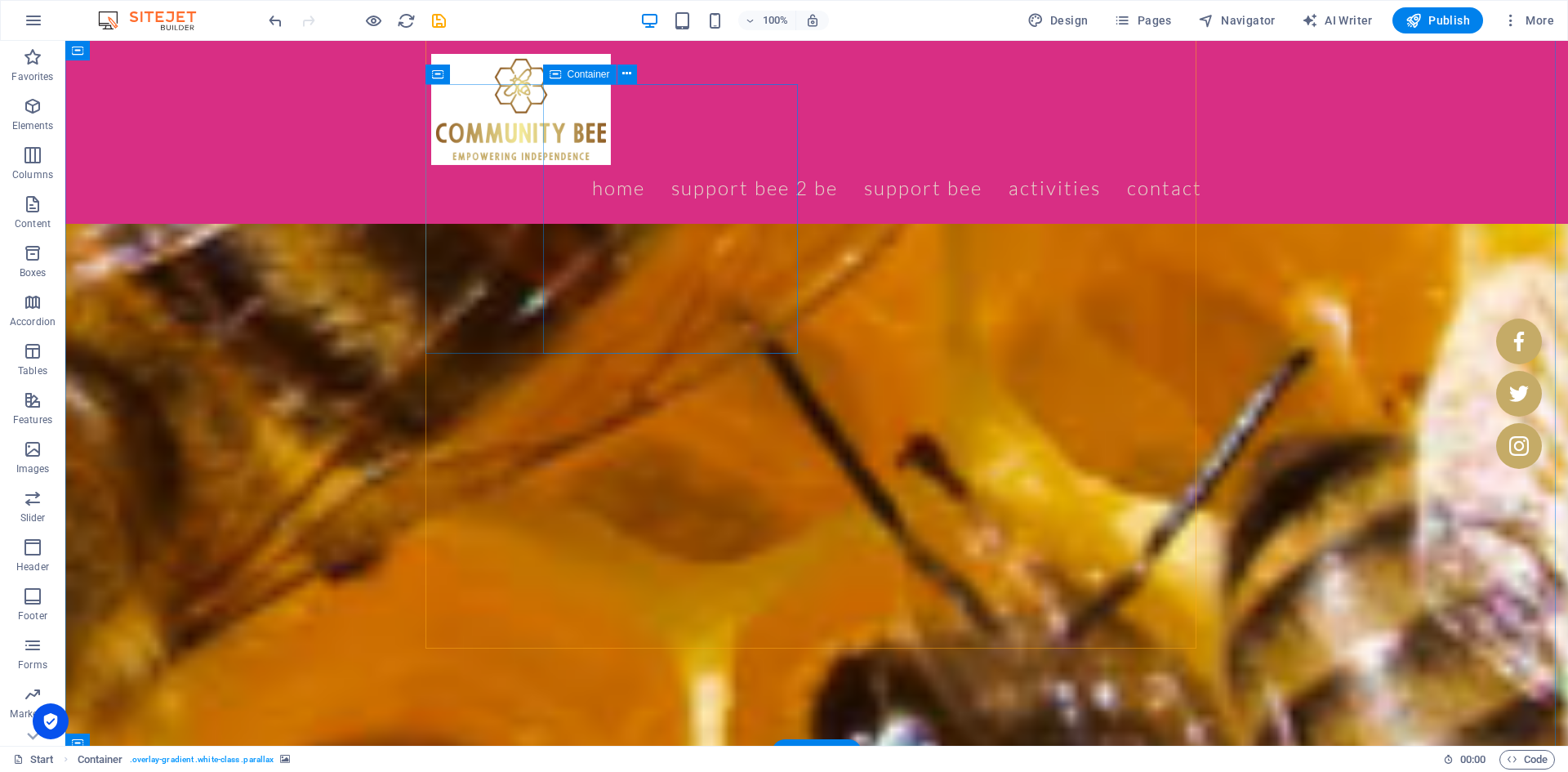 scroll, scrollTop: 2723, scrollLeft: 0, axis: vertical 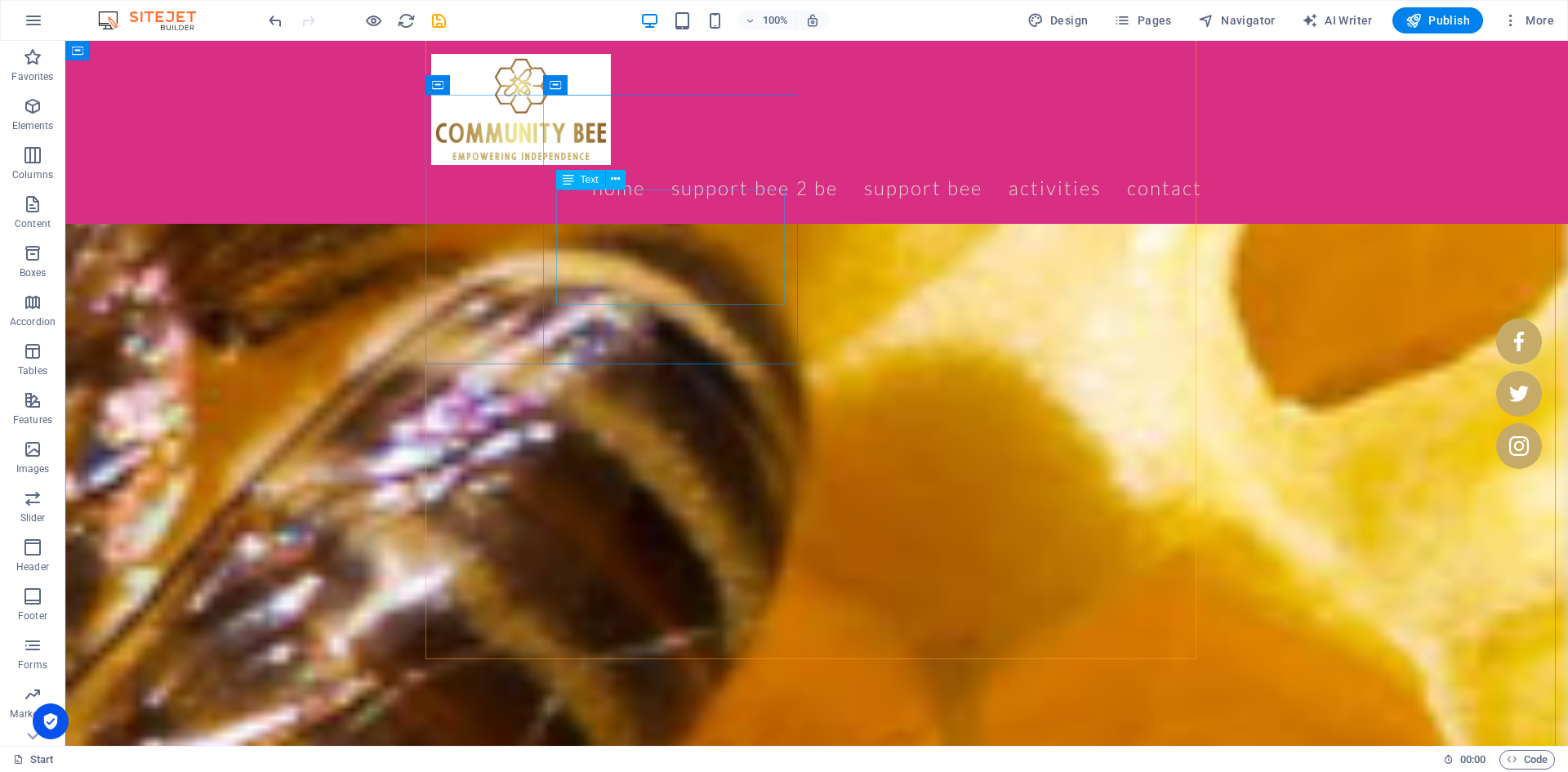 click at bounding box center [615, 179] 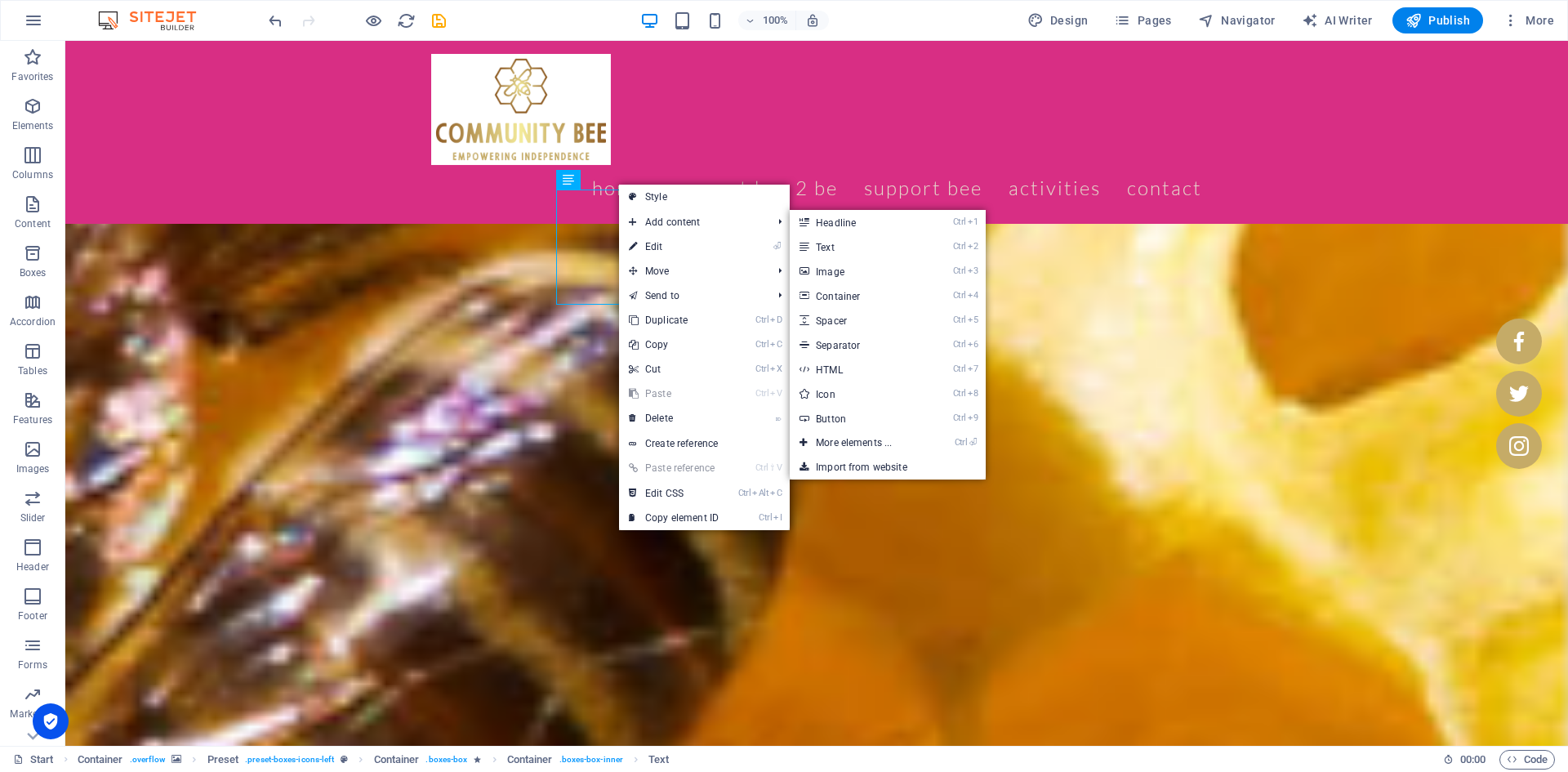 drag, startPoint x: 832, startPoint y: 417, endPoint x: 475, endPoint y: 381, distance: 358.81053 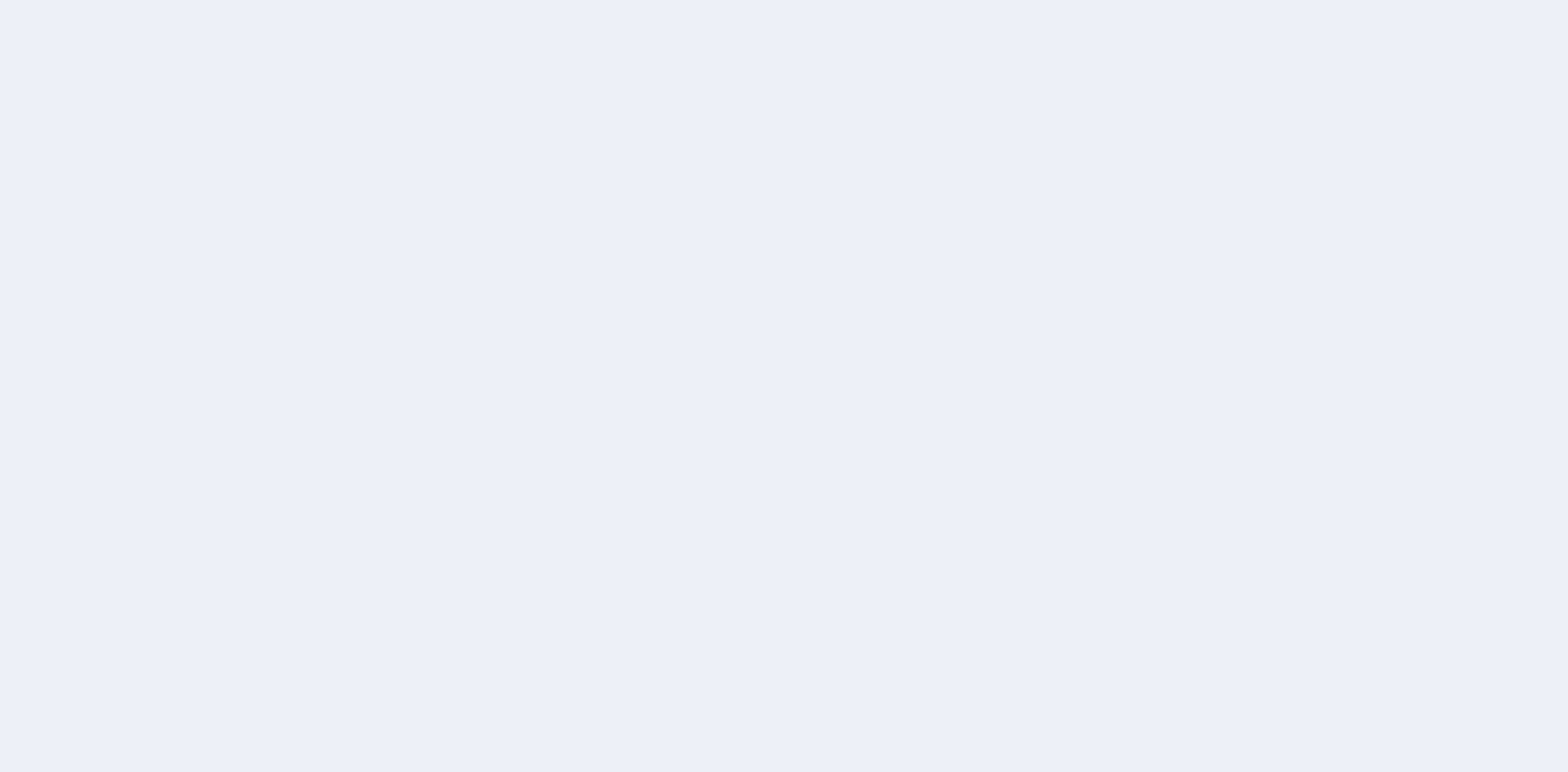 scroll, scrollTop: 0, scrollLeft: 0, axis: both 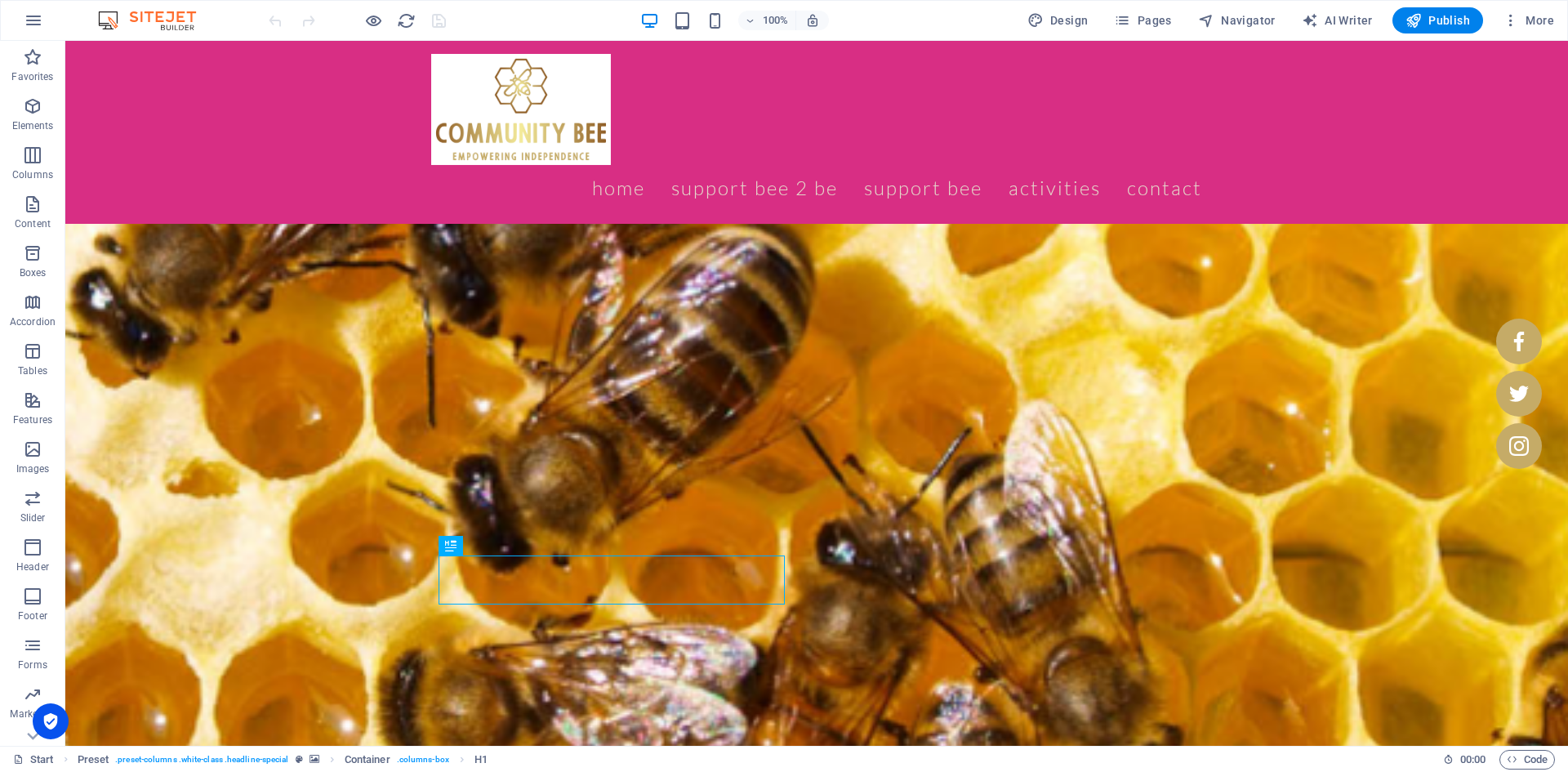 click at bounding box center [464, 1902] 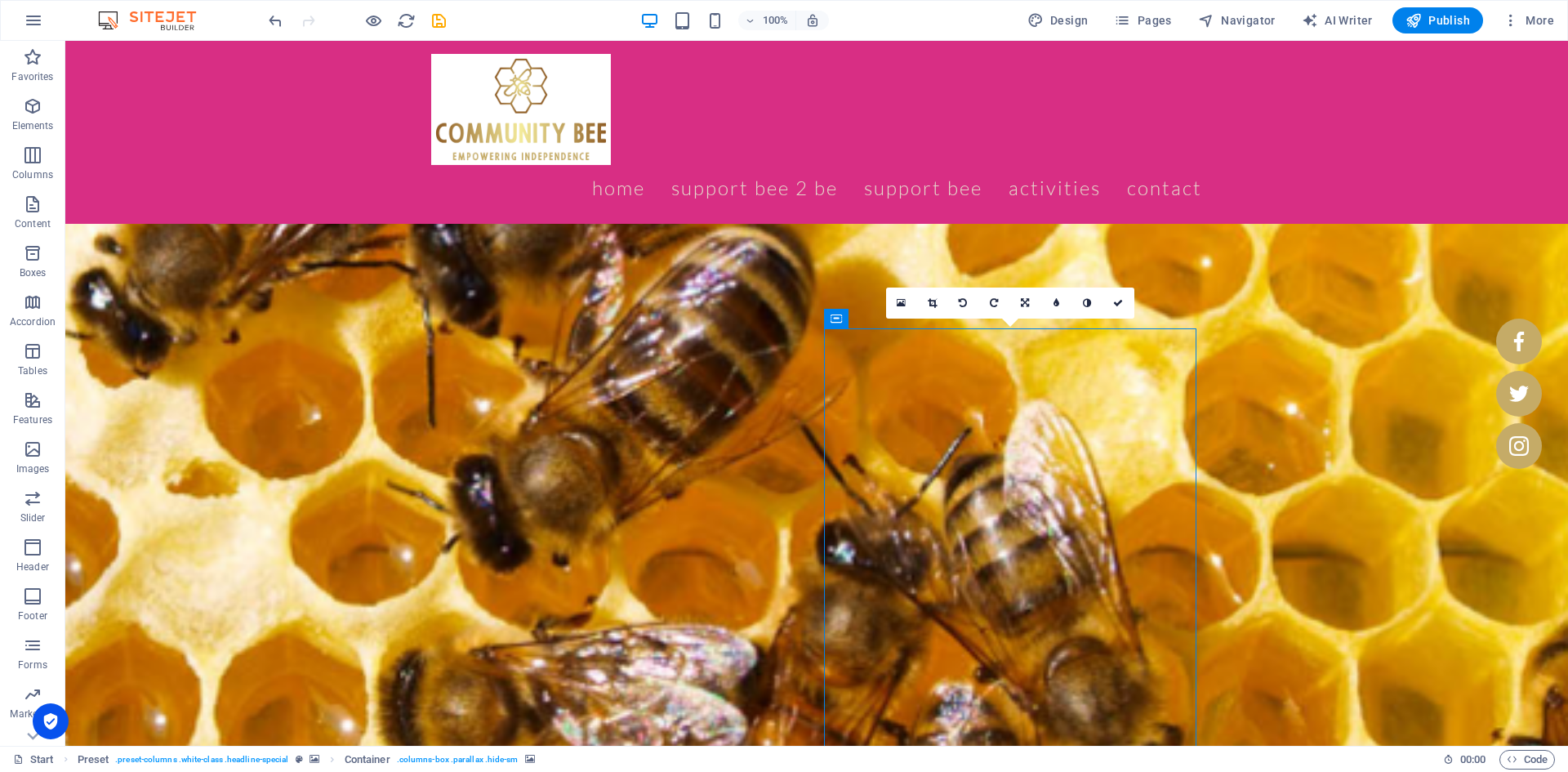 click at bounding box center [994, 303] 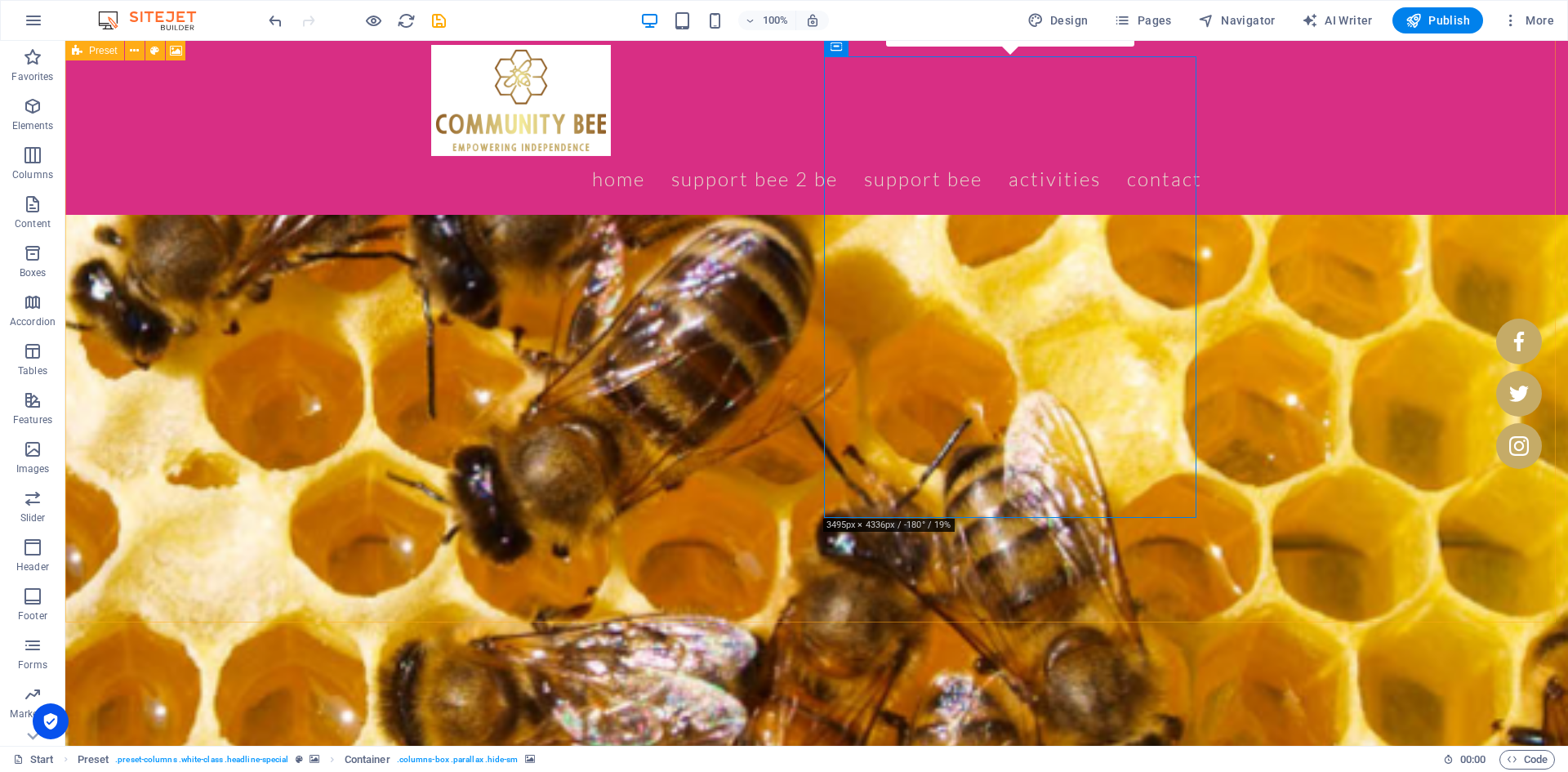 scroll, scrollTop: 0, scrollLeft: 0, axis: both 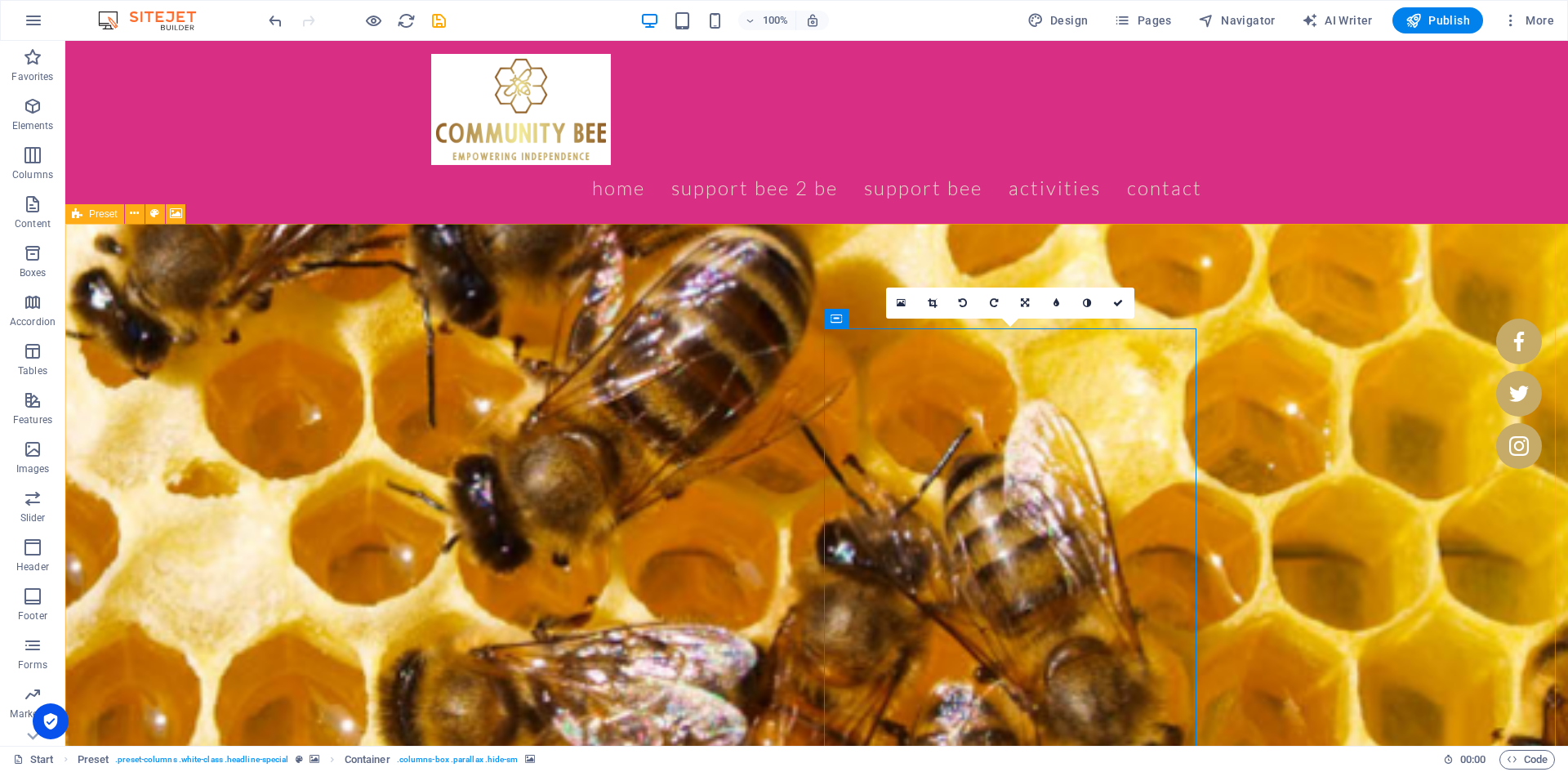 click at bounding box center (932, 303) 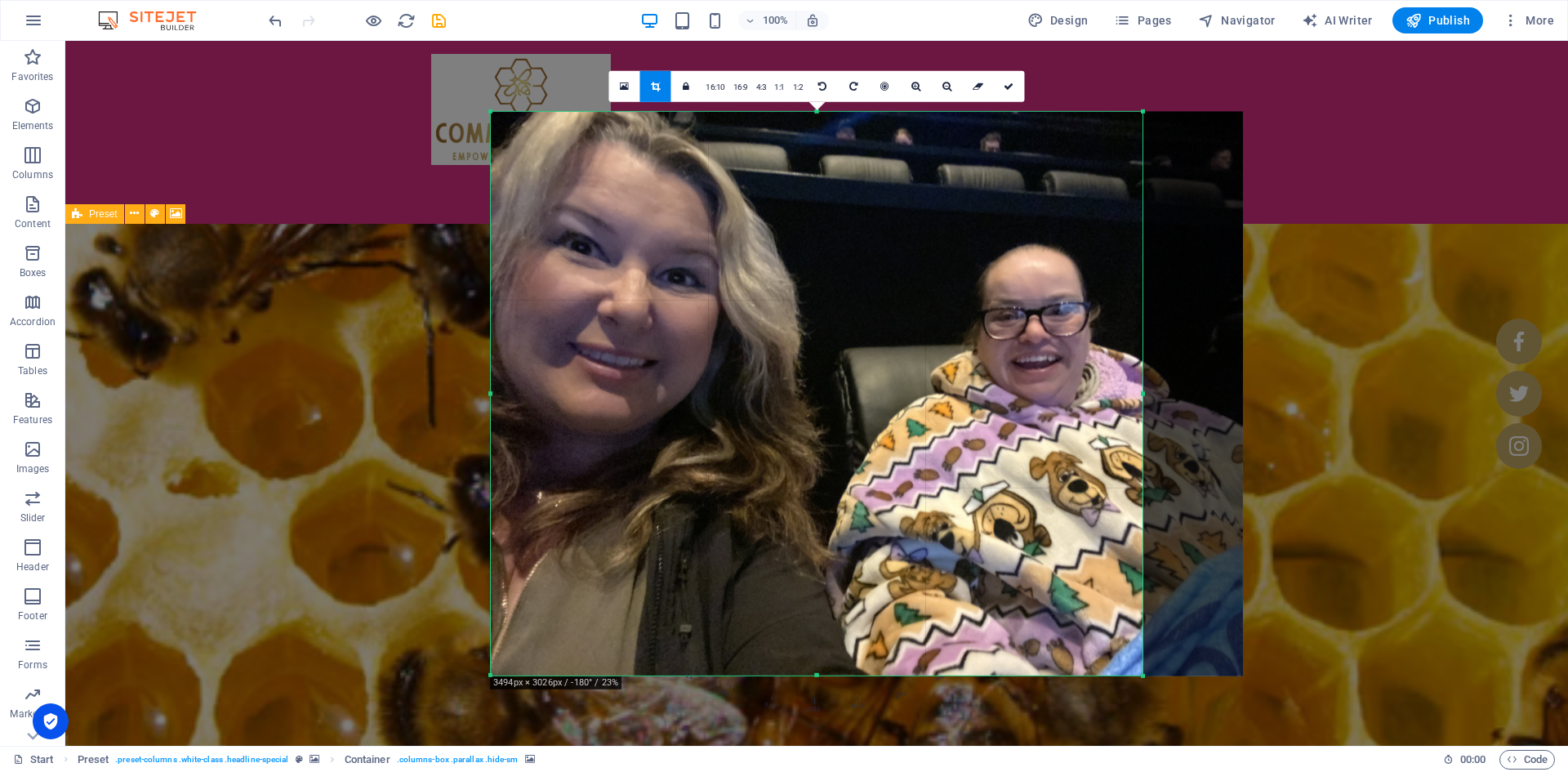 click at bounding box center (866, 393) 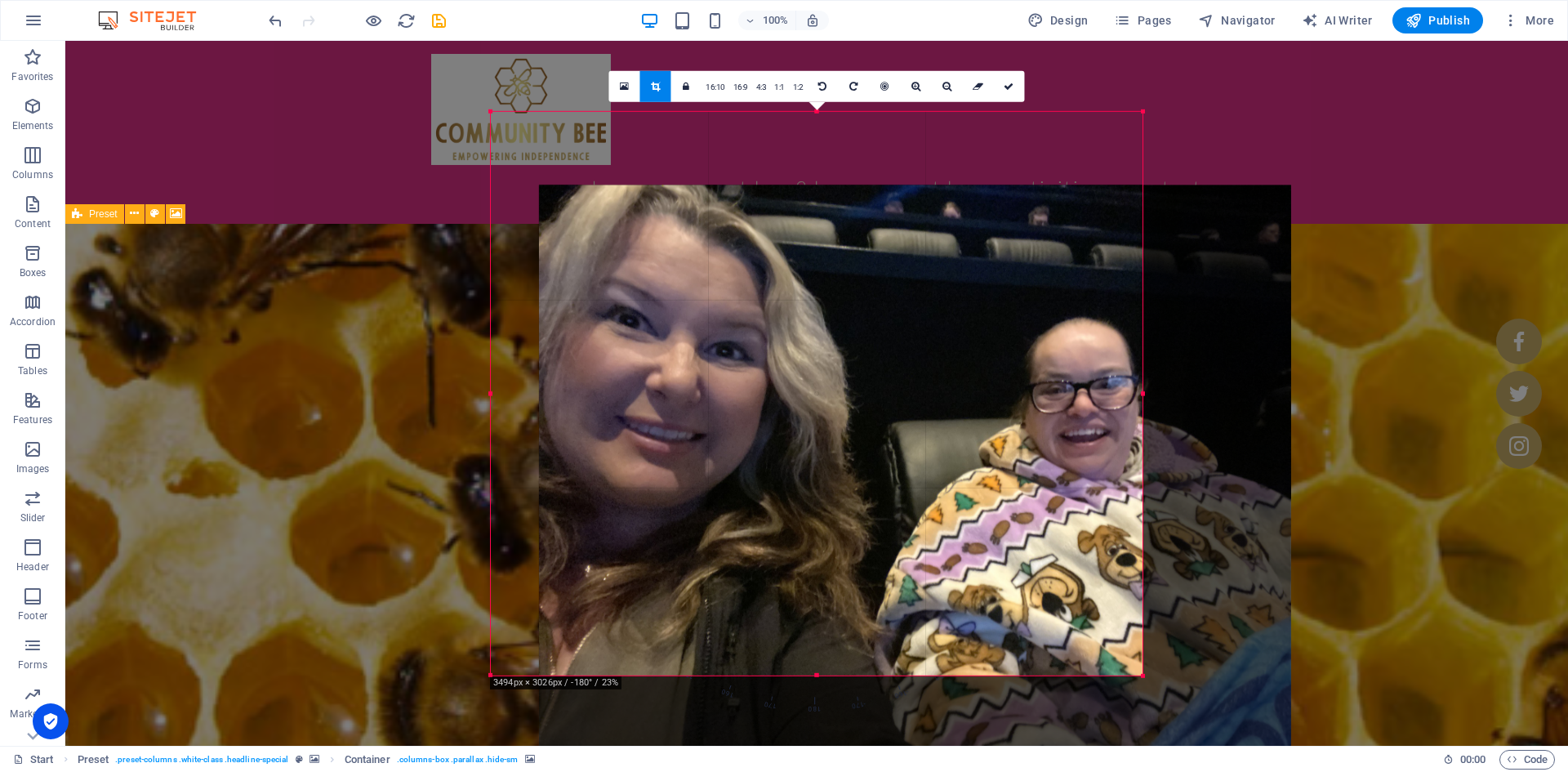 drag, startPoint x: 909, startPoint y: 312, endPoint x: 957, endPoint y: 386, distance: 88.20431 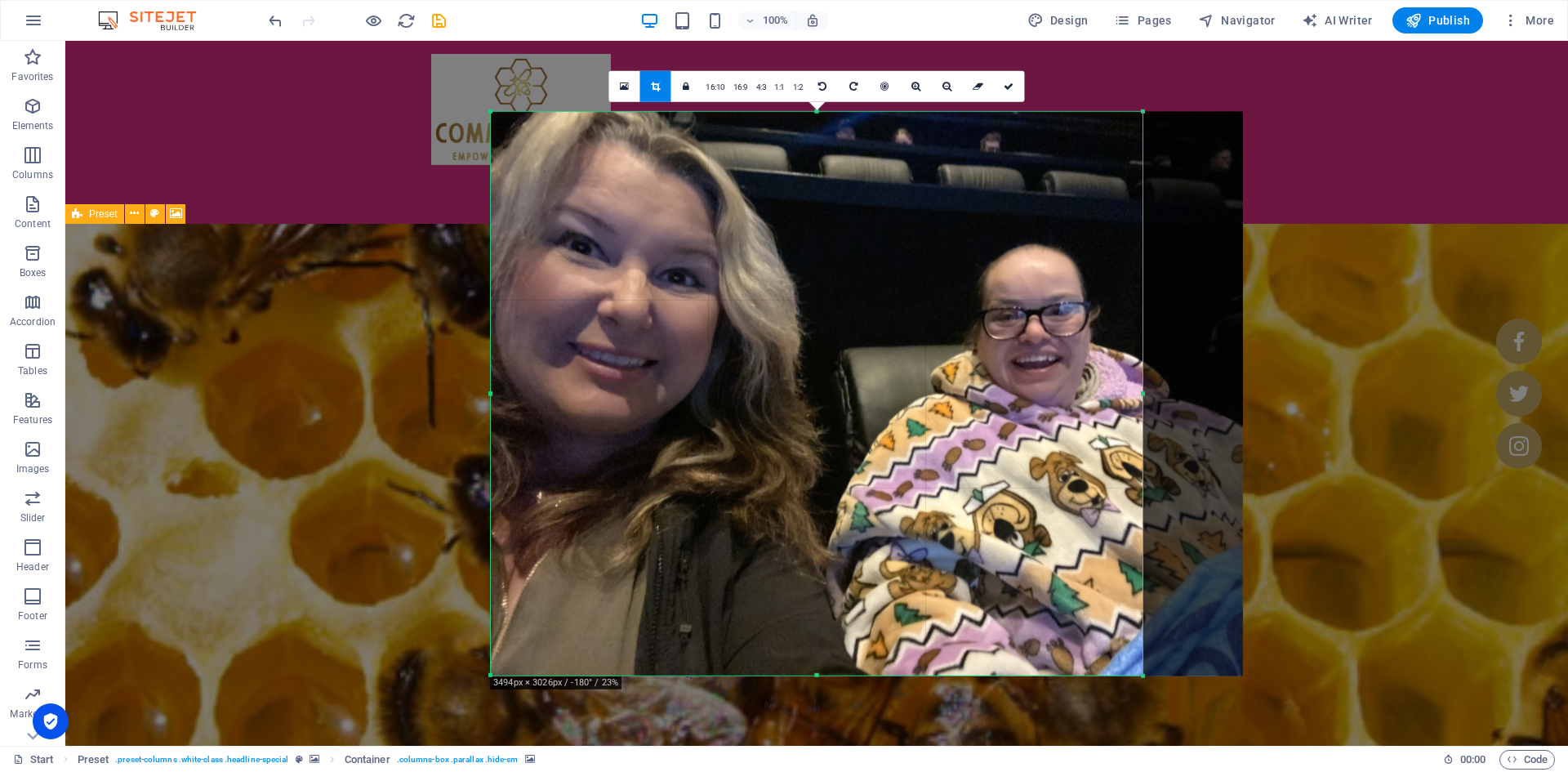click on "H1   Preset   Container   Reference   Container   Placeholder 180 170 160 150 140 130 120 110 100 90 80 70 60 50 40 30 20 10 0 -10 -20 -30 -40 -50 -60 -70 -80 -90 -100 -110 -120 -130 -140 -150 -160 -170 3494px × 3026px / -180° / 23% 16:10 16:9 4:3 1:1 1:2 0" at bounding box center [817, 393] 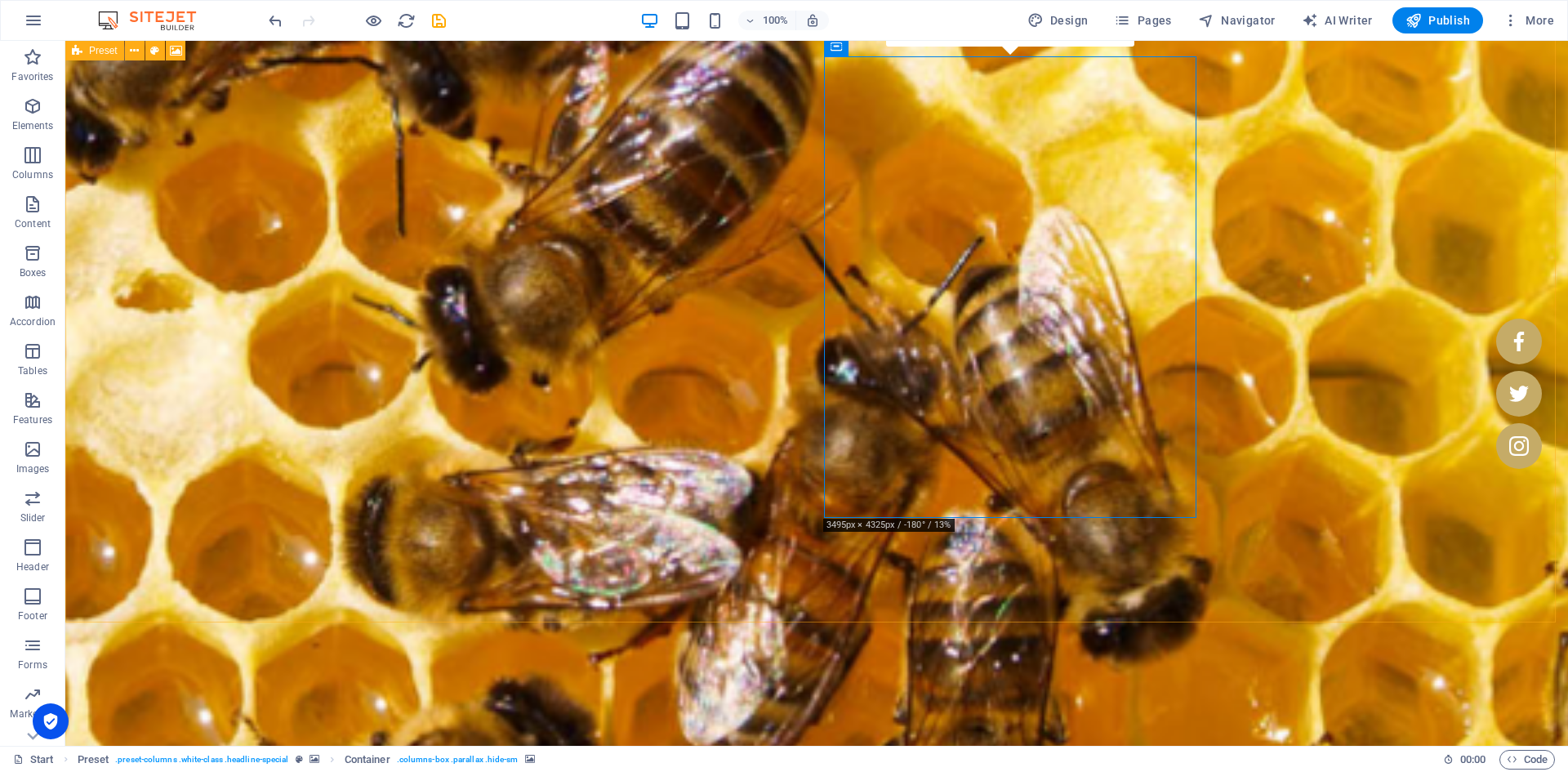scroll, scrollTop: 0, scrollLeft: 0, axis: both 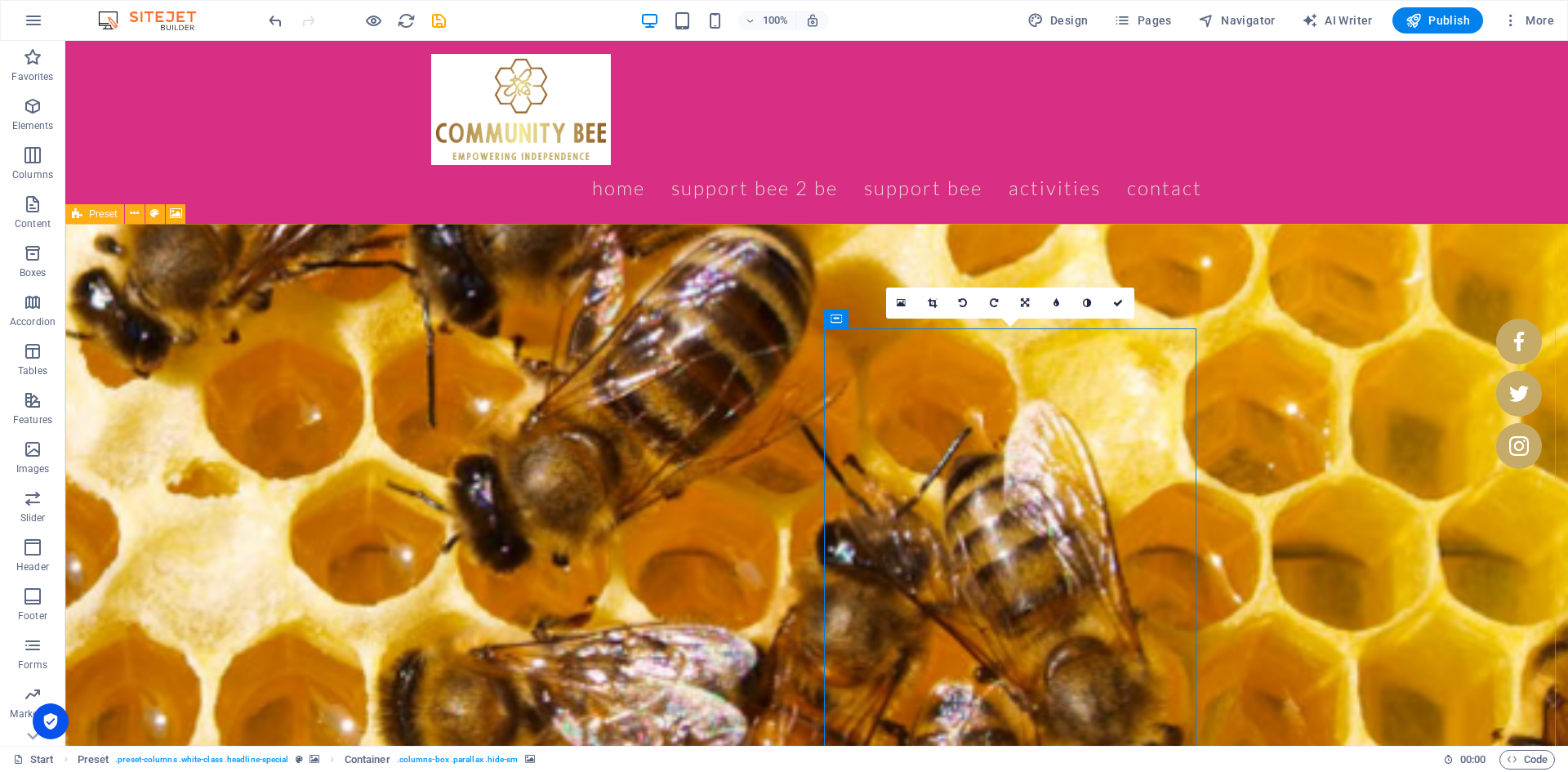 click at bounding box center [464, 1902] 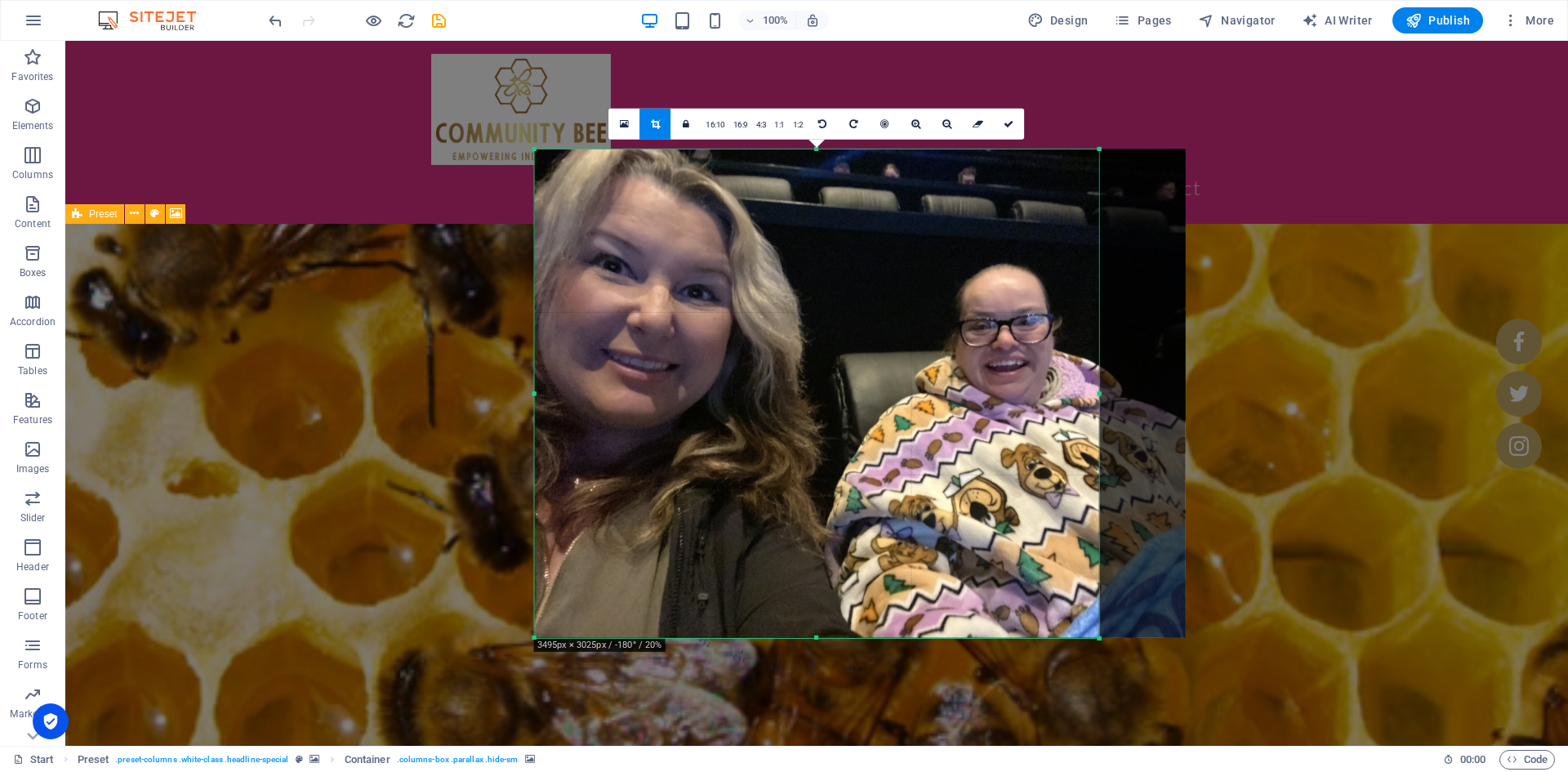 click on "1:2" at bounding box center (798, 124) 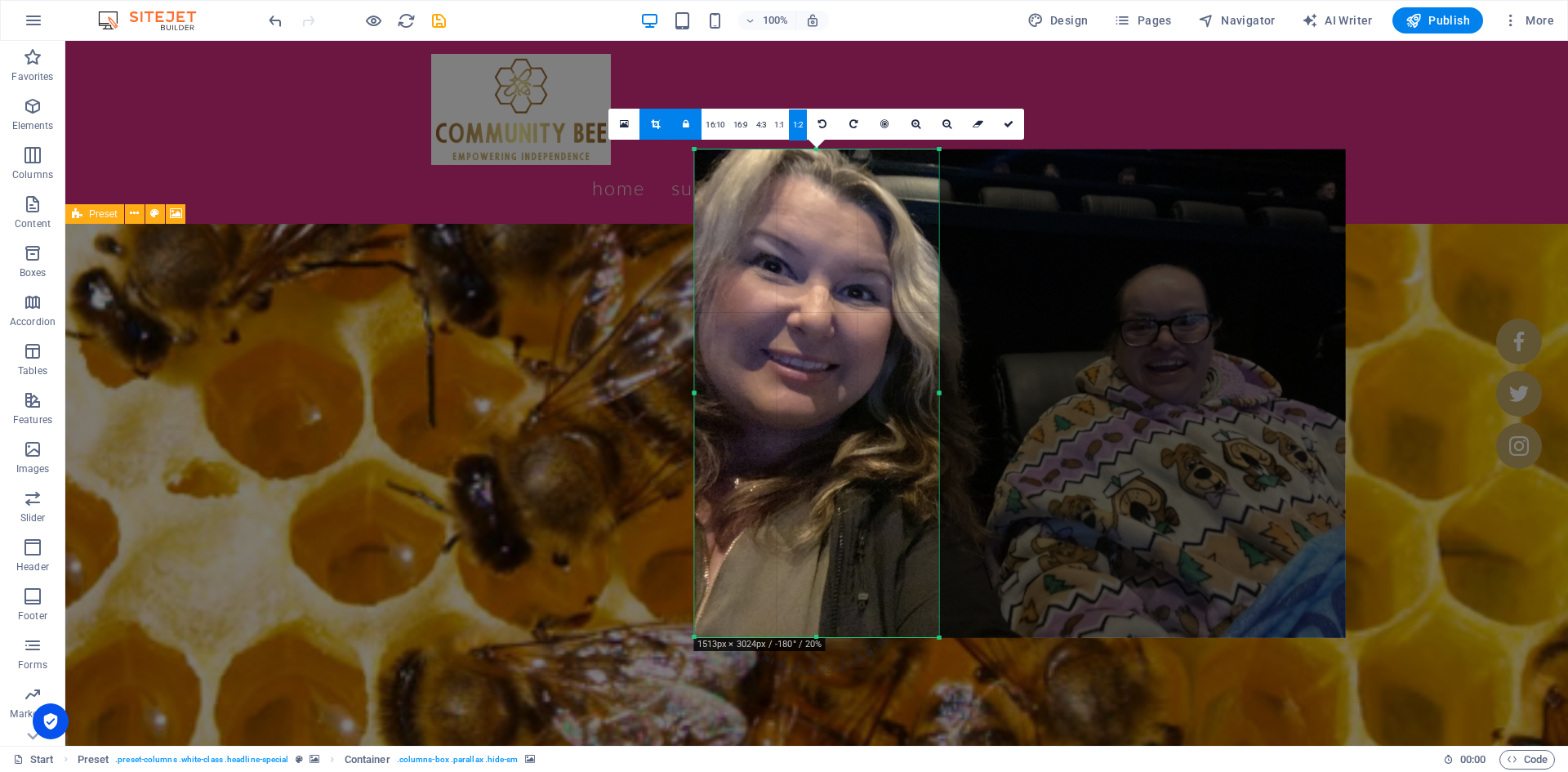 click on "1:1" at bounding box center (779, 125) 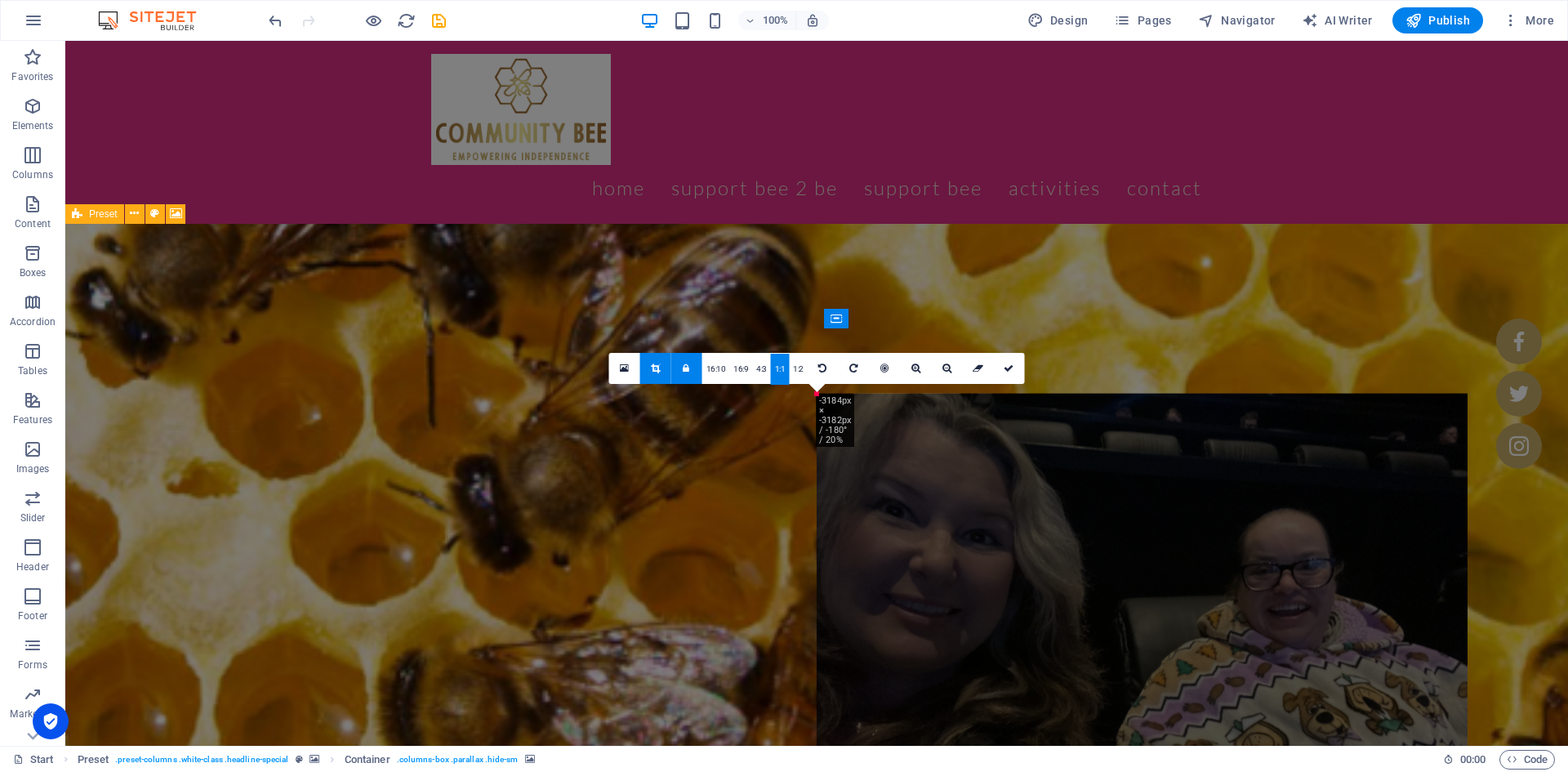 click on "4:3" at bounding box center [761, 369] 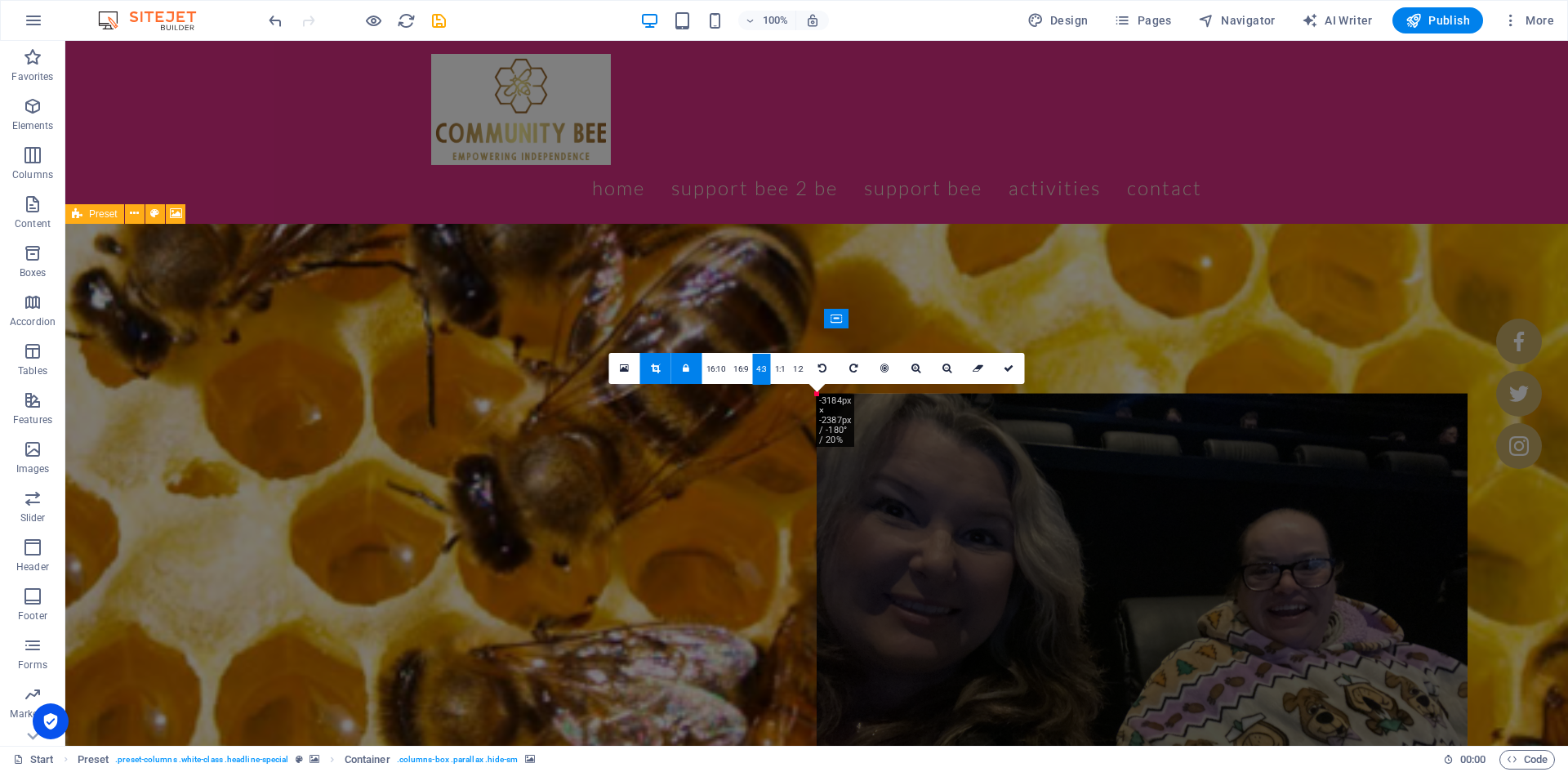 click on "16:9" at bounding box center (741, 369) 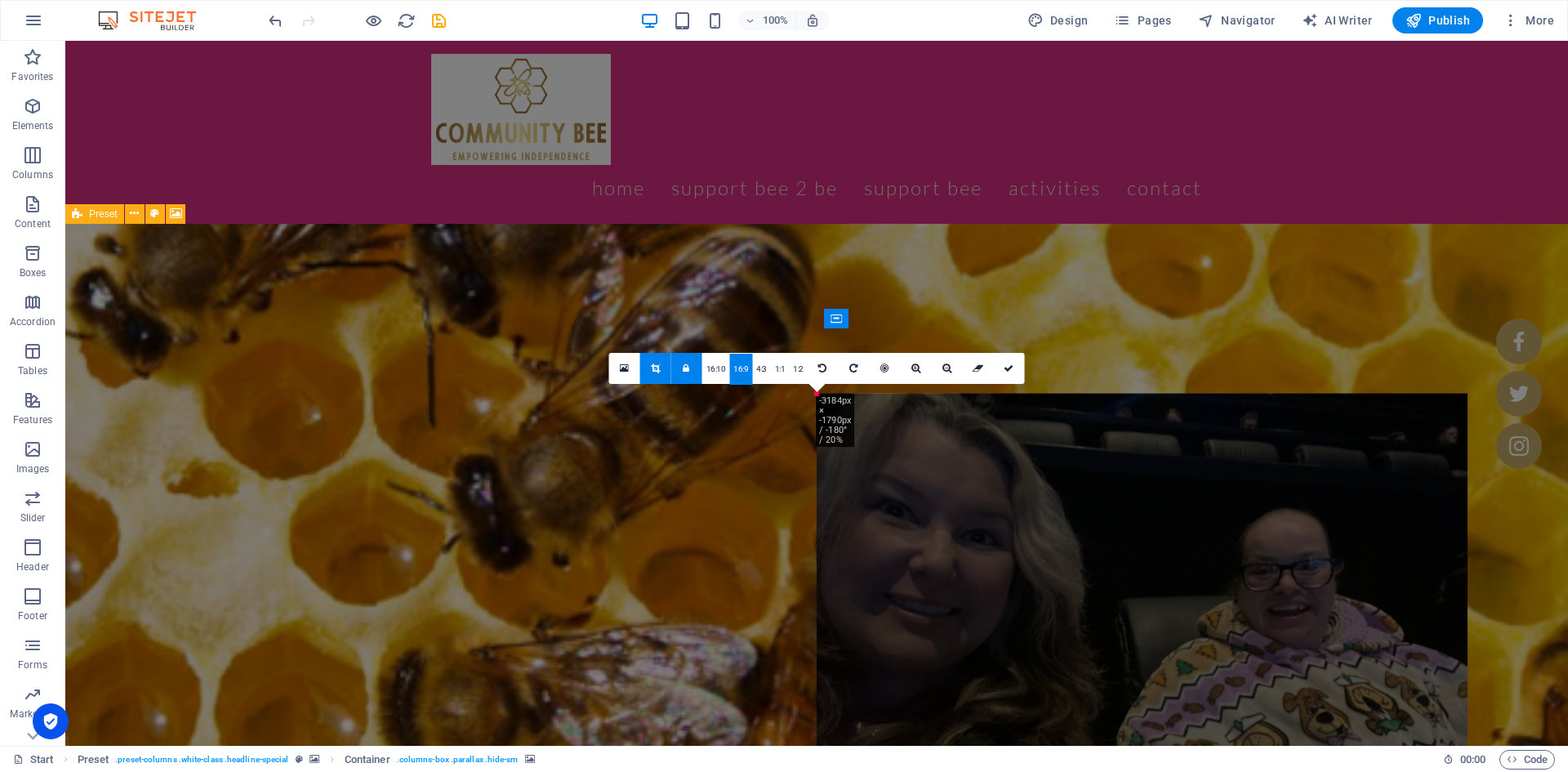 click on "16:10" at bounding box center [716, 369] 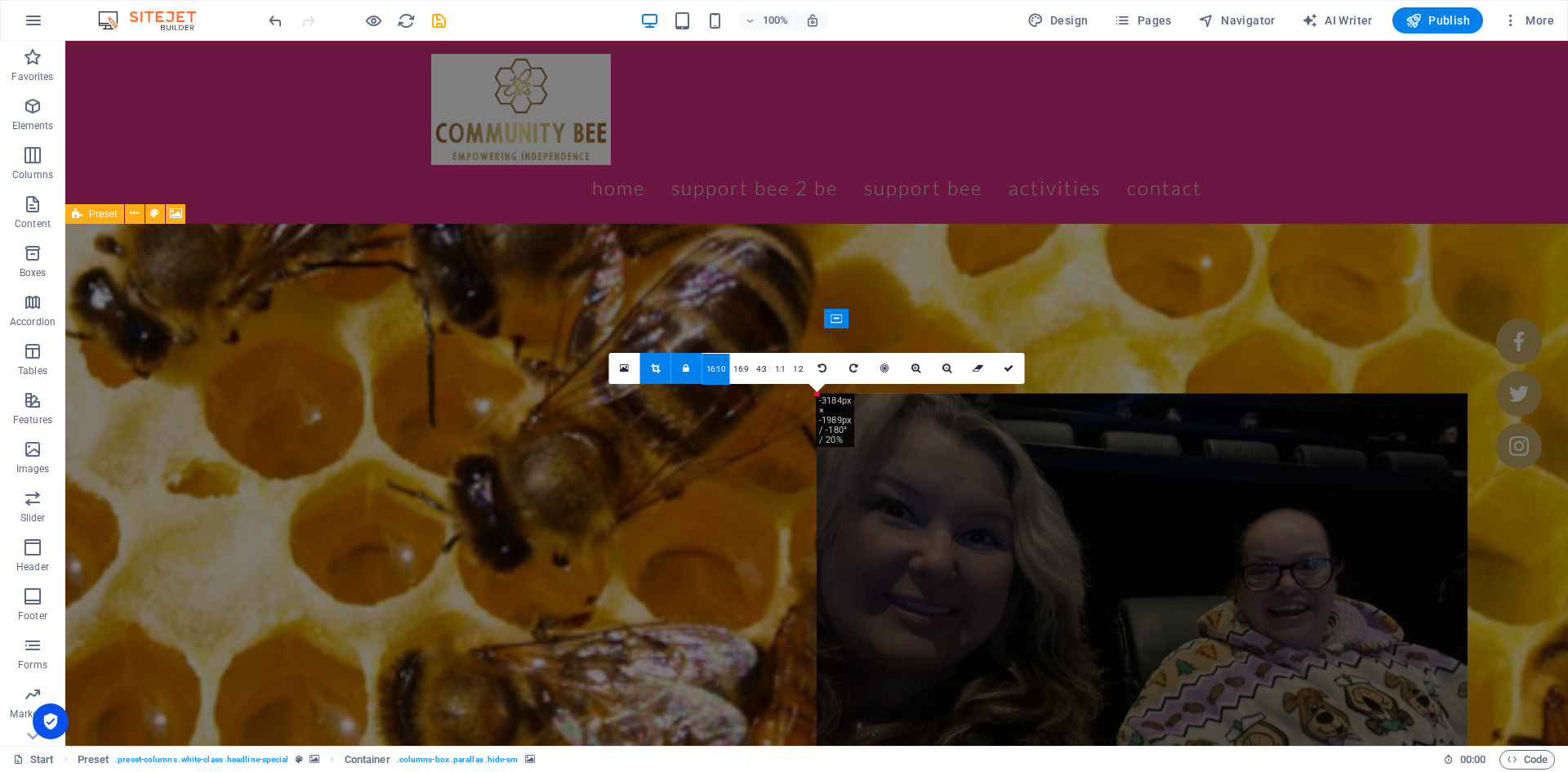 click on "16:9" at bounding box center [741, 369] 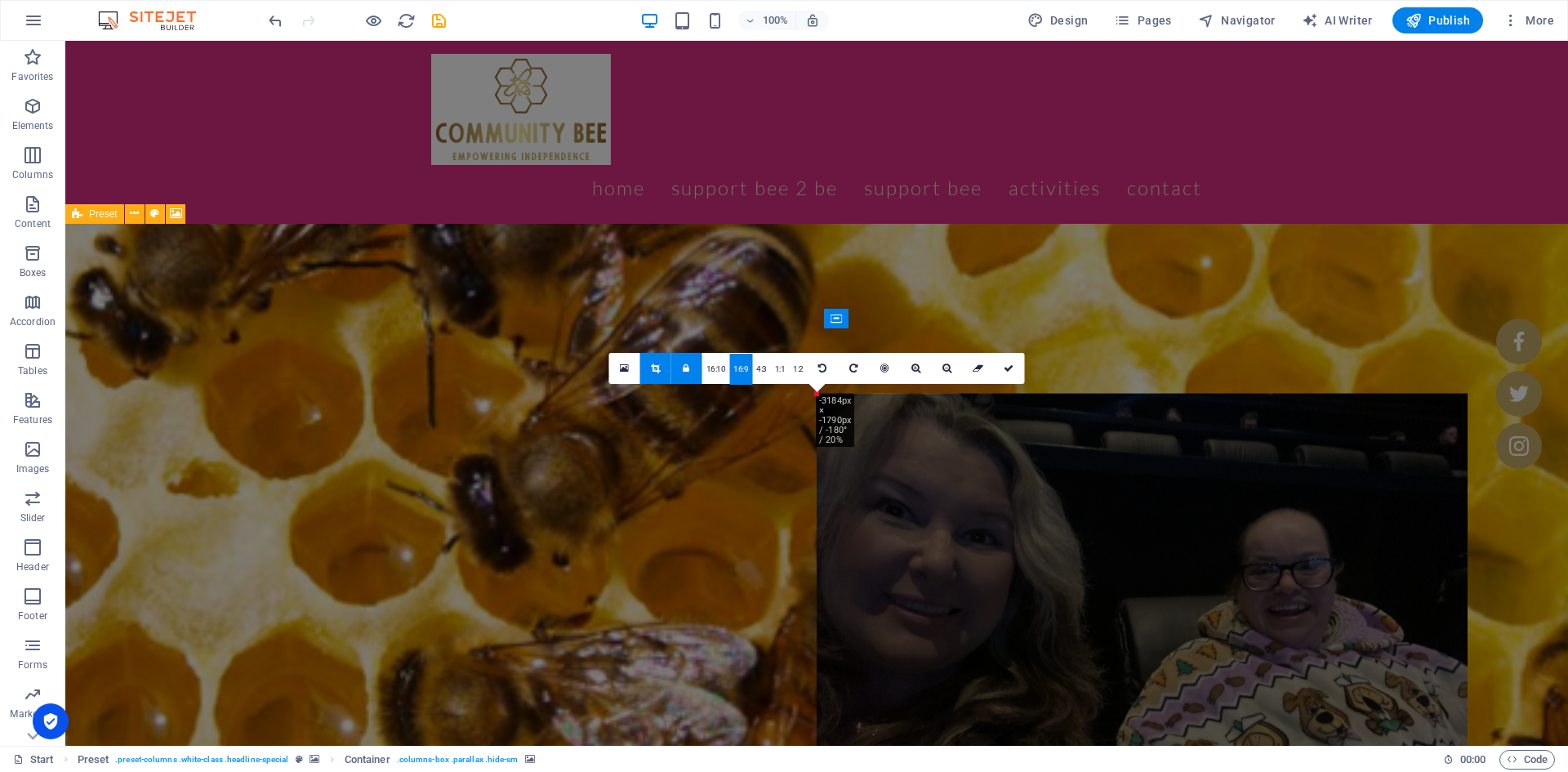 click on "H1   Preset   Container   Reference   Container   Placeholder 180 170 160 150 140 130 120 110 100 90 80 70 60 50 40 30 20 10 0 -10 -20 -30 -40 -50 -60 -70 -80 -90 -100 -110 -120 -130 -140 -150 -160 -170 -3184px × -1790px / -180° / 20% 16:10 16:9 4:3 1:1 1:2 0" at bounding box center (817, 393) 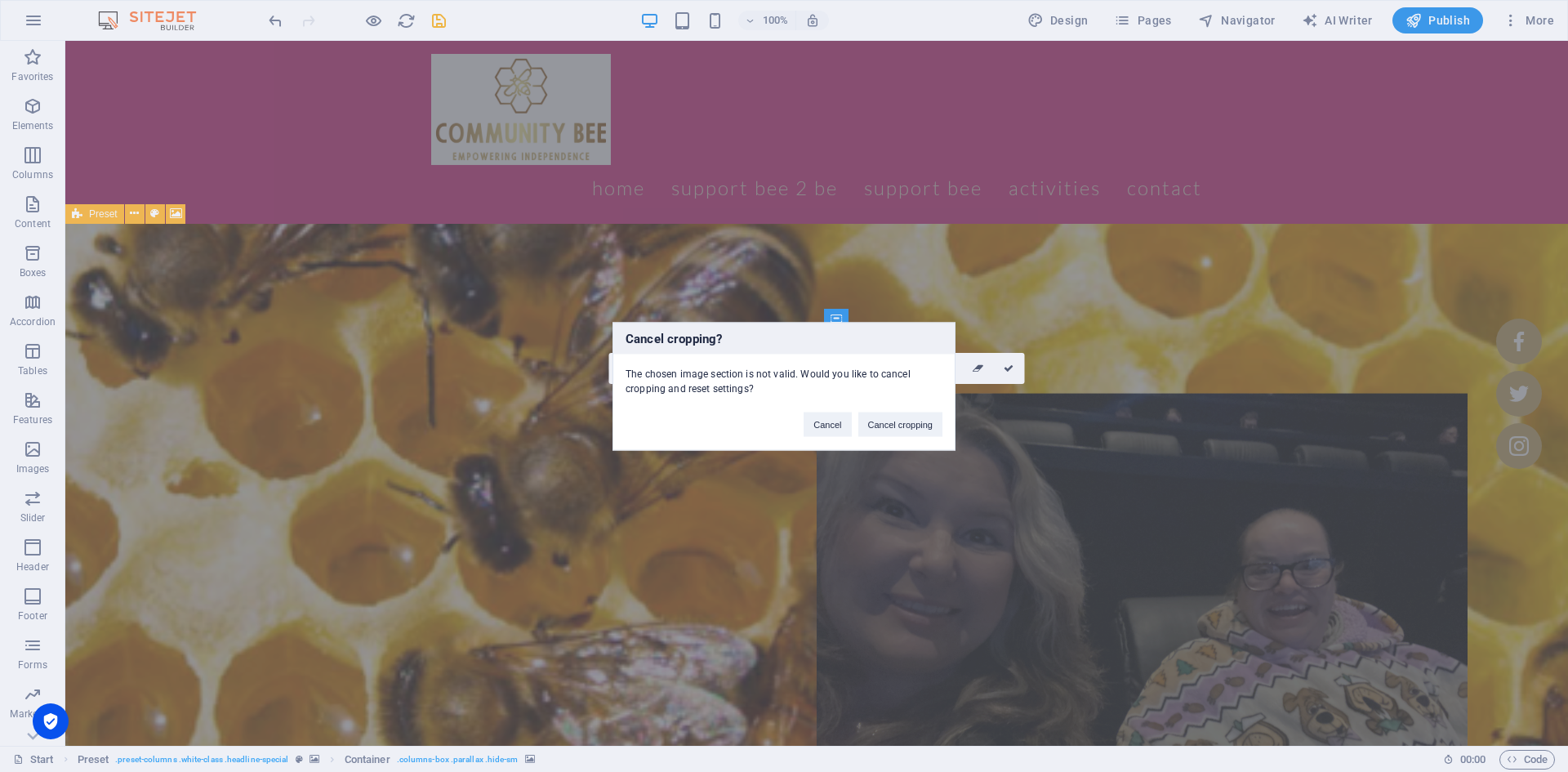 click on "Cancel cropping" at bounding box center (901, 424) 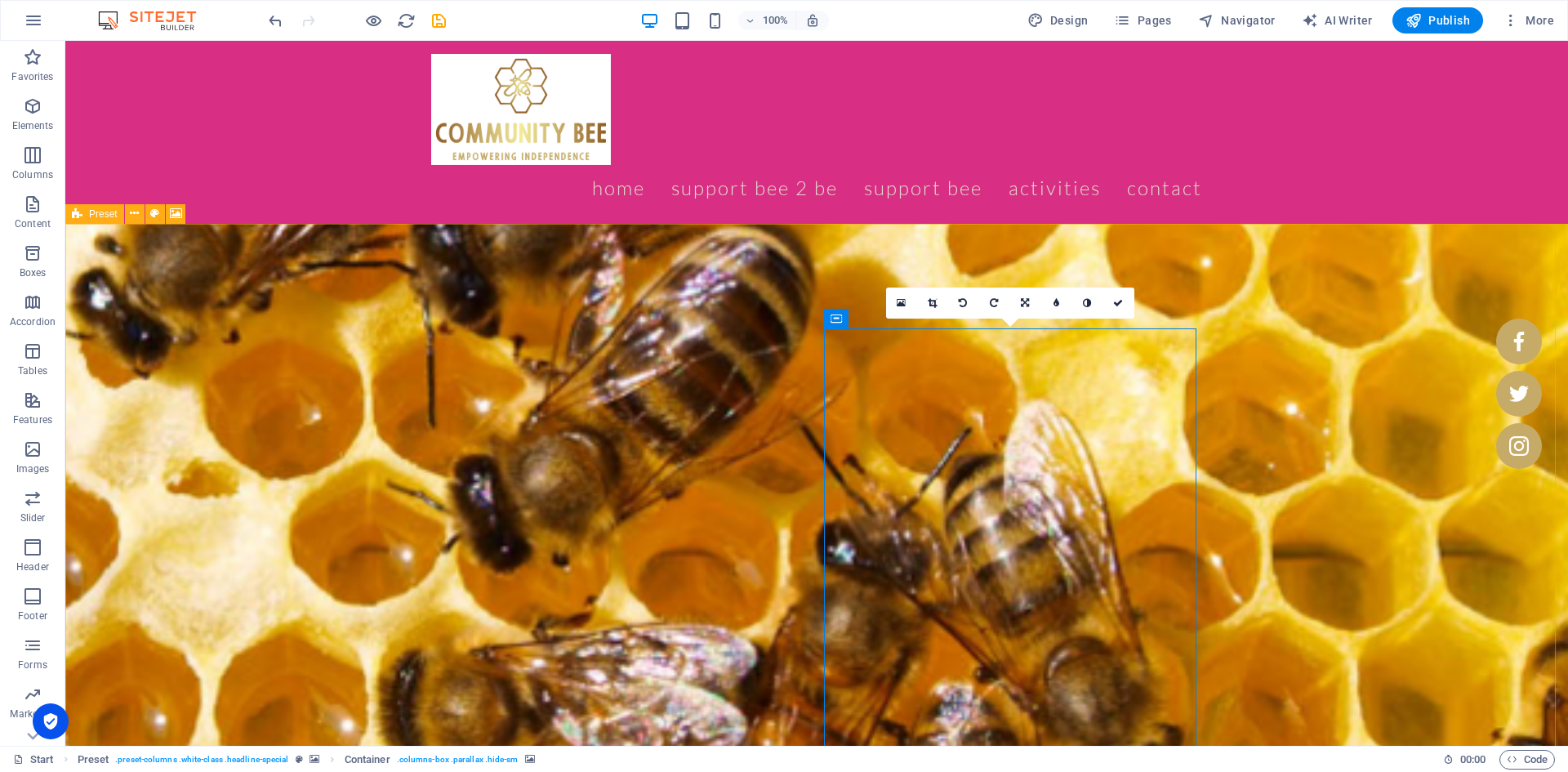 click at bounding box center [901, 303] 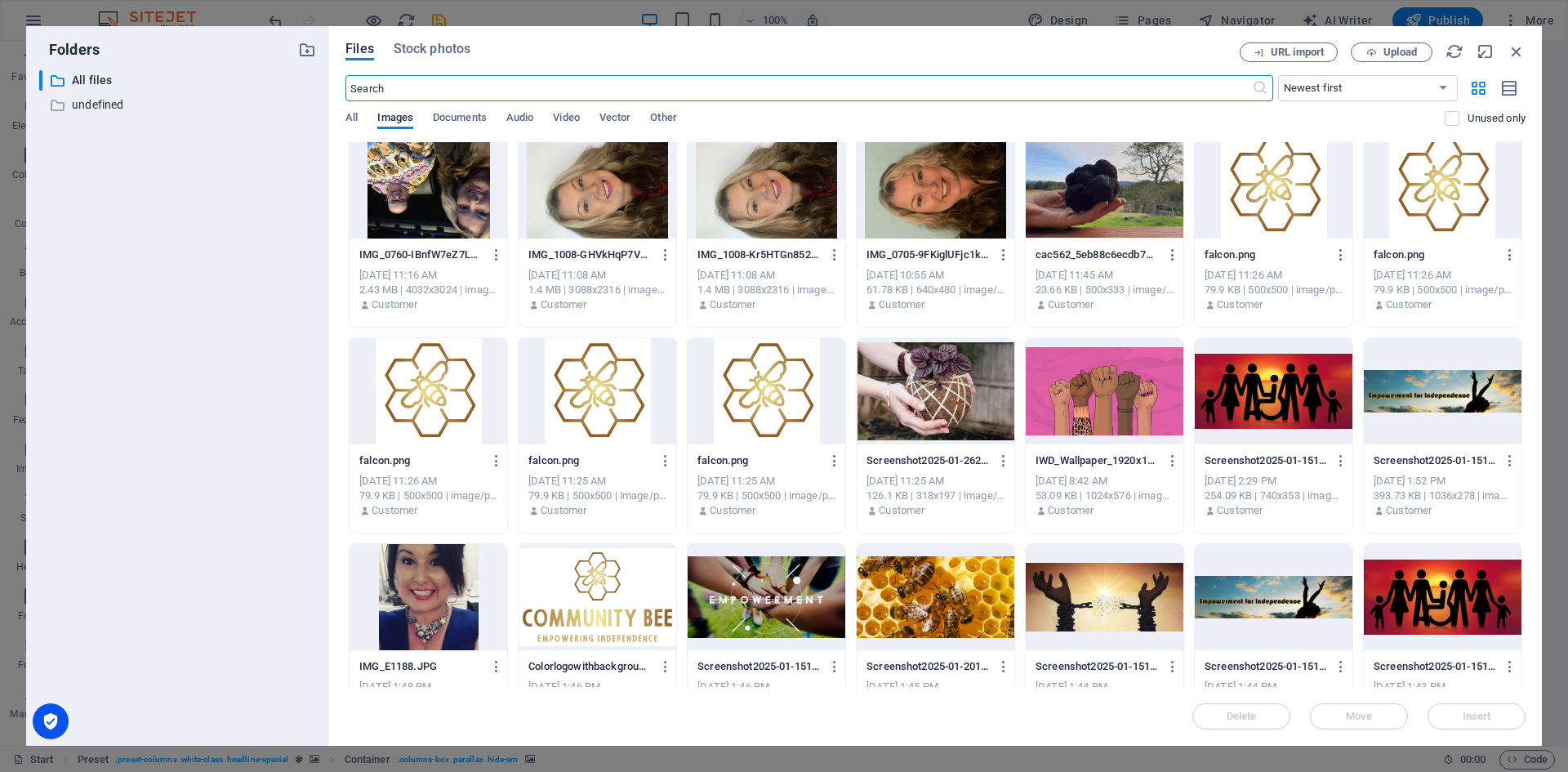 scroll, scrollTop: 0, scrollLeft: 0, axis: both 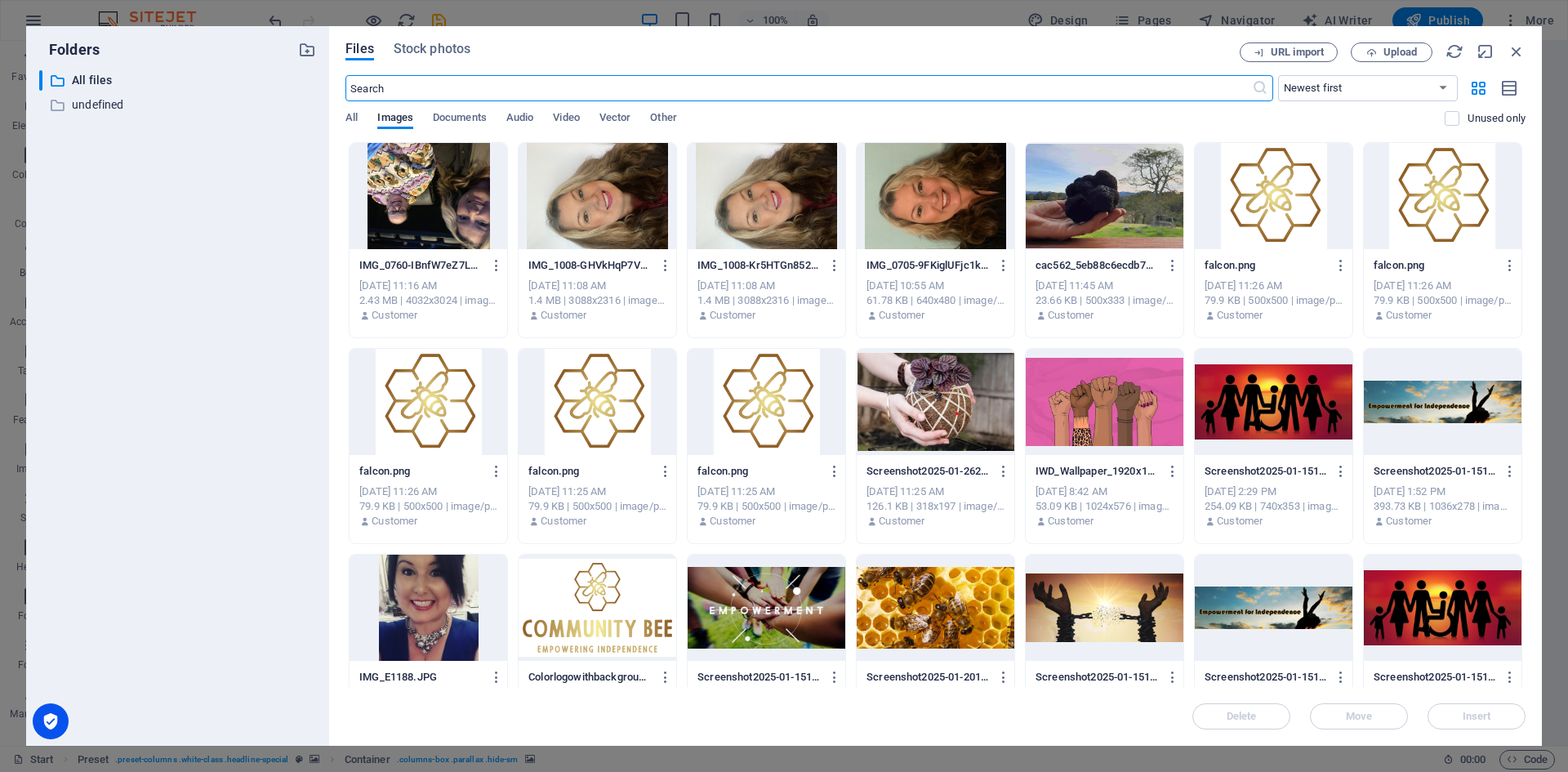 click at bounding box center [428, 196] 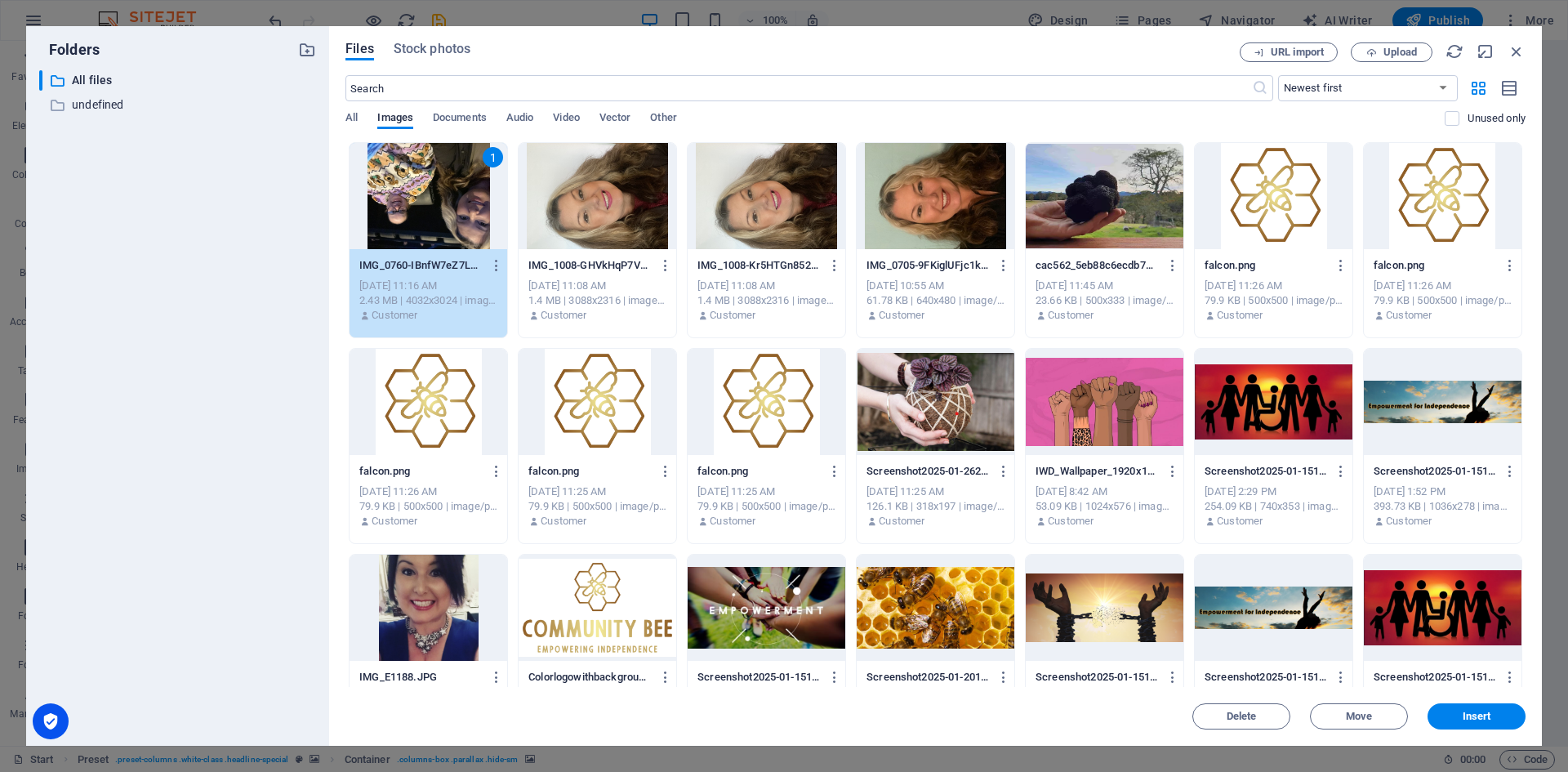 click on "Insert" at bounding box center (1477, 716) 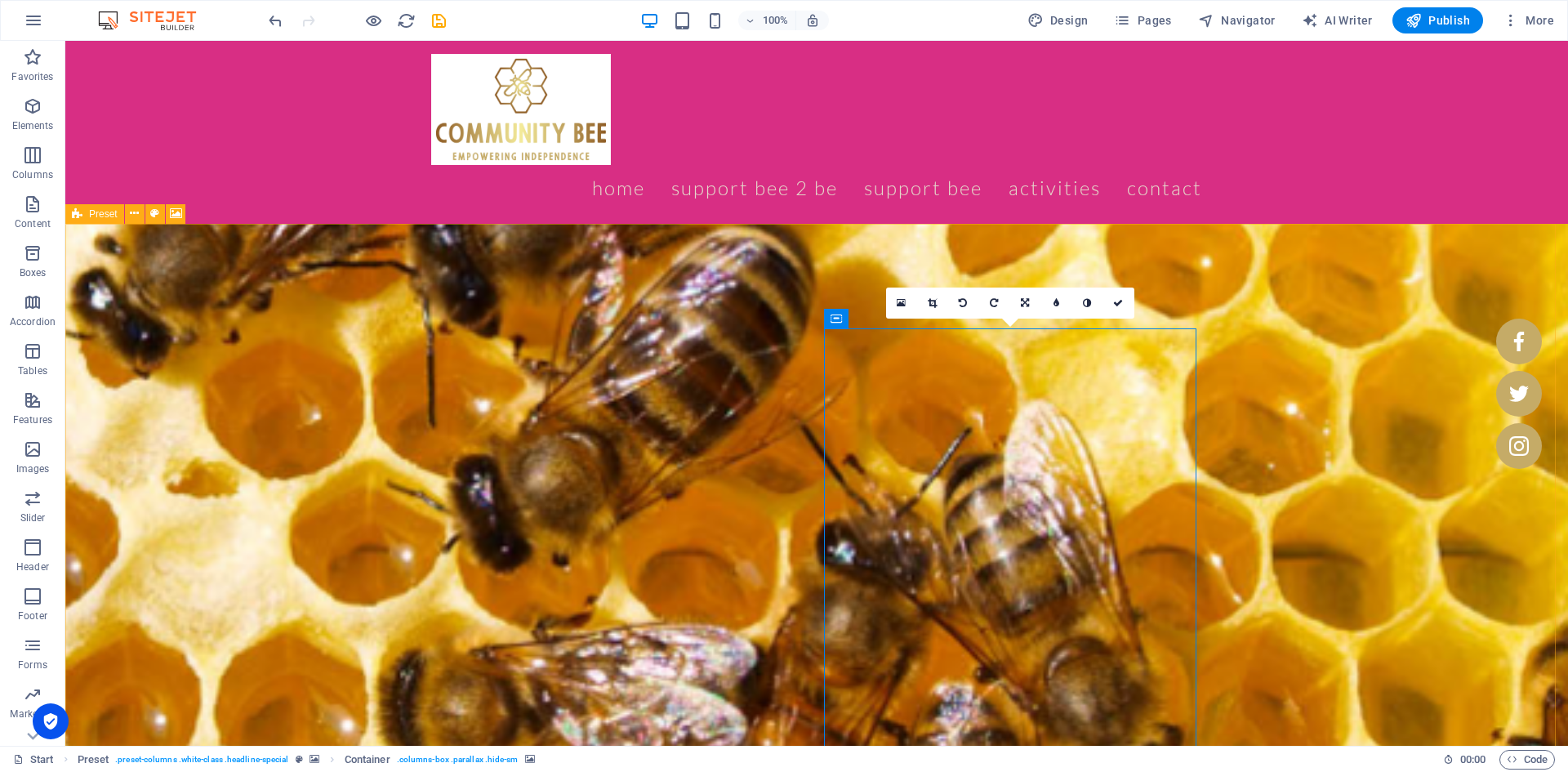 click at bounding box center [994, 303] 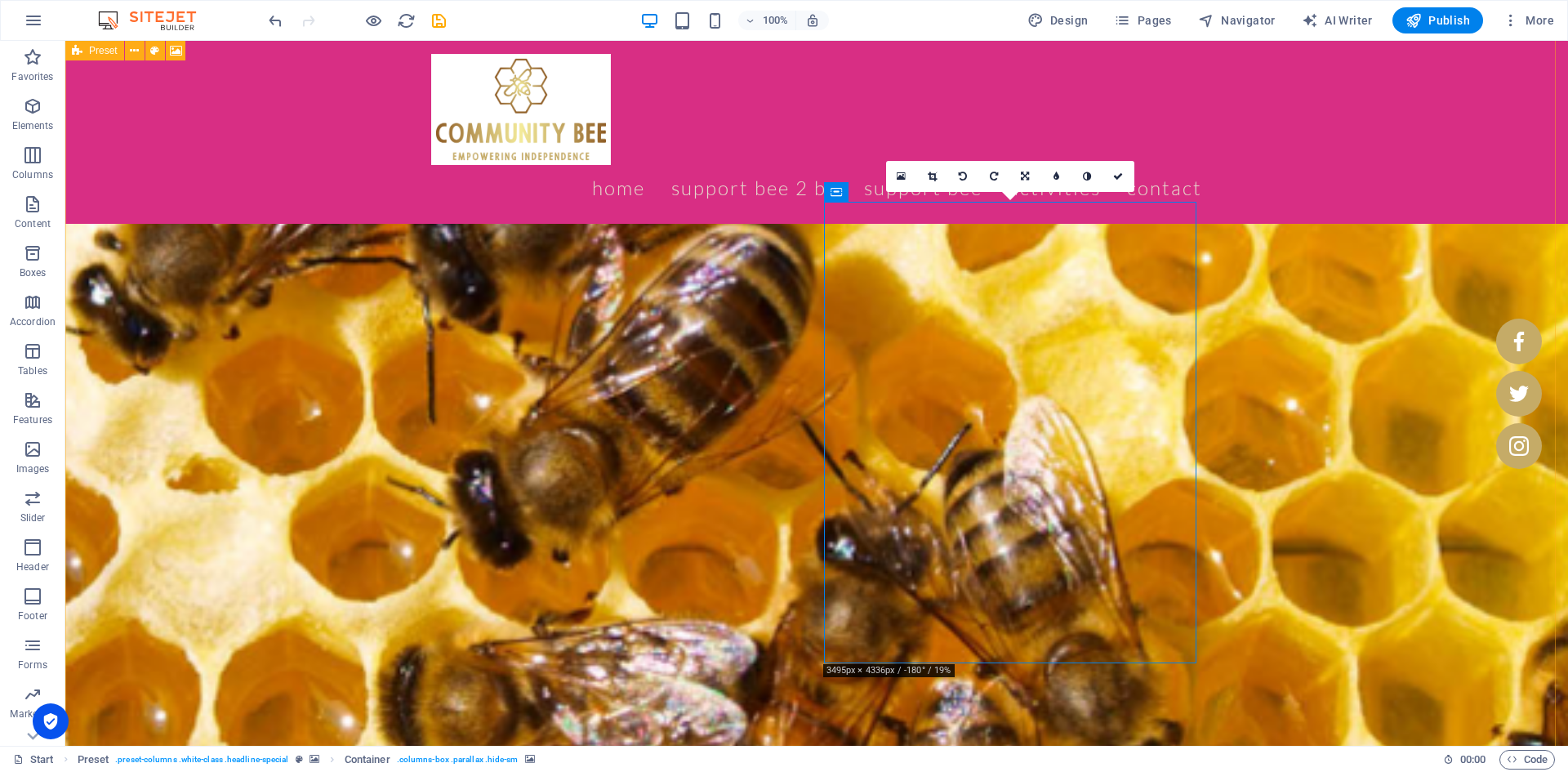 scroll, scrollTop: 0, scrollLeft: 0, axis: both 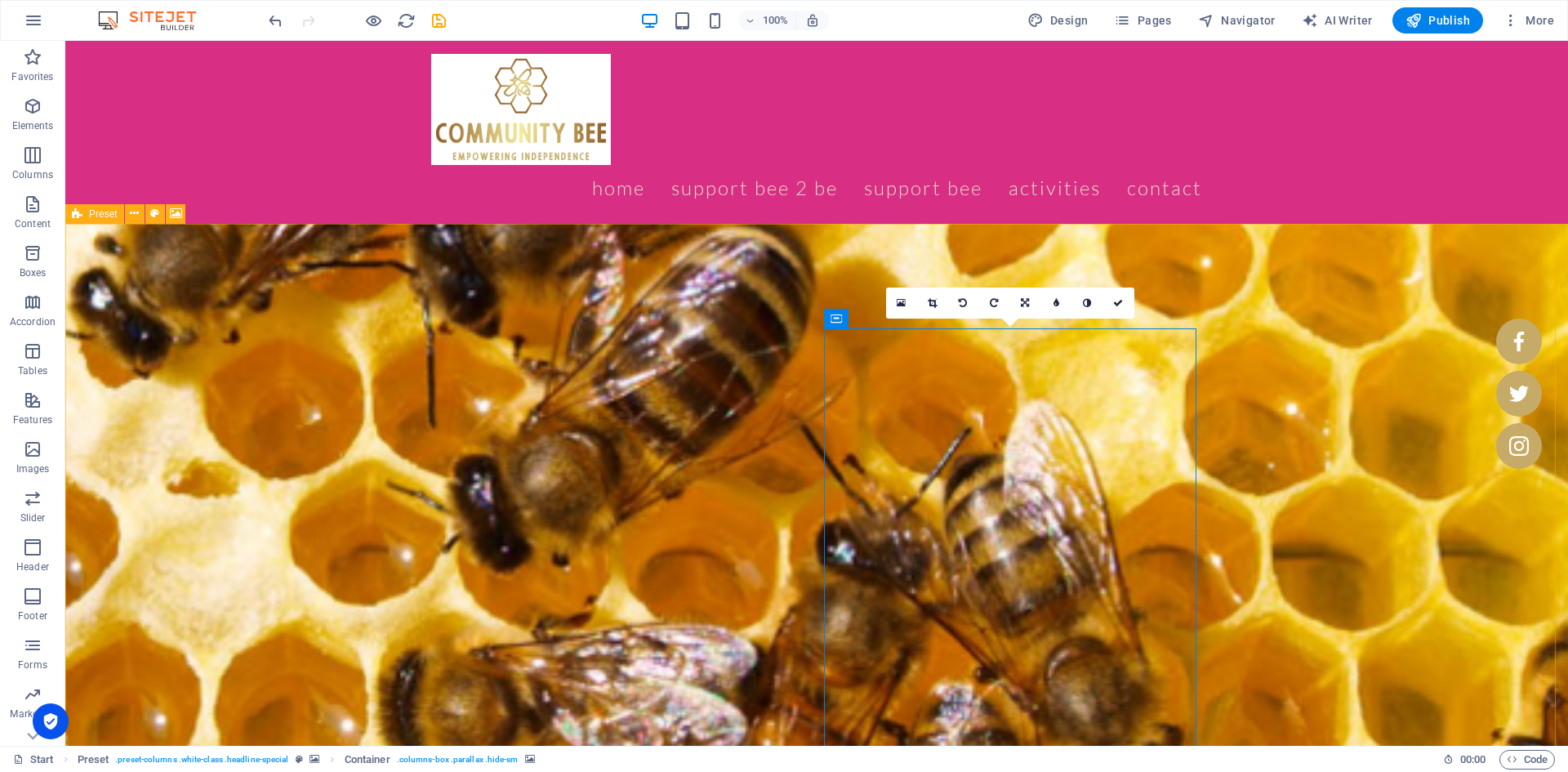 click at bounding box center [932, 303] 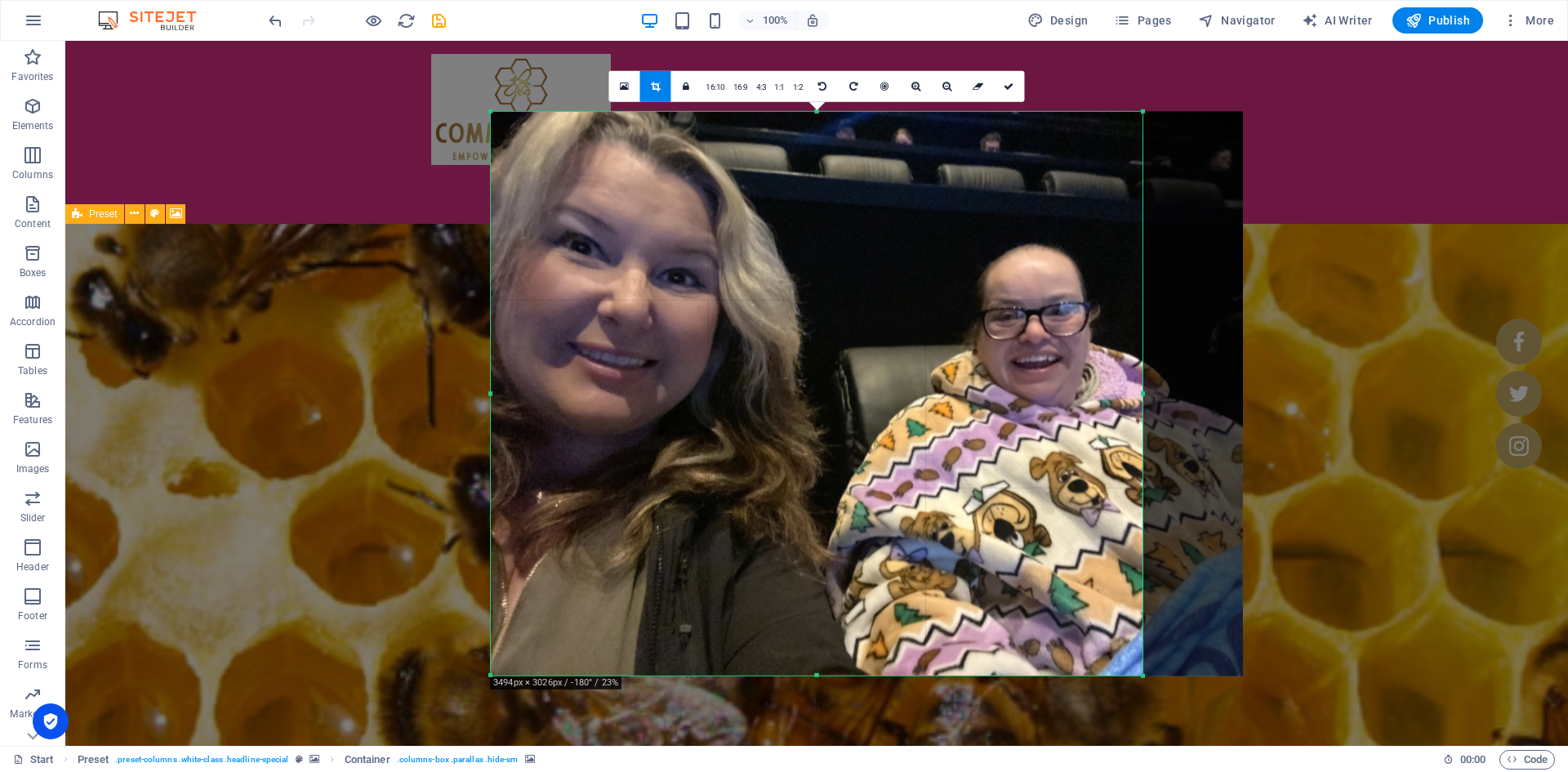 click on "1:2" at bounding box center [798, 87] 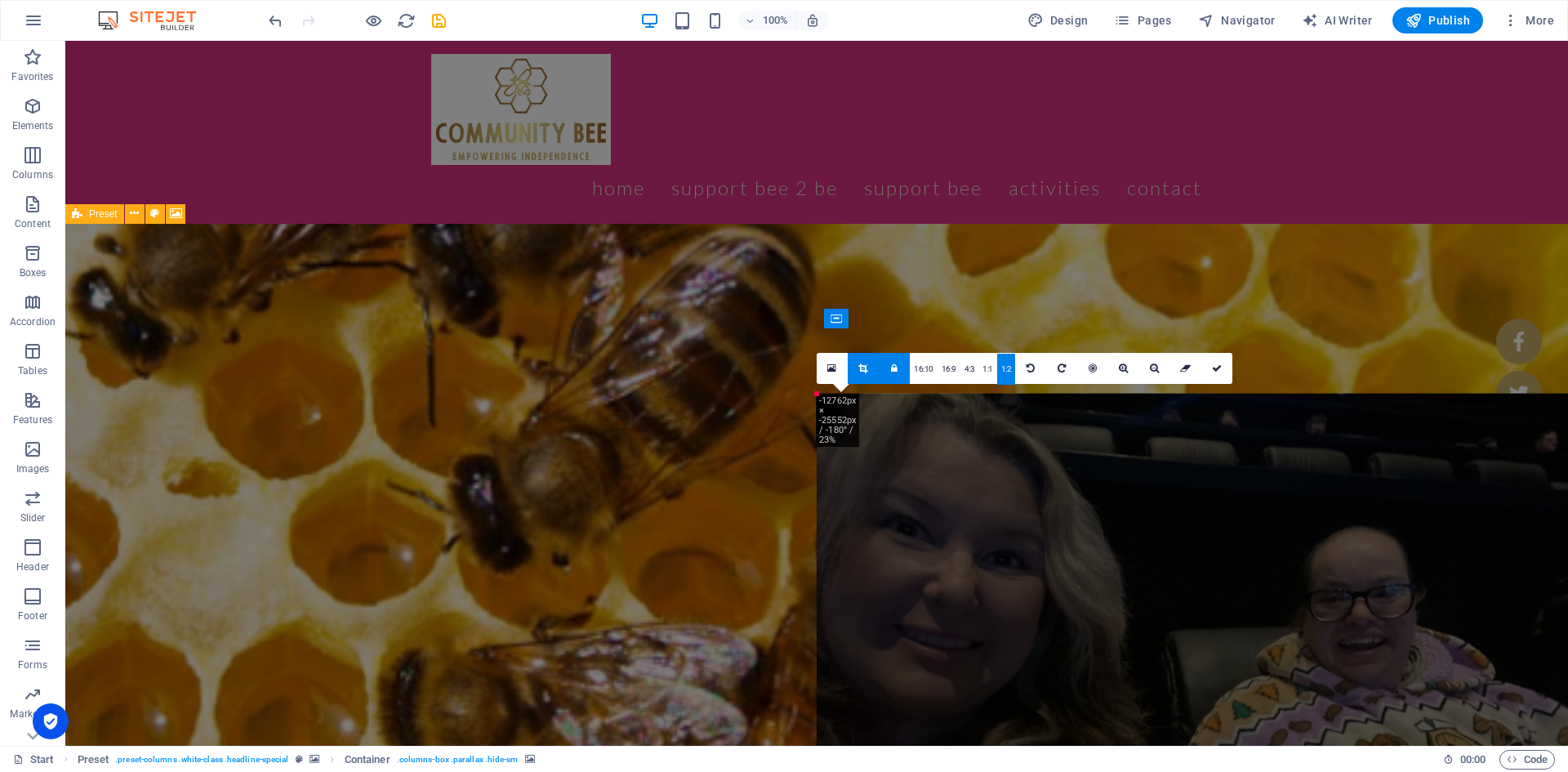 click on "H1   Preset   Container   Reference   Container   Placeholder 180 170 160 150 140 130 120 110 100 90 80 70 60 50 40 30 20 10 0 -10 -20 -30 -40 -50 -60 -70 -80 -90 -100 -110 -120 -130 -140 -150 -160 -170 -12762px × -25552px / -180° / 23% 16:10 16:9 4:3 1:1 1:2 0" at bounding box center [817, 393] 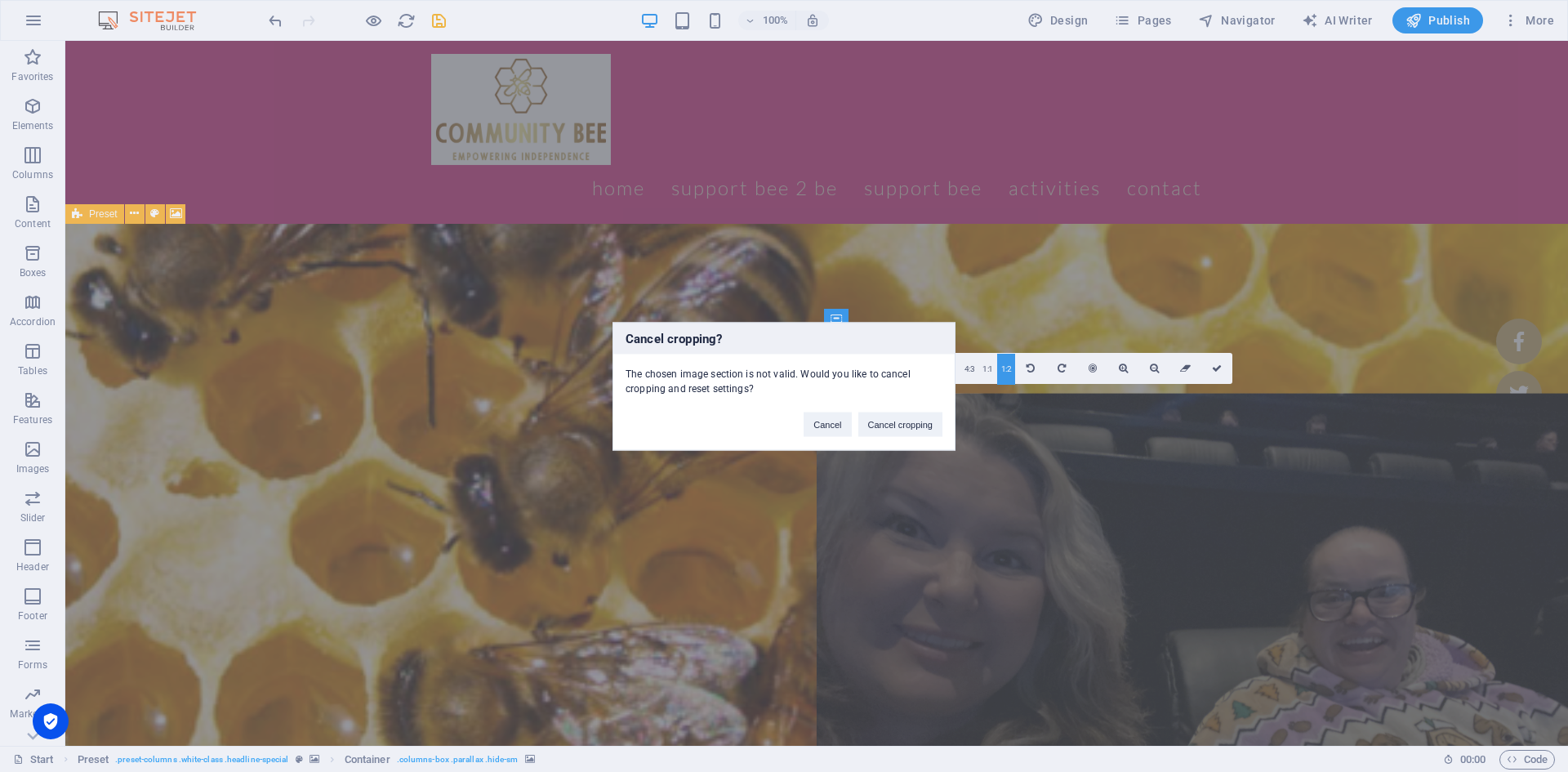 click on "Cancel cropping" at bounding box center [901, 424] 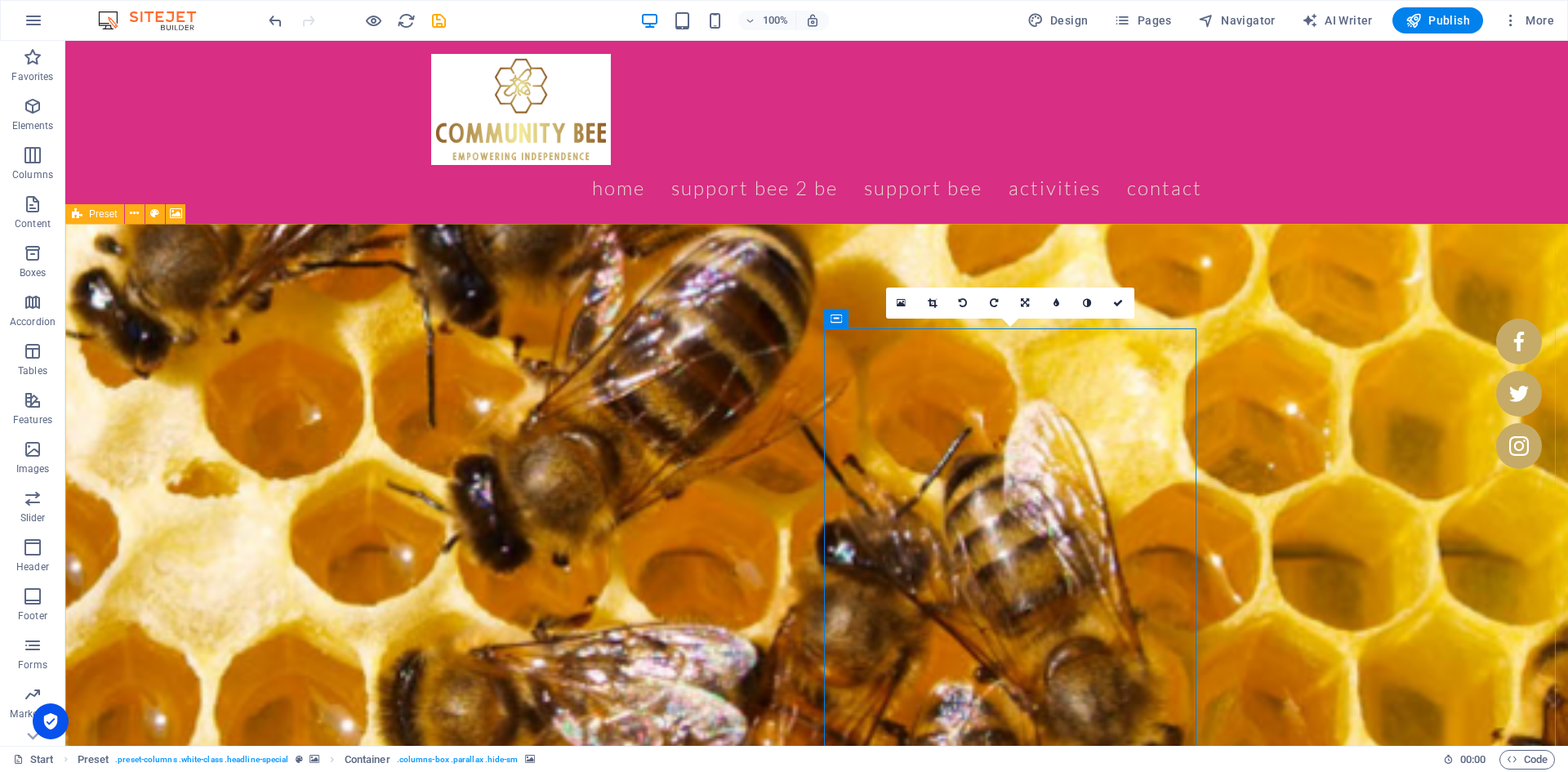 click at bounding box center [932, 303] 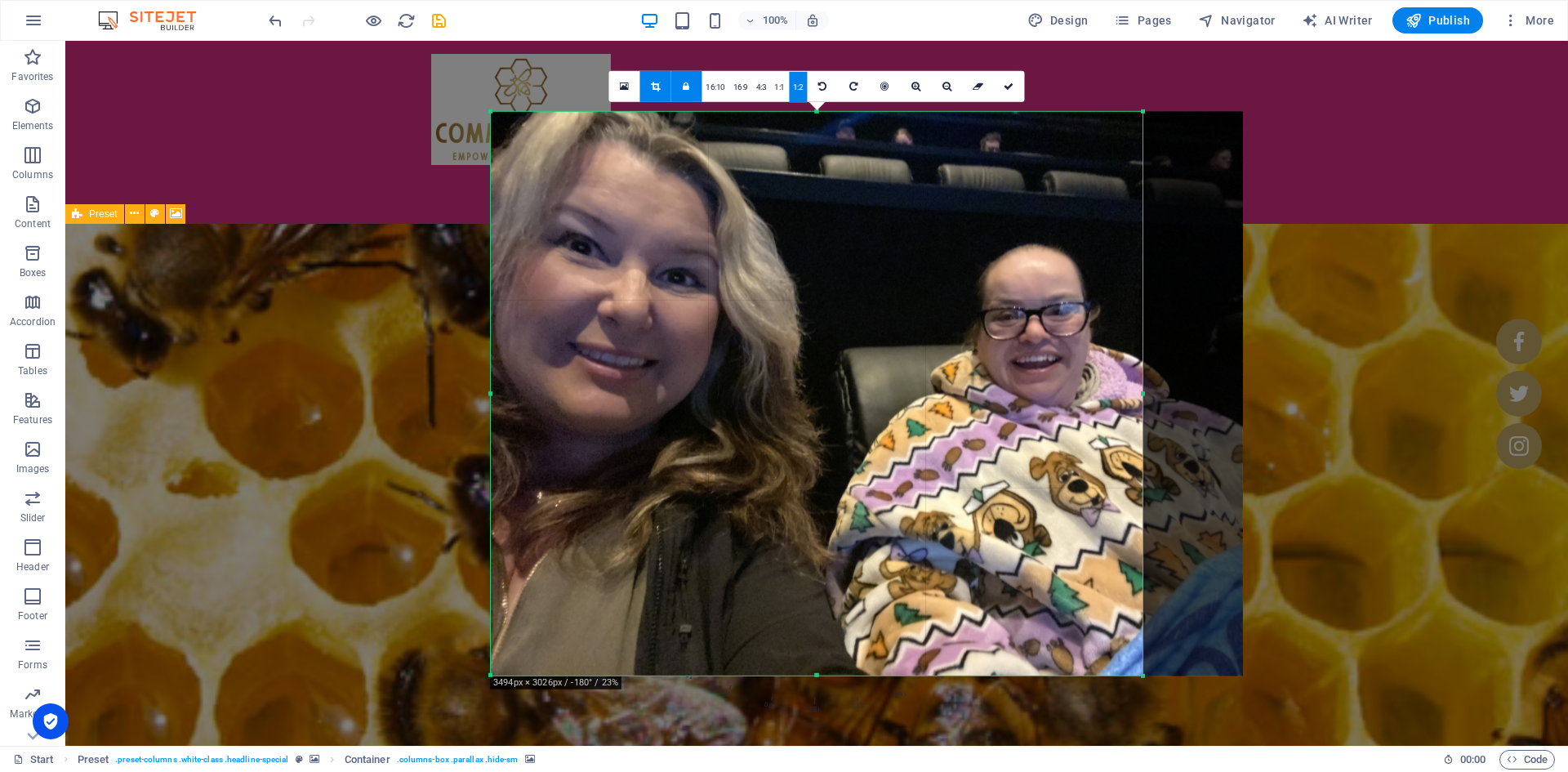 click on "1:1" at bounding box center [779, 87] 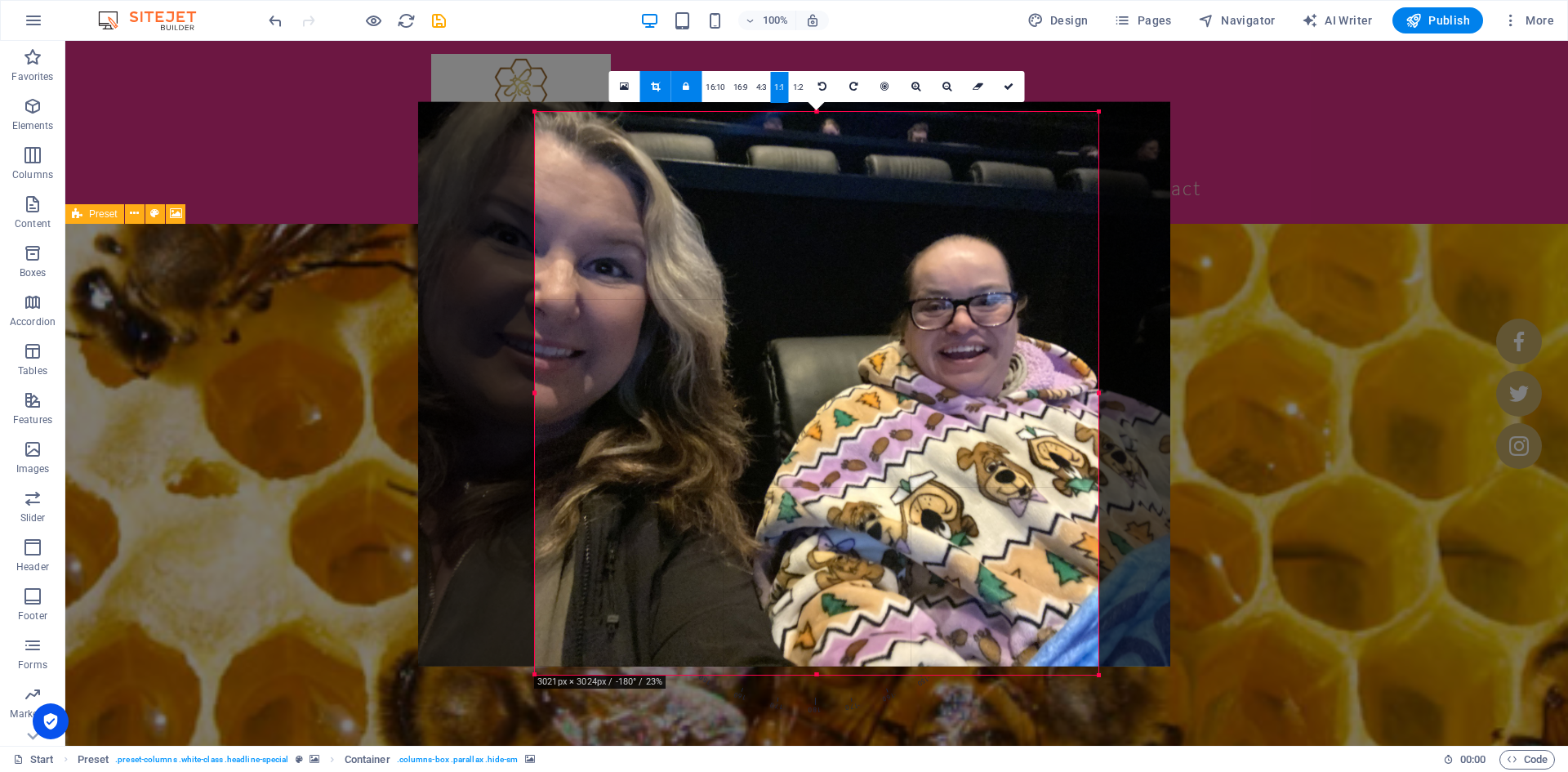 drag, startPoint x: 728, startPoint y: 281, endPoint x: 611, endPoint y: 271, distance: 117.42657 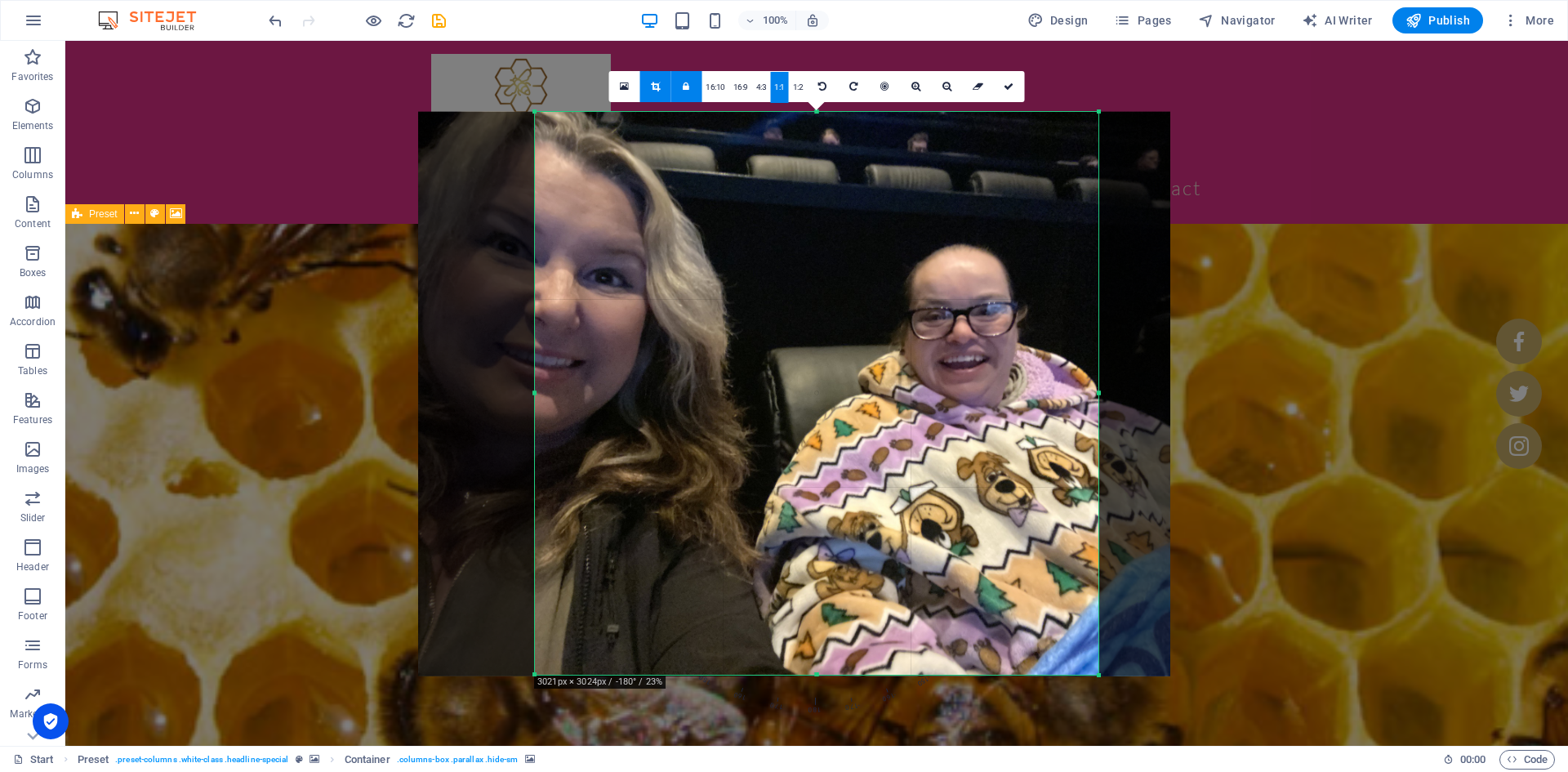 click at bounding box center (1009, 87) 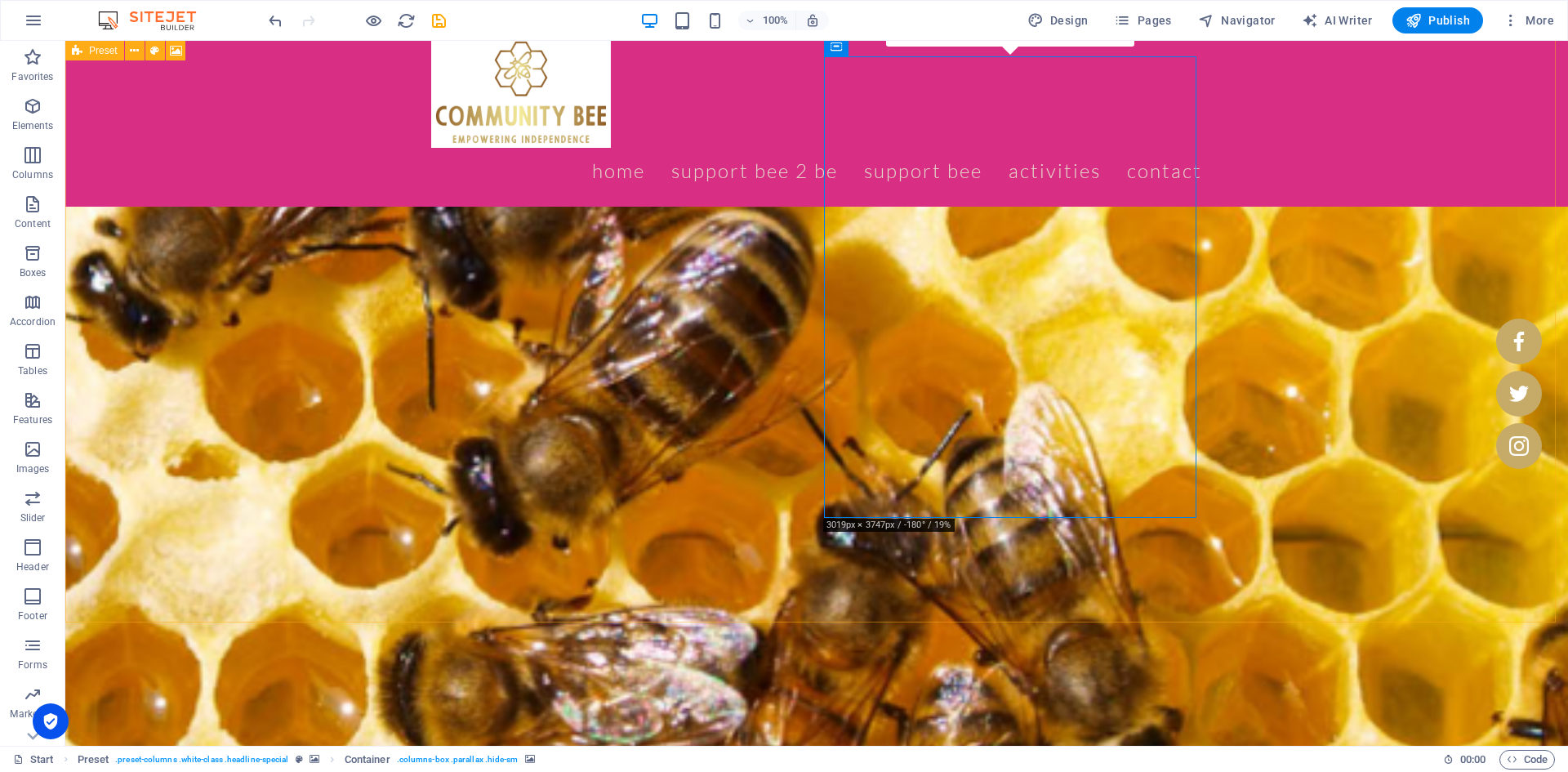 scroll, scrollTop: 0, scrollLeft: 0, axis: both 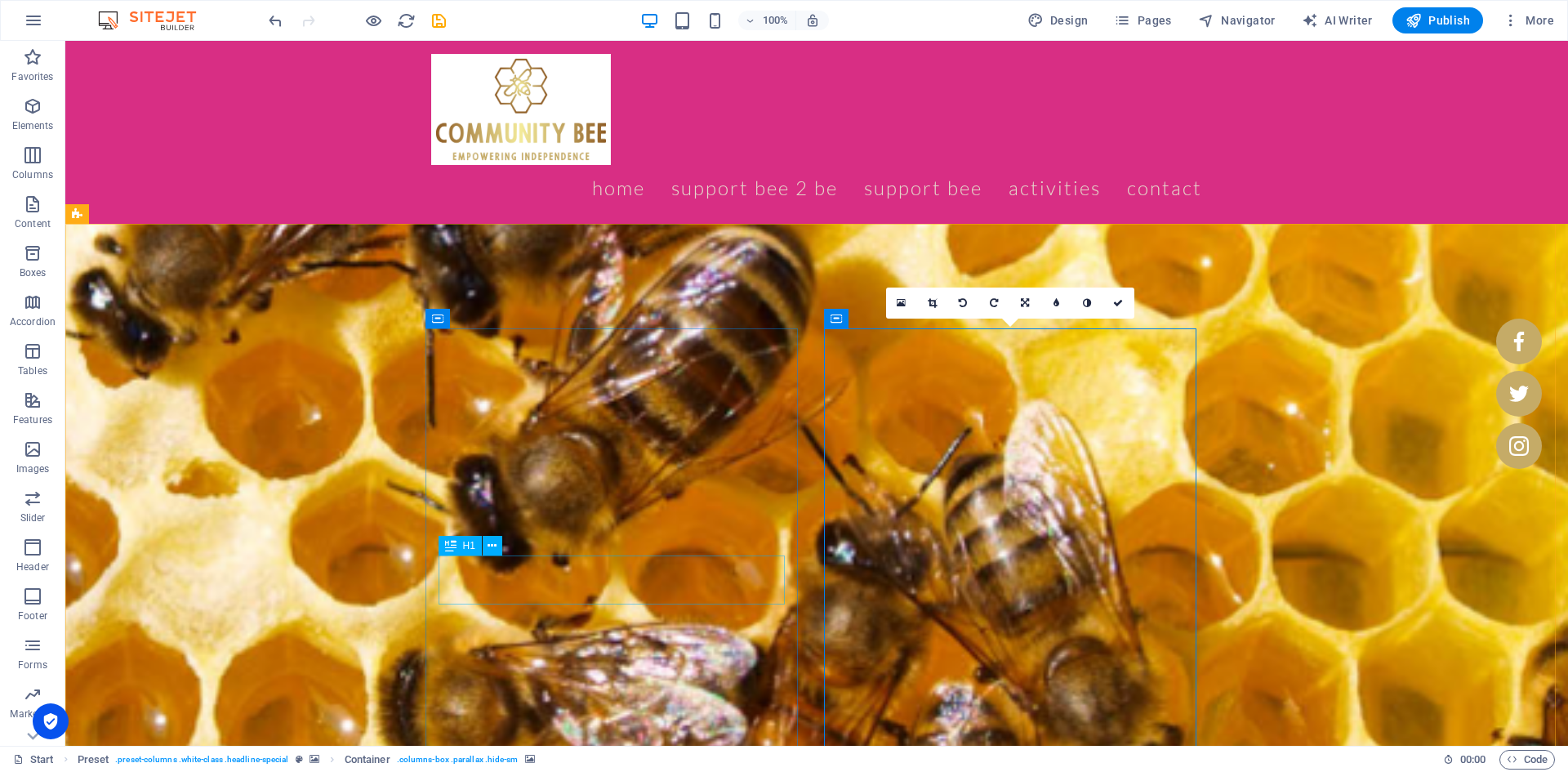 click on "Support agency" at bounding box center (464, 1497) 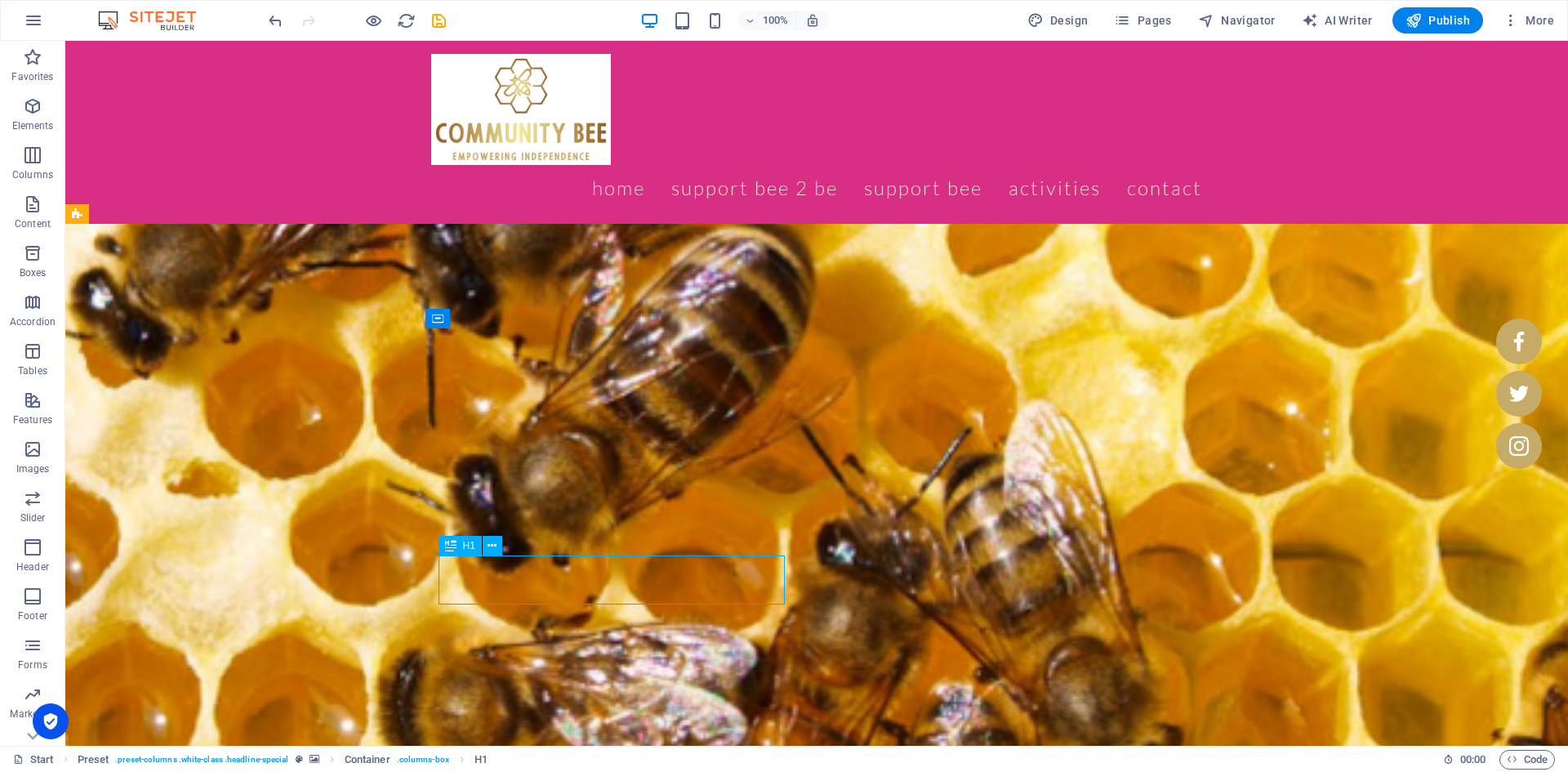 click on "Support agency" at bounding box center [464, 1497] 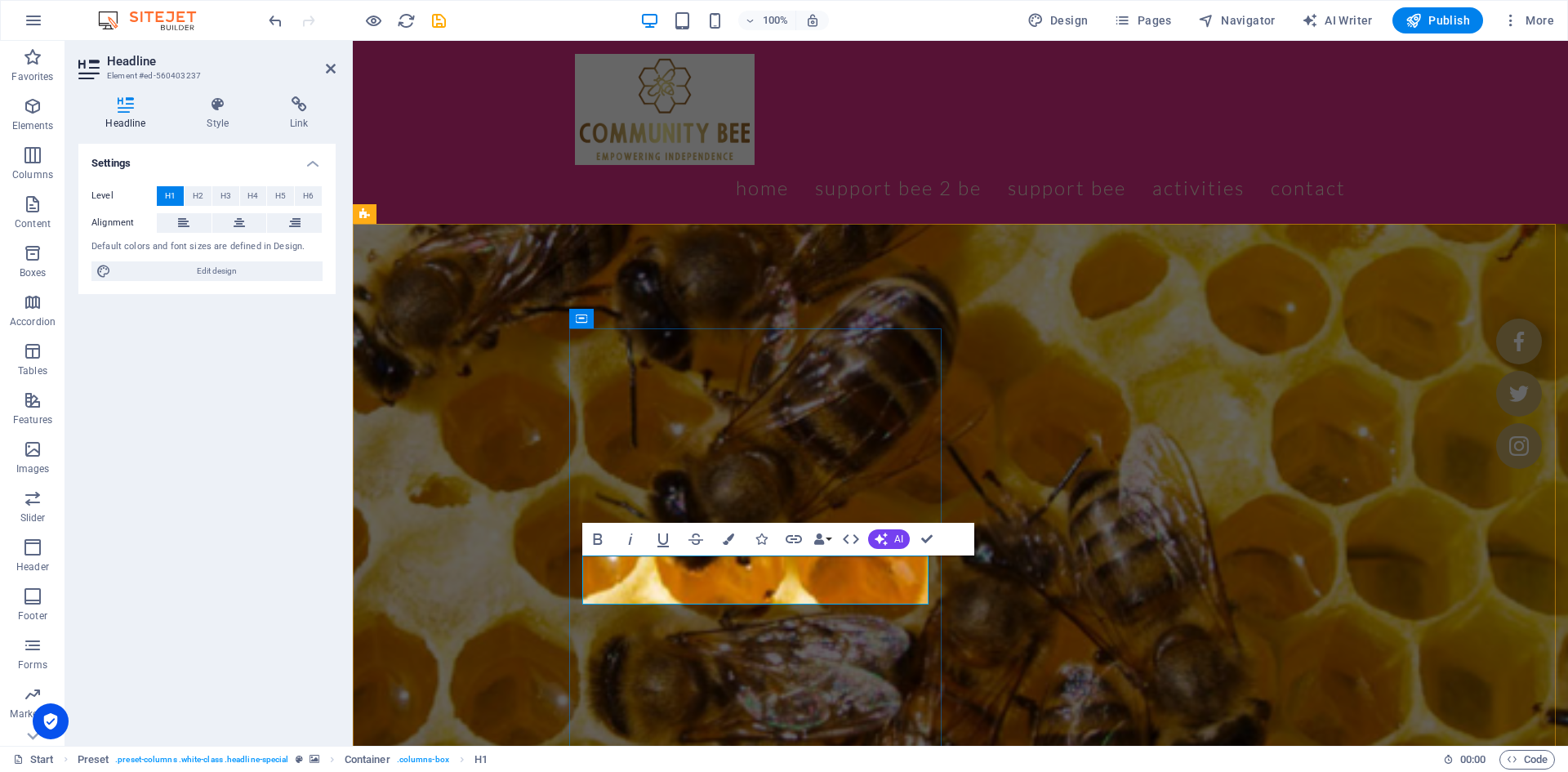 click on "Support agency" at bounding box center [751, 1497] 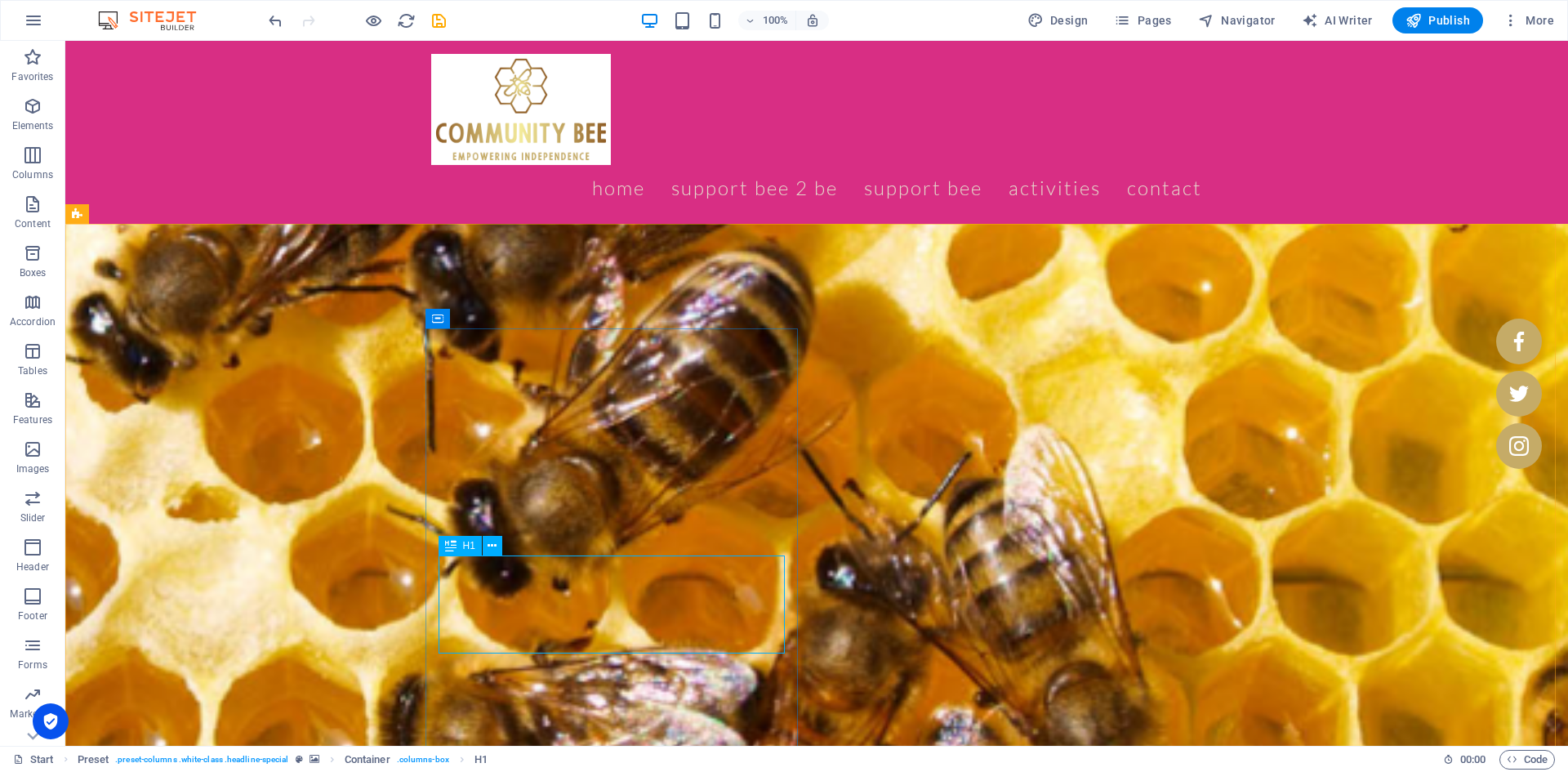 click at bounding box center (492, 546) 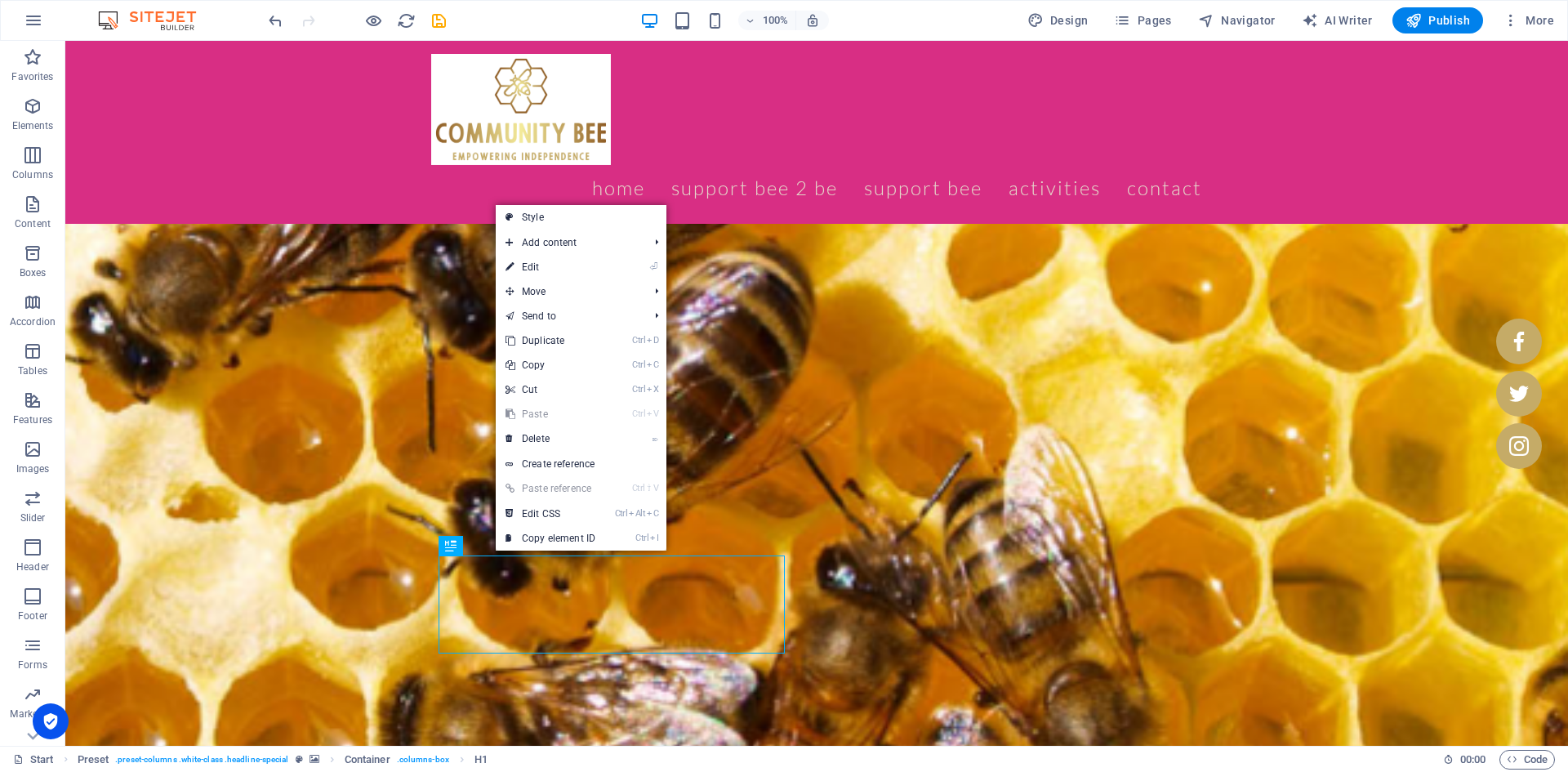 drag, startPoint x: 555, startPoint y: 263, endPoint x: 202, endPoint y: 240, distance: 353.7485 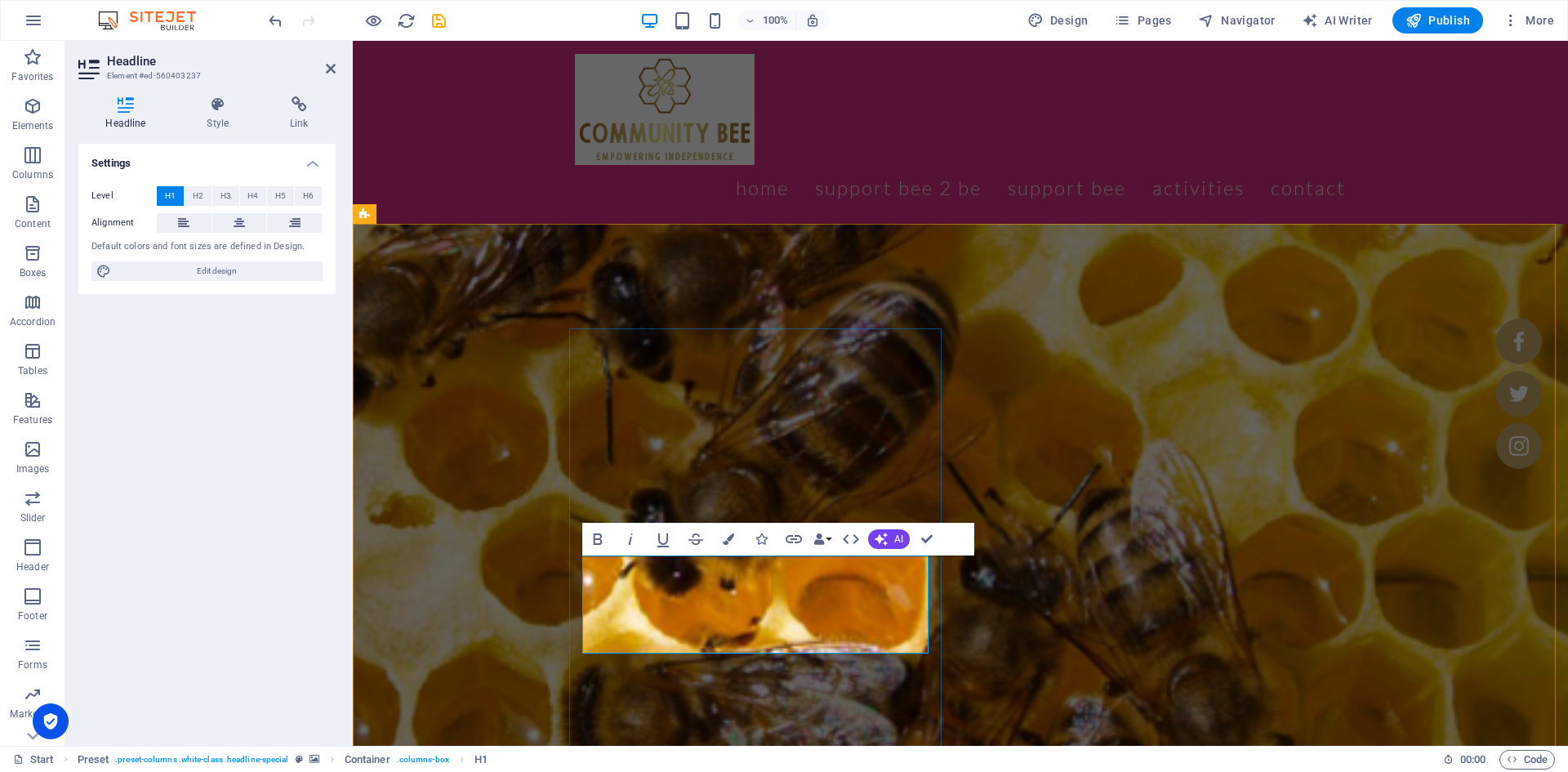 click on "Disability Support agency" at bounding box center (751, 1546) 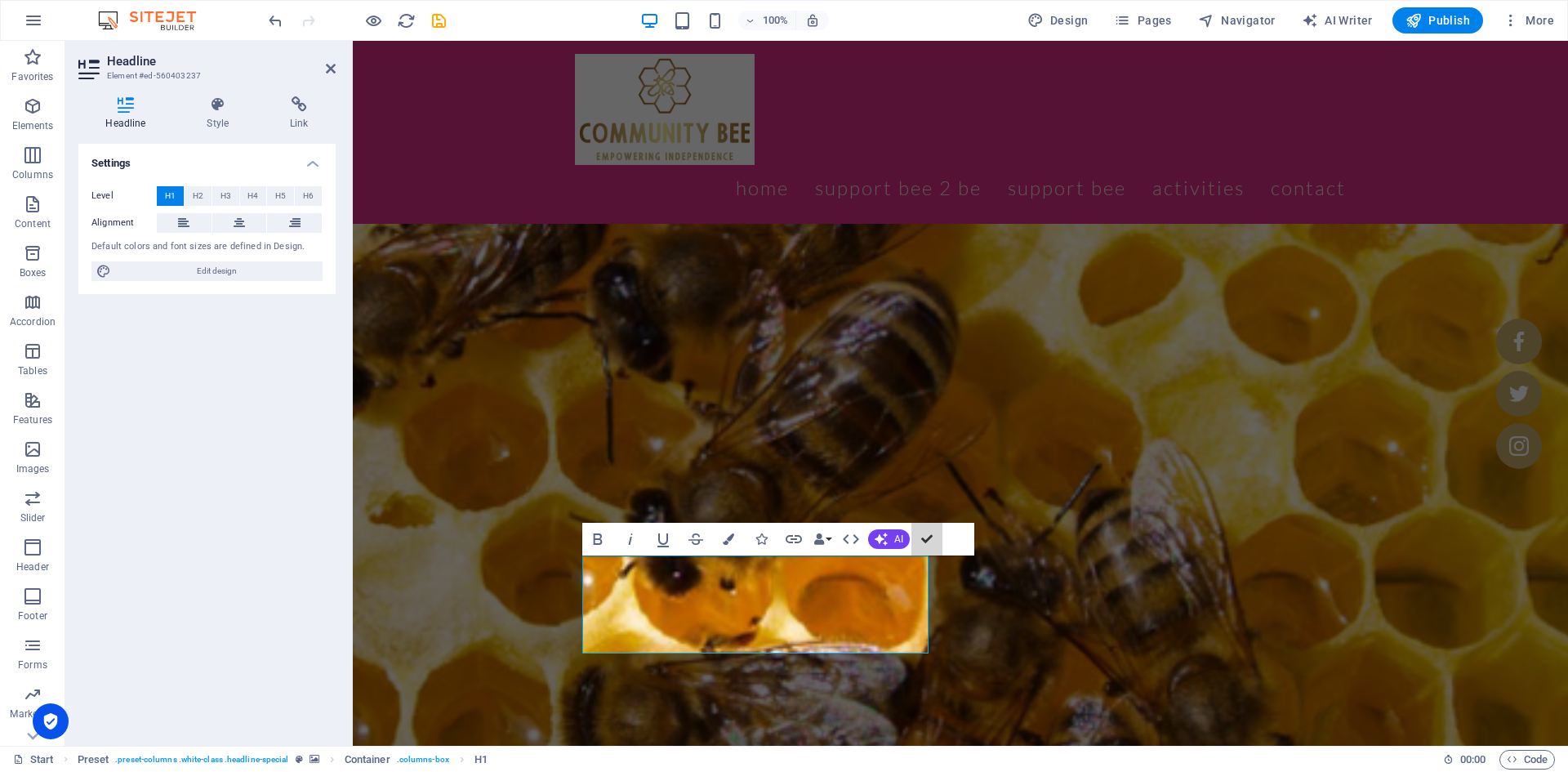 drag, startPoint x: 925, startPoint y: 538, endPoint x: 867, endPoint y: 517, distance: 61.68468 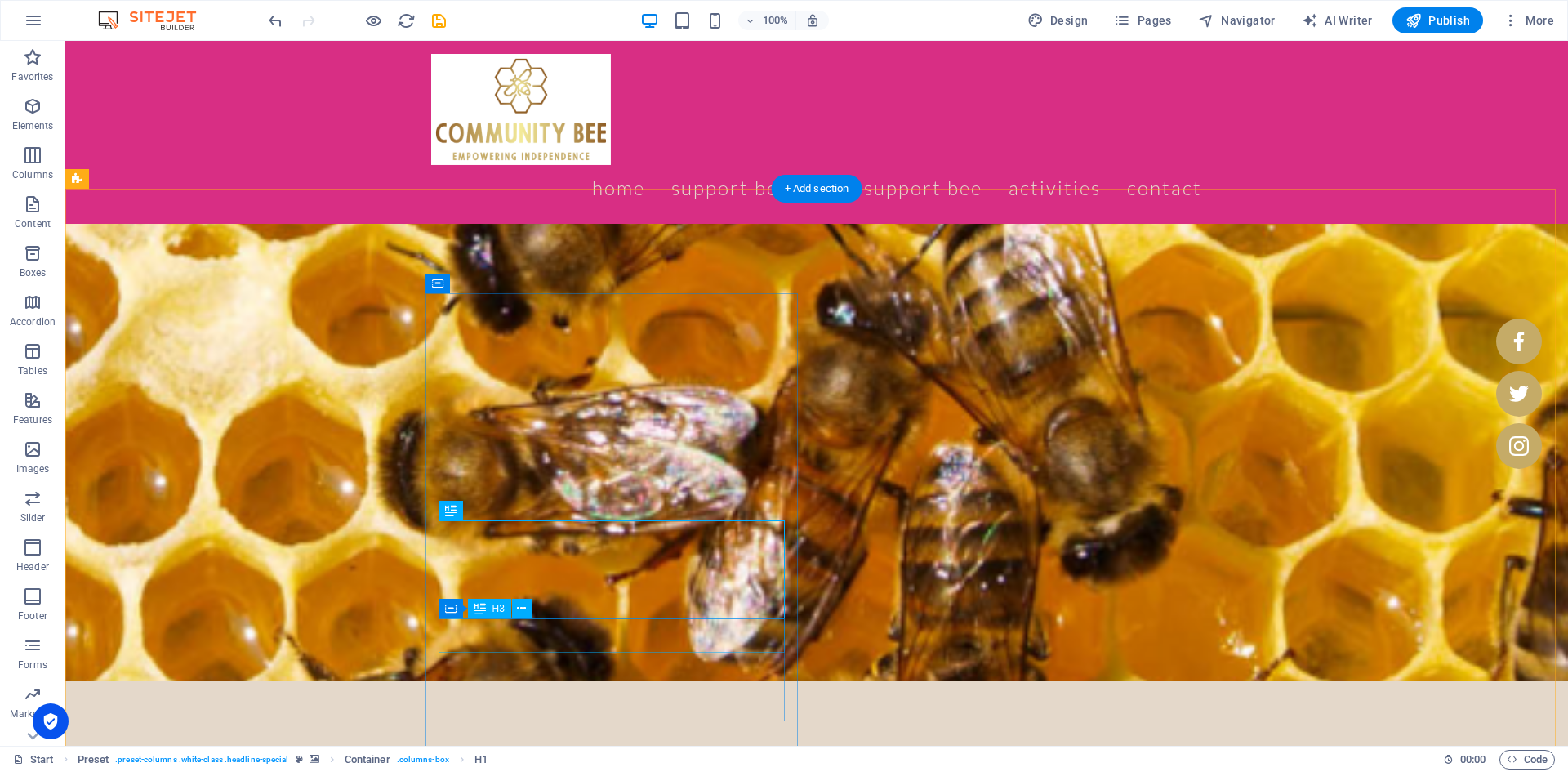 scroll, scrollTop: 272, scrollLeft: 0, axis: vertical 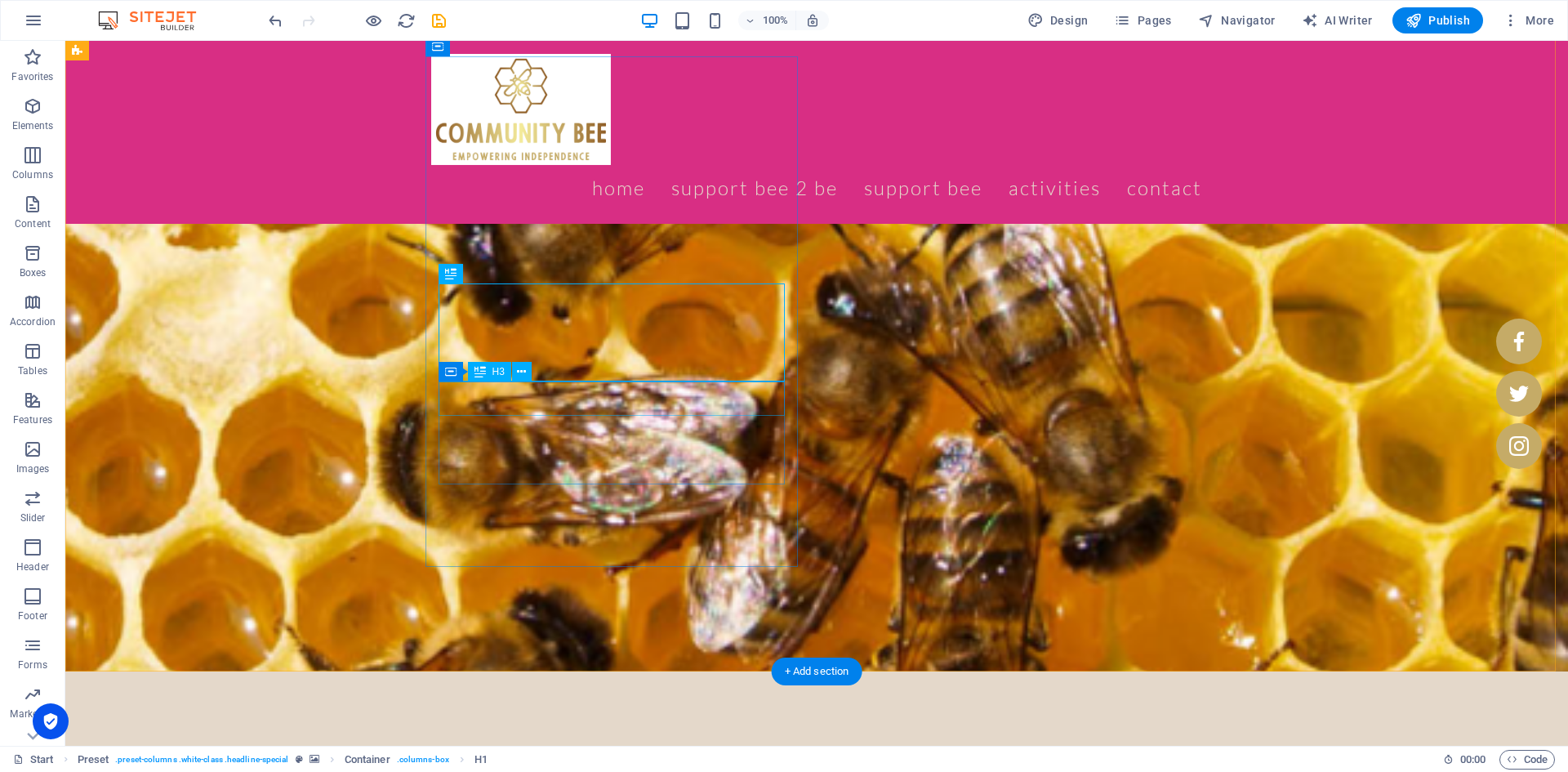 click on "0433818281" at bounding box center (464, 1316) 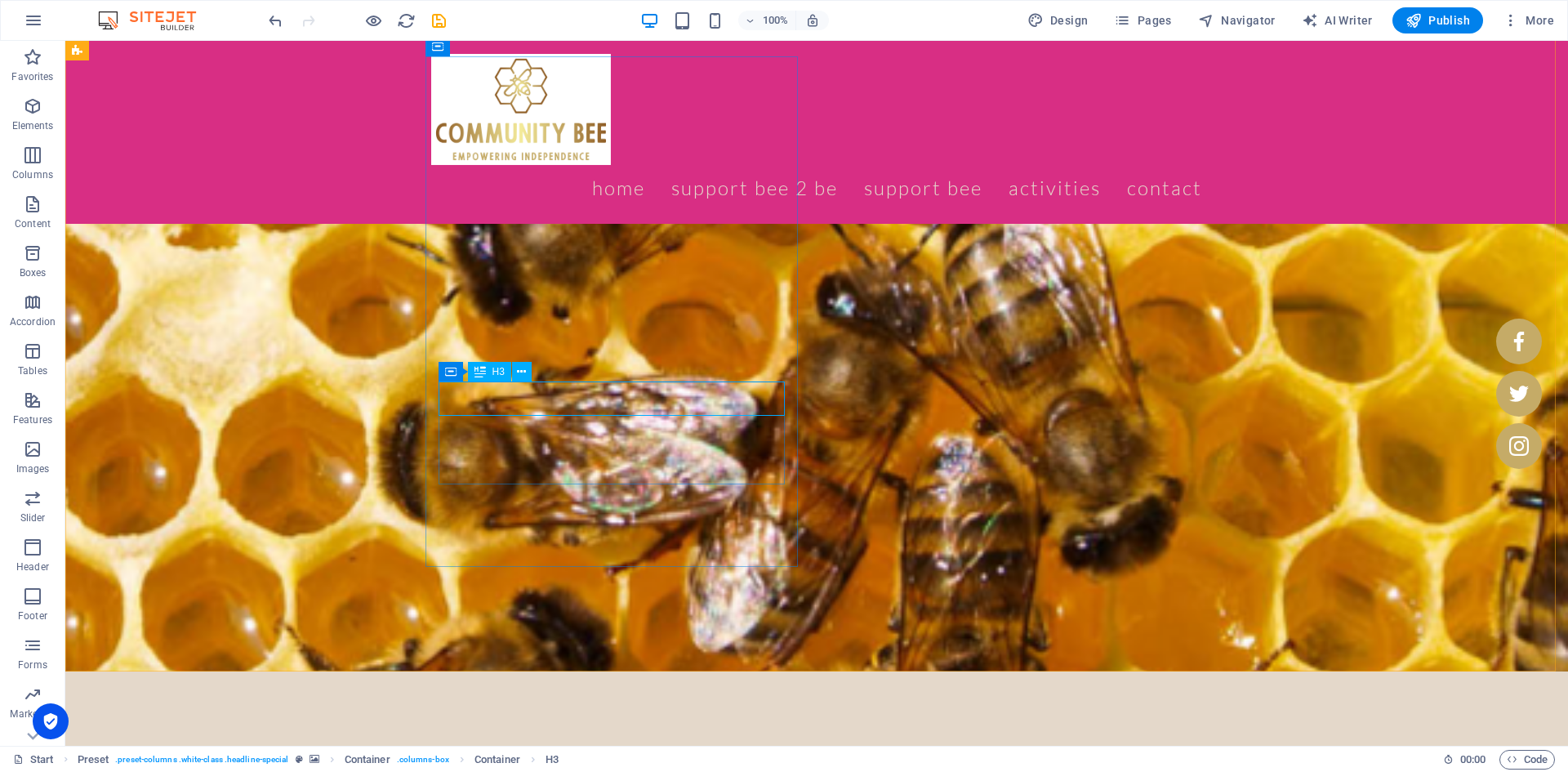 click at bounding box center [521, 372] 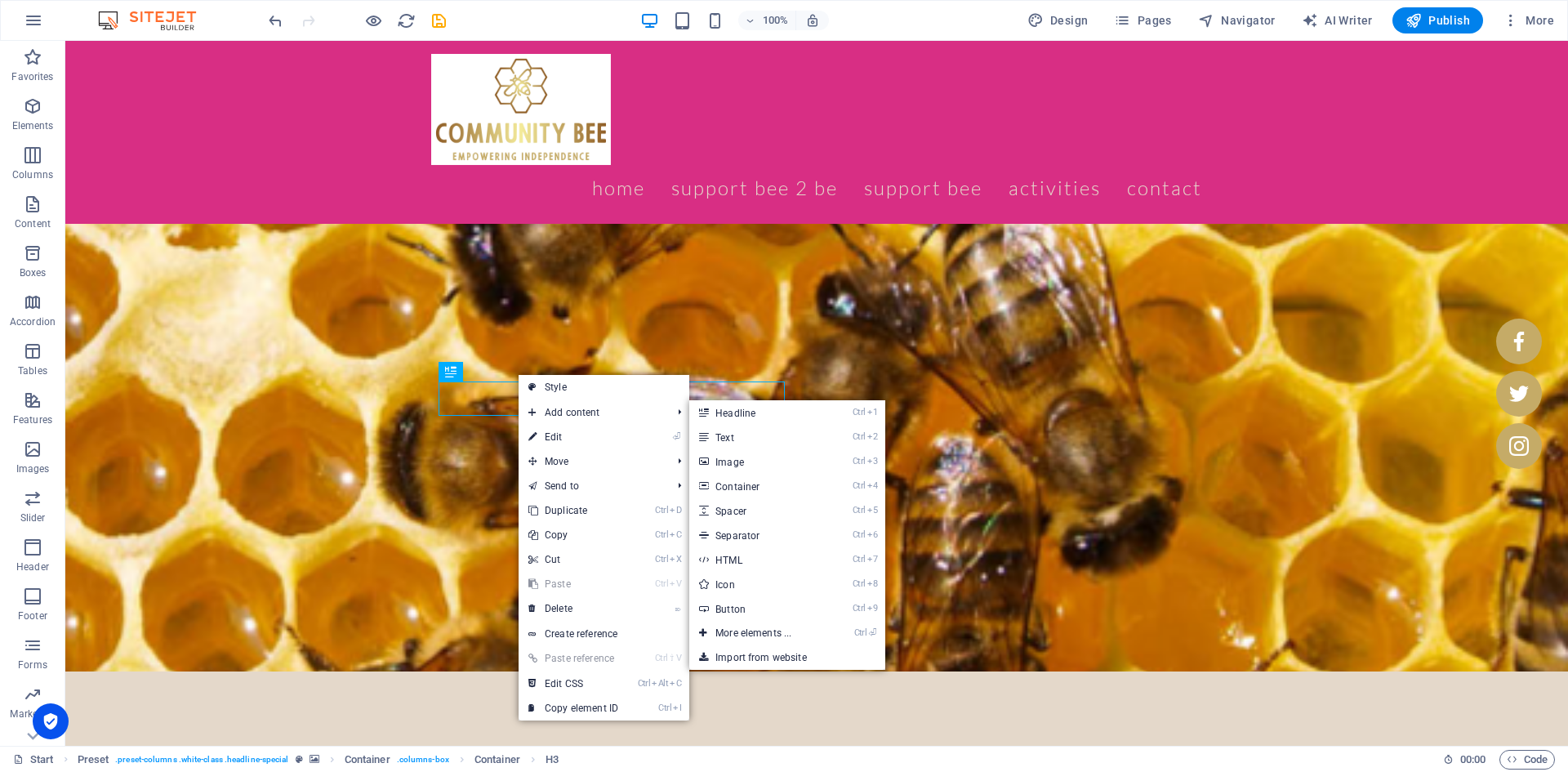 click on "⏎  Edit" at bounding box center (573, 437) 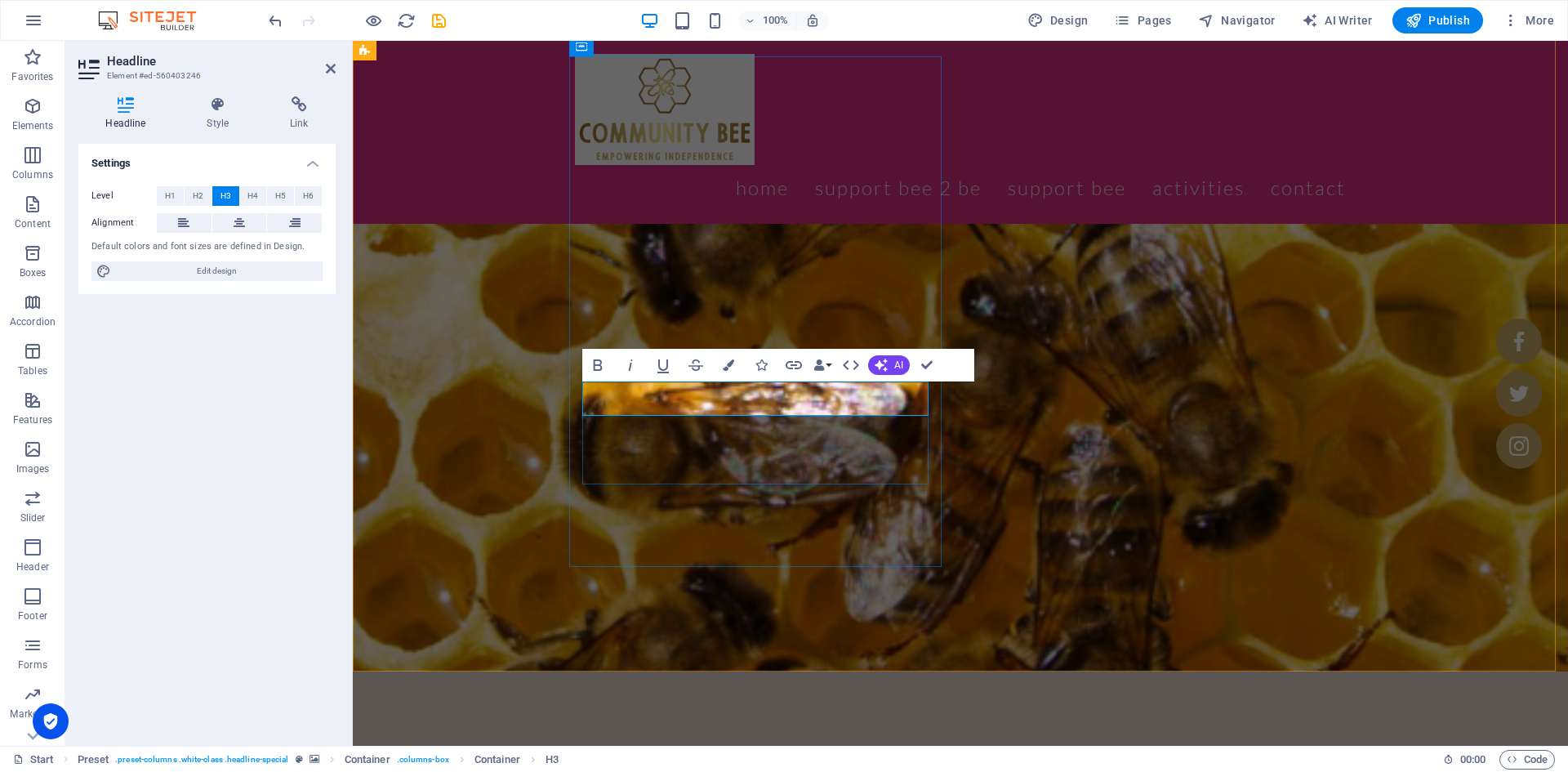 click on "0433818281" at bounding box center [751, 1316] 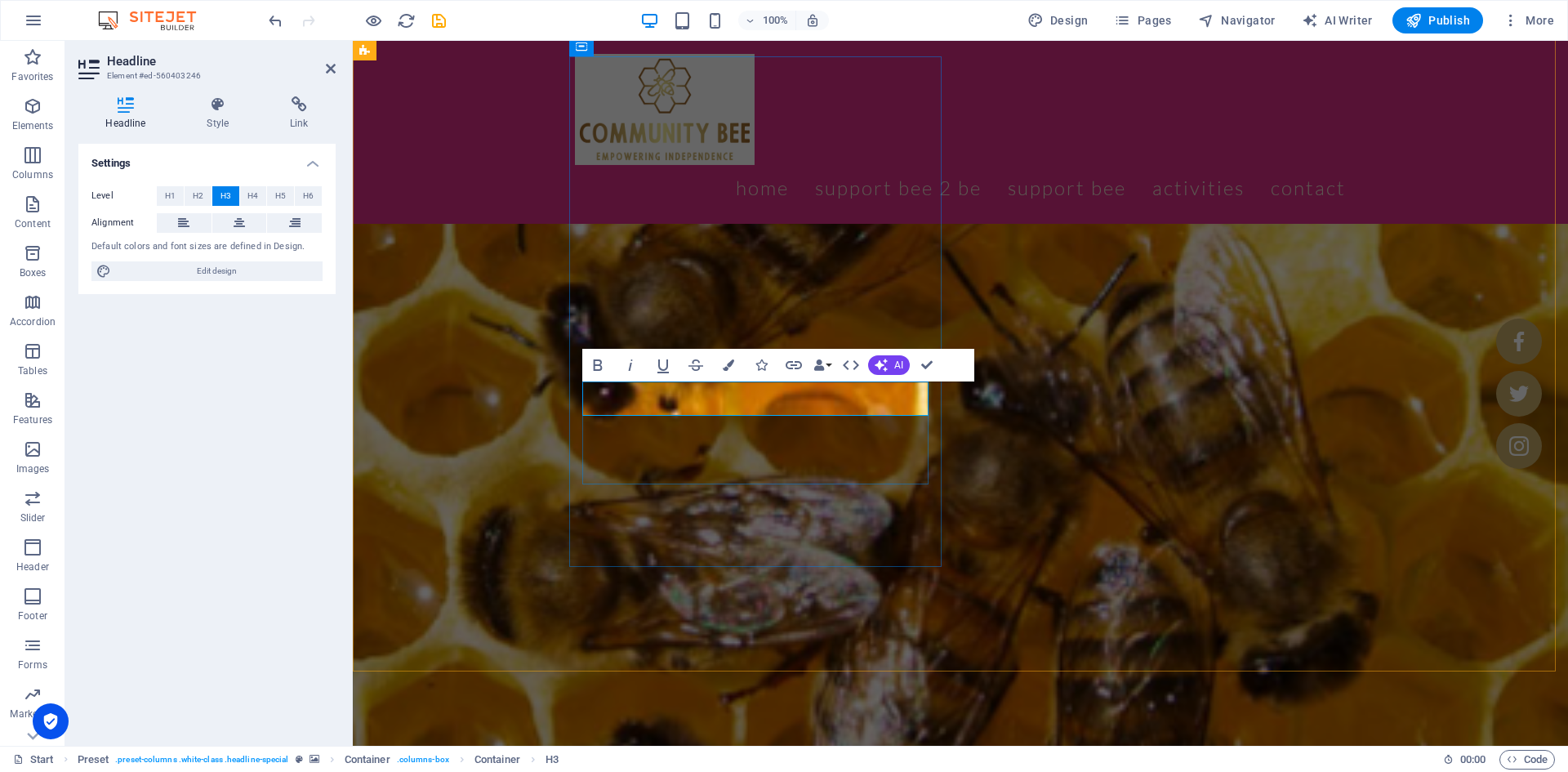 click on "0433818 281" at bounding box center [751, 1499] 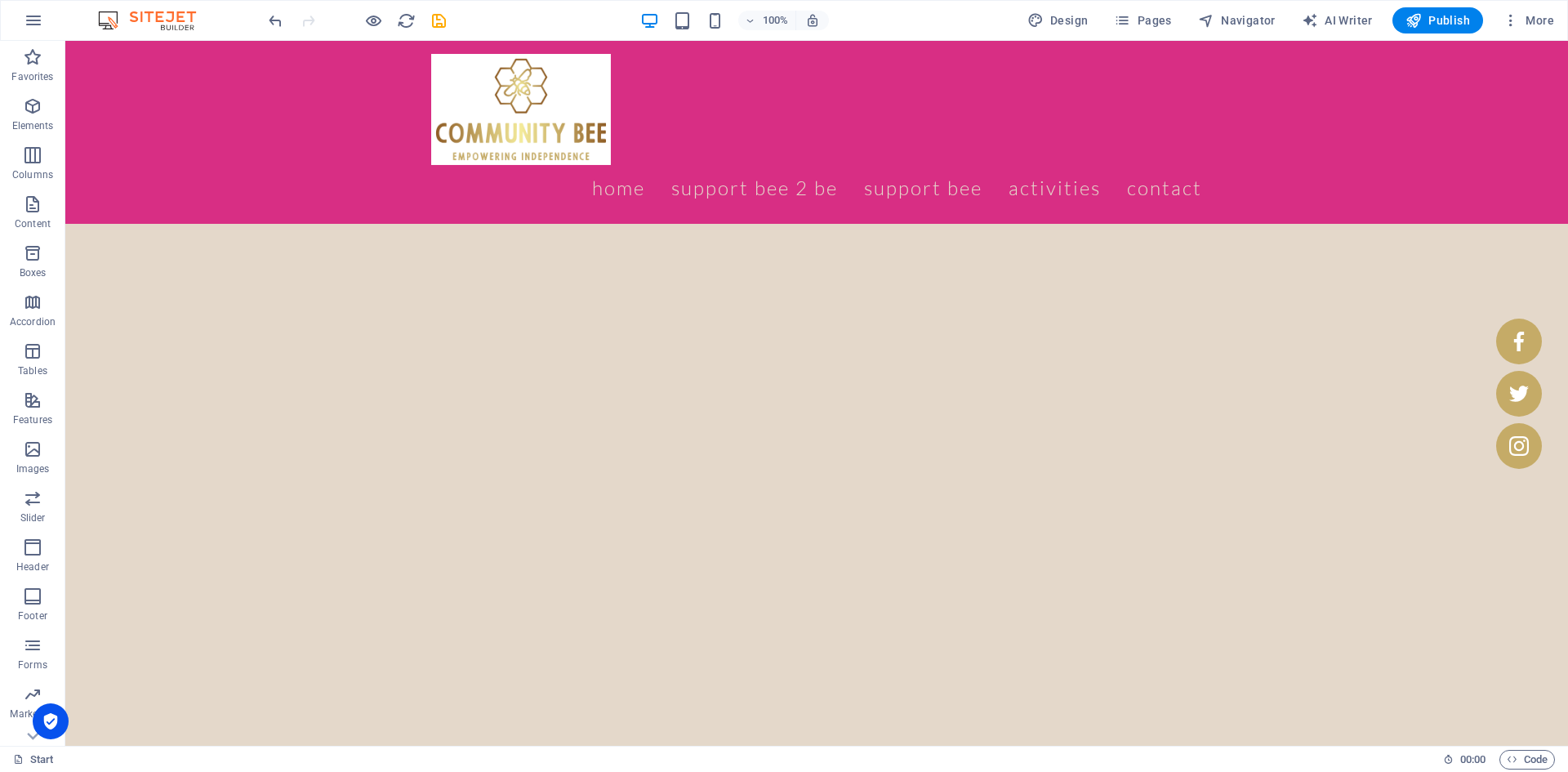 scroll, scrollTop: 4357, scrollLeft: 0, axis: vertical 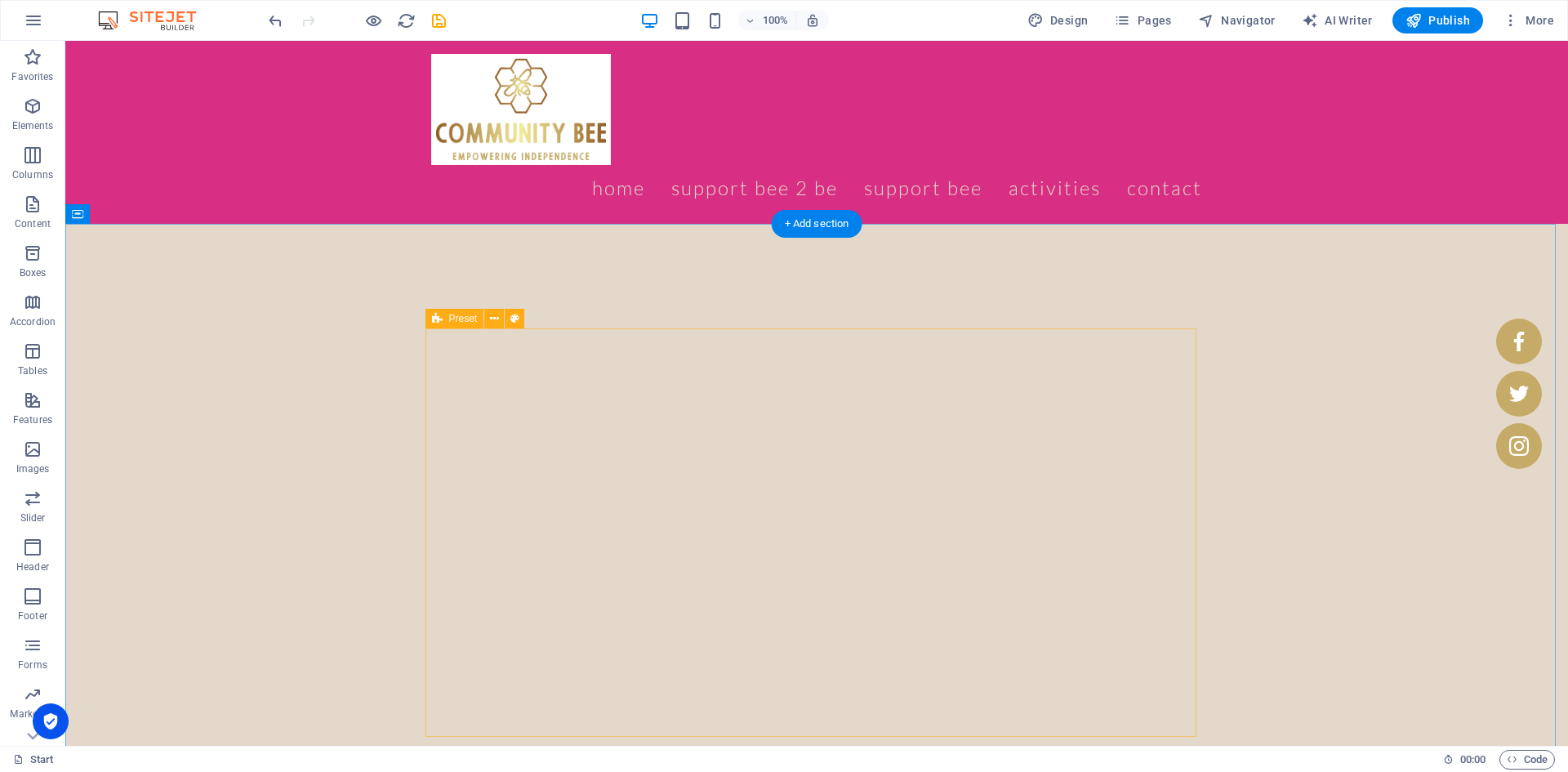 click at bounding box center [817, 8735] 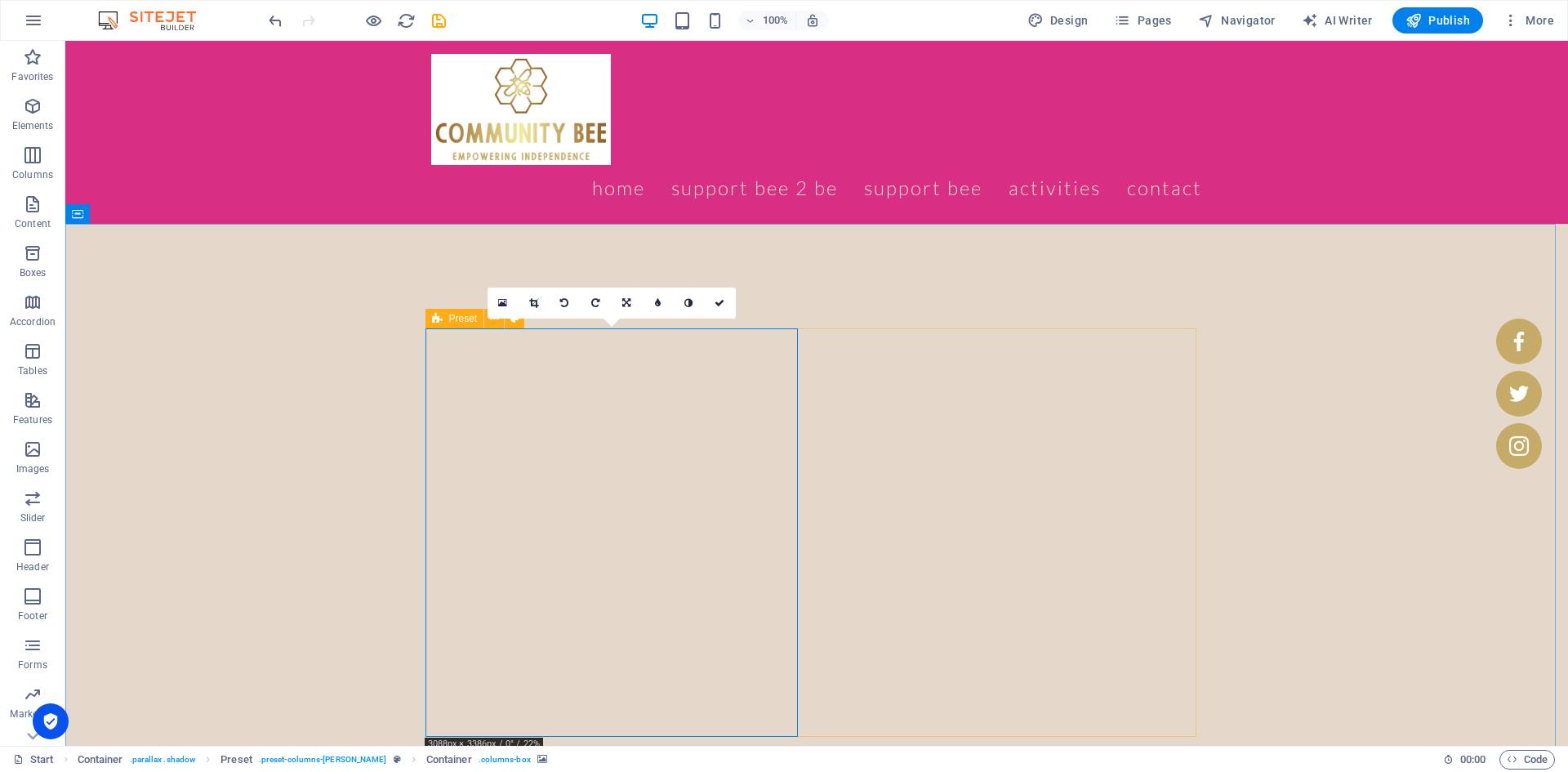 click at bounding box center [817, 8735] 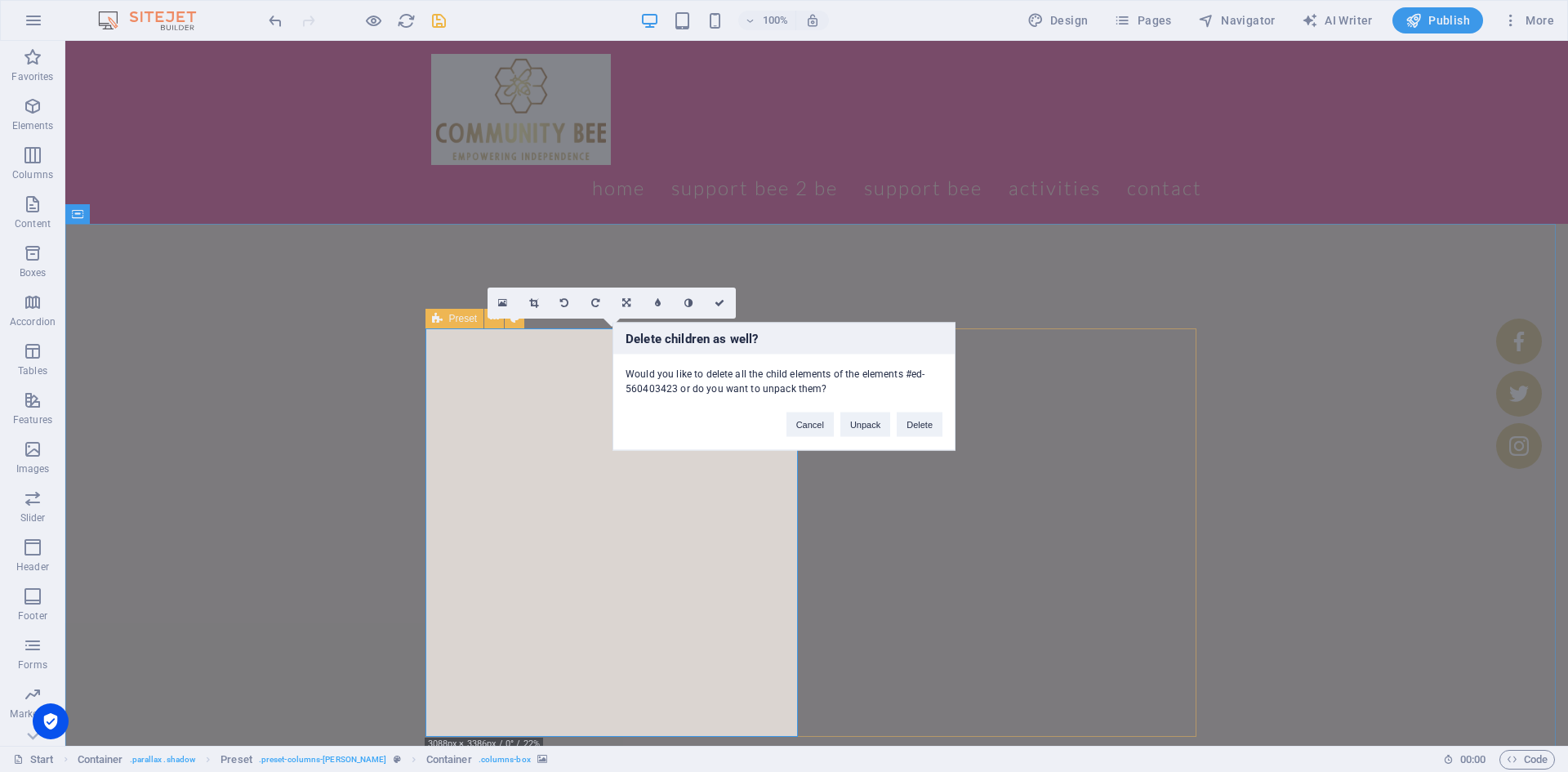 click on "Delete" at bounding box center (920, 424) 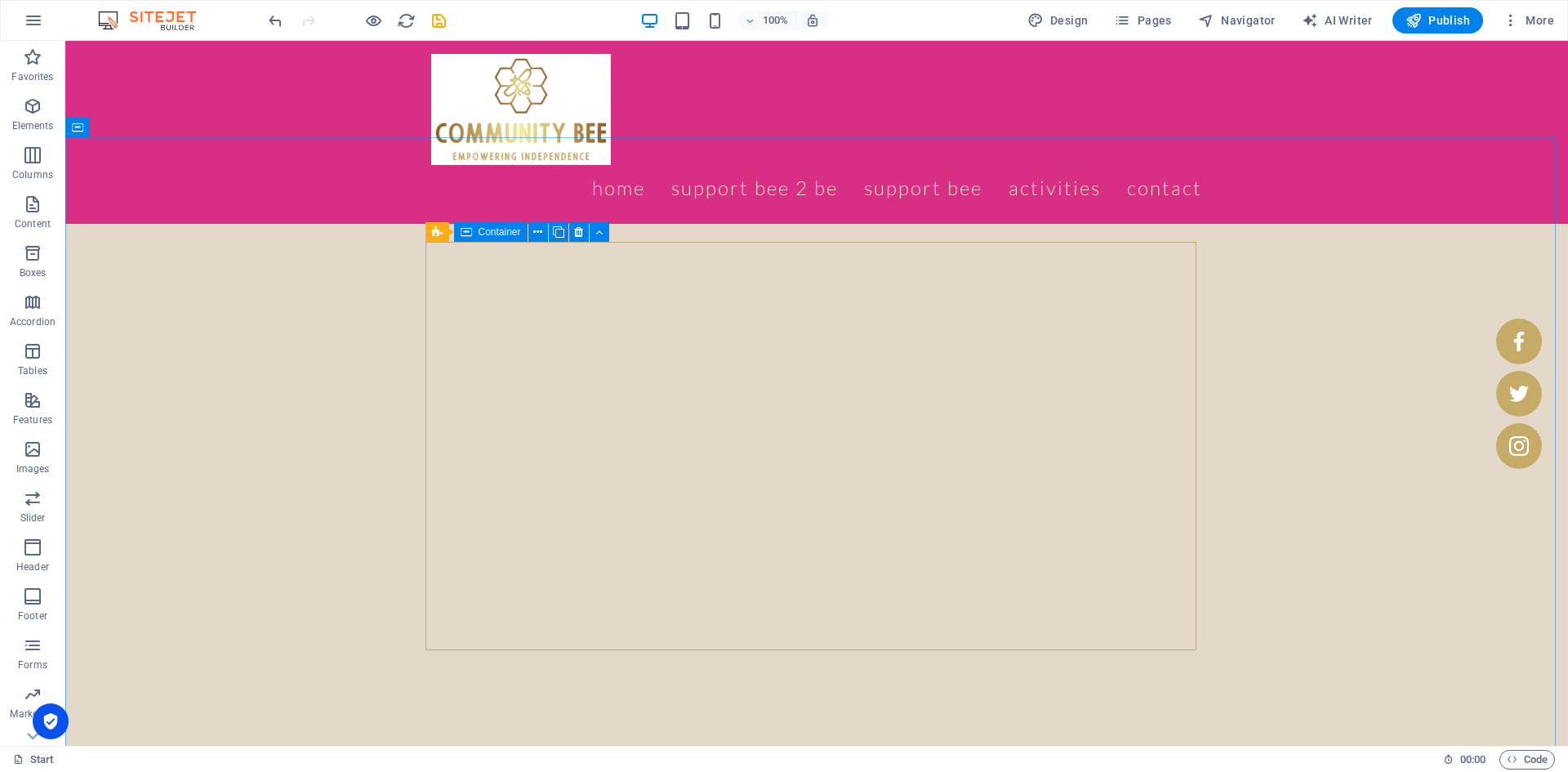 scroll, scrollTop: 4357, scrollLeft: 0, axis: vertical 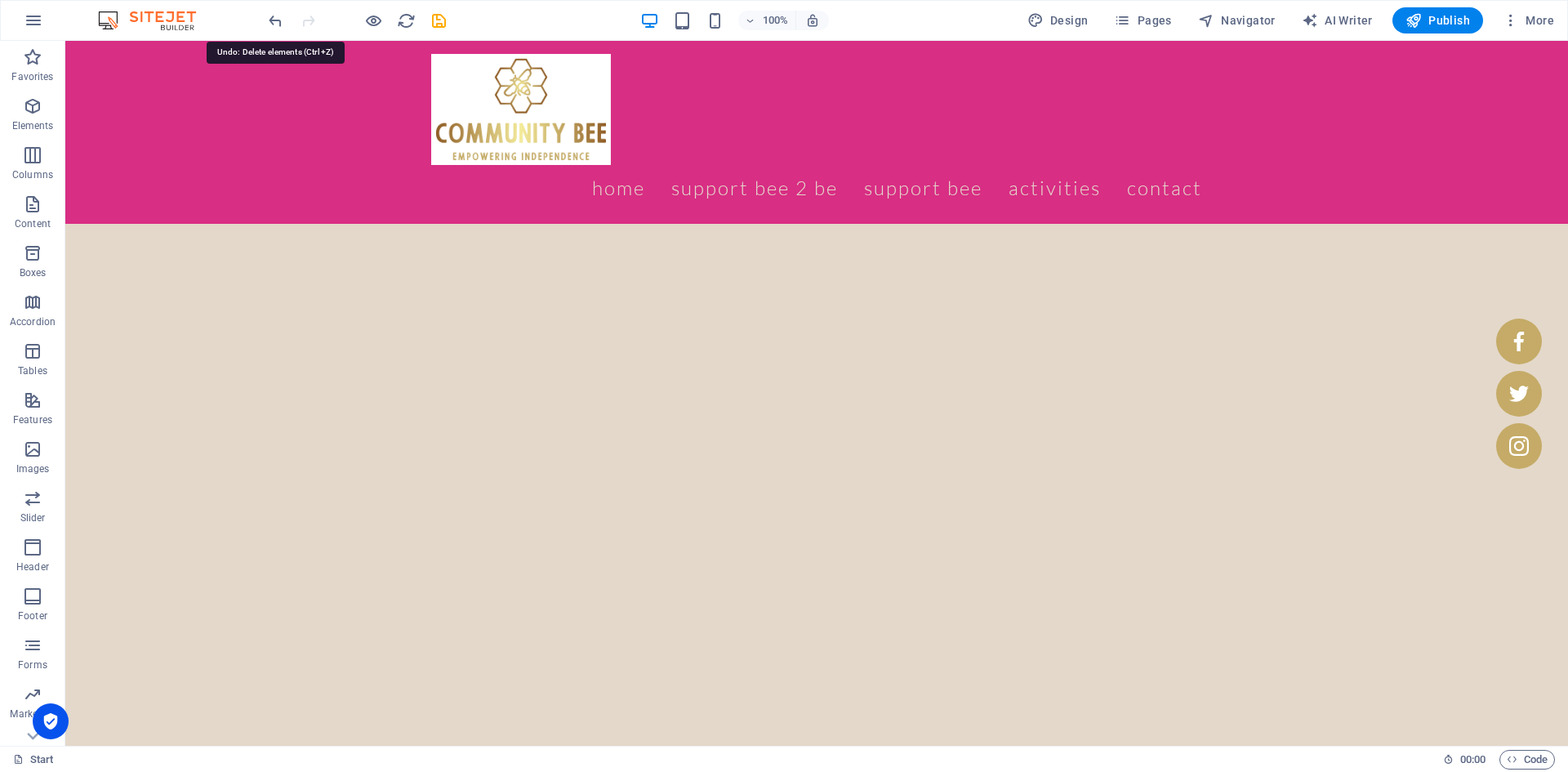 click at bounding box center [275, 20] 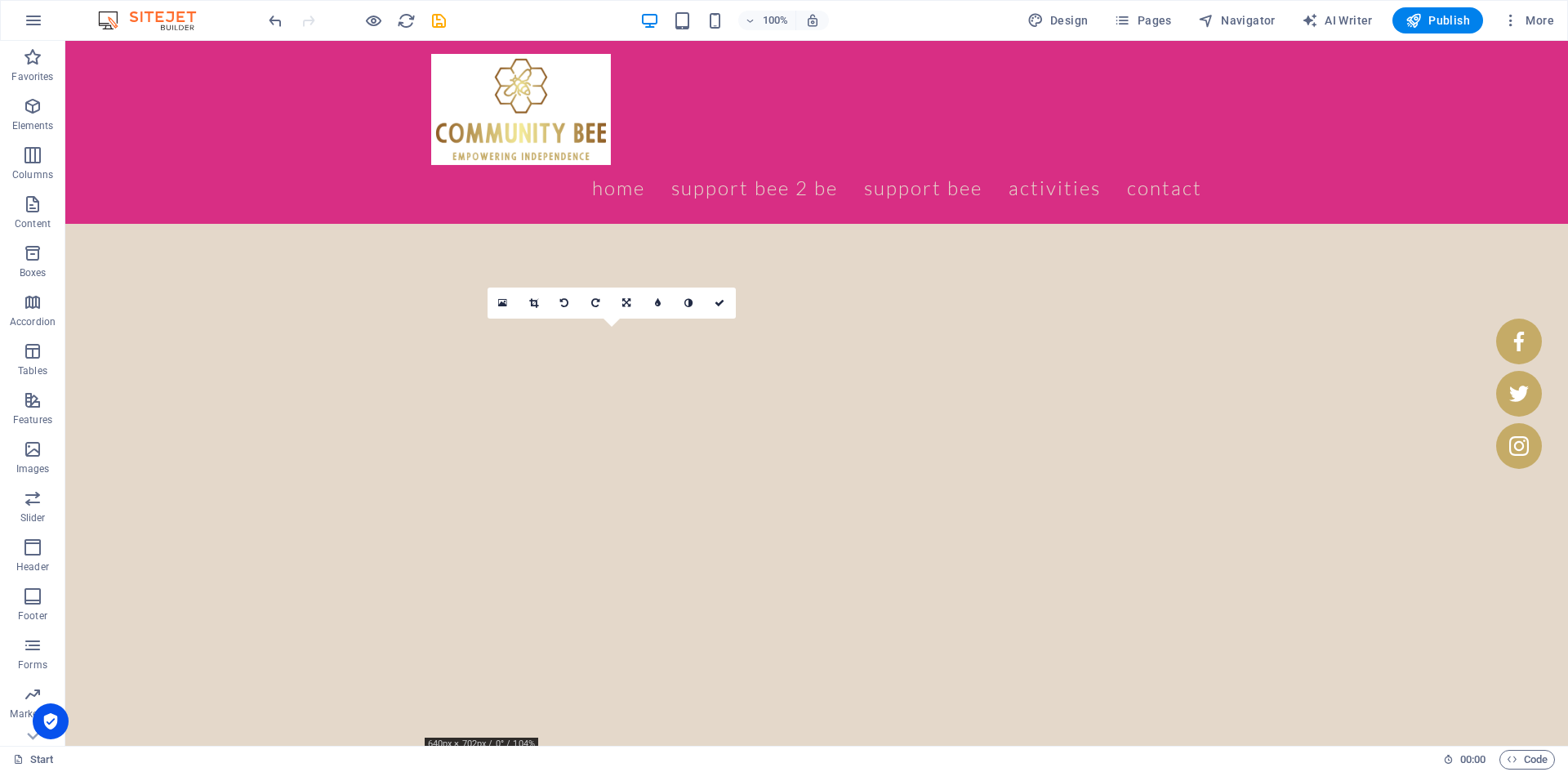 click at bounding box center (596, 303) 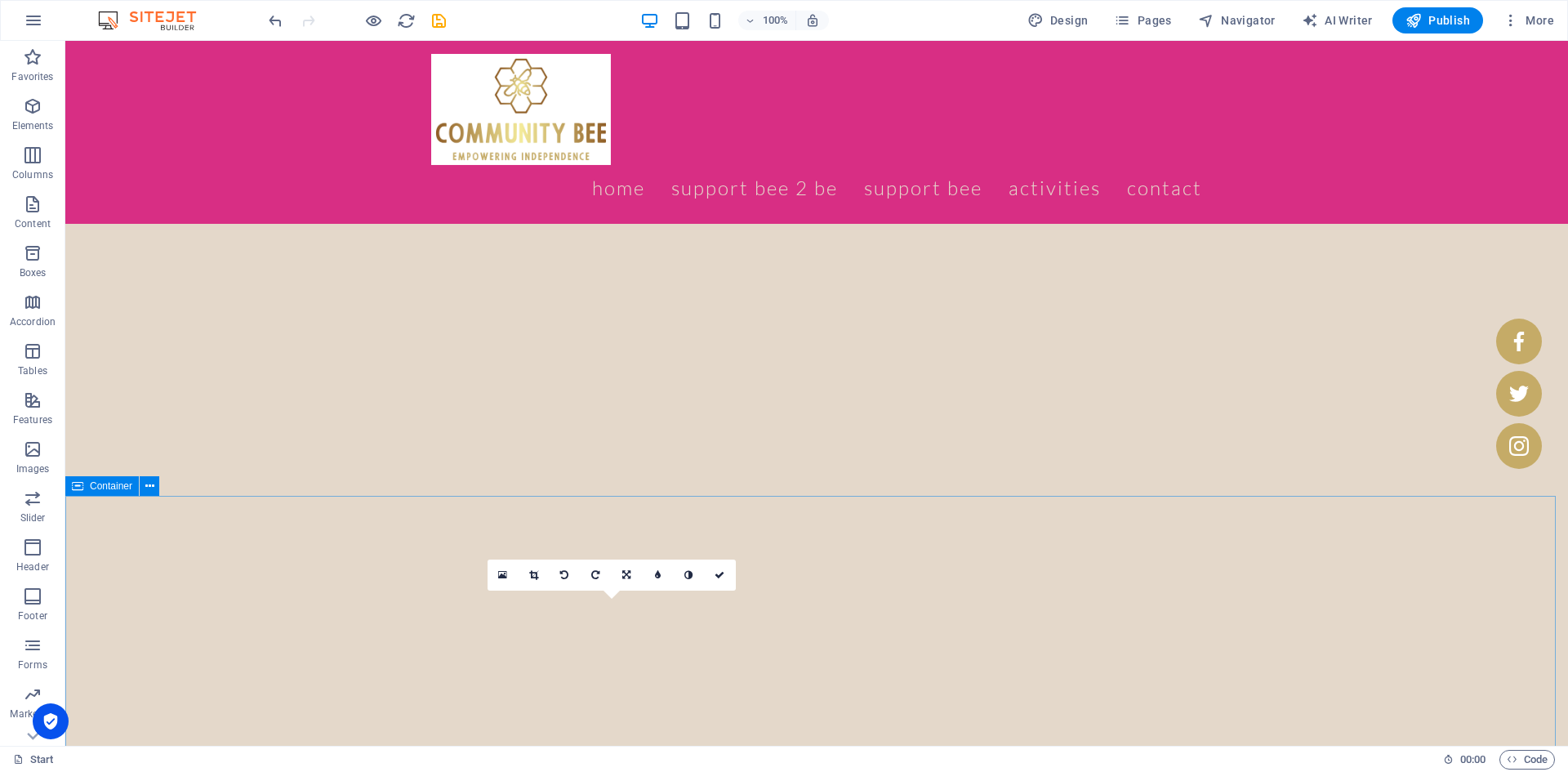scroll, scrollTop: 3813, scrollLeft: 0, axis: vertical 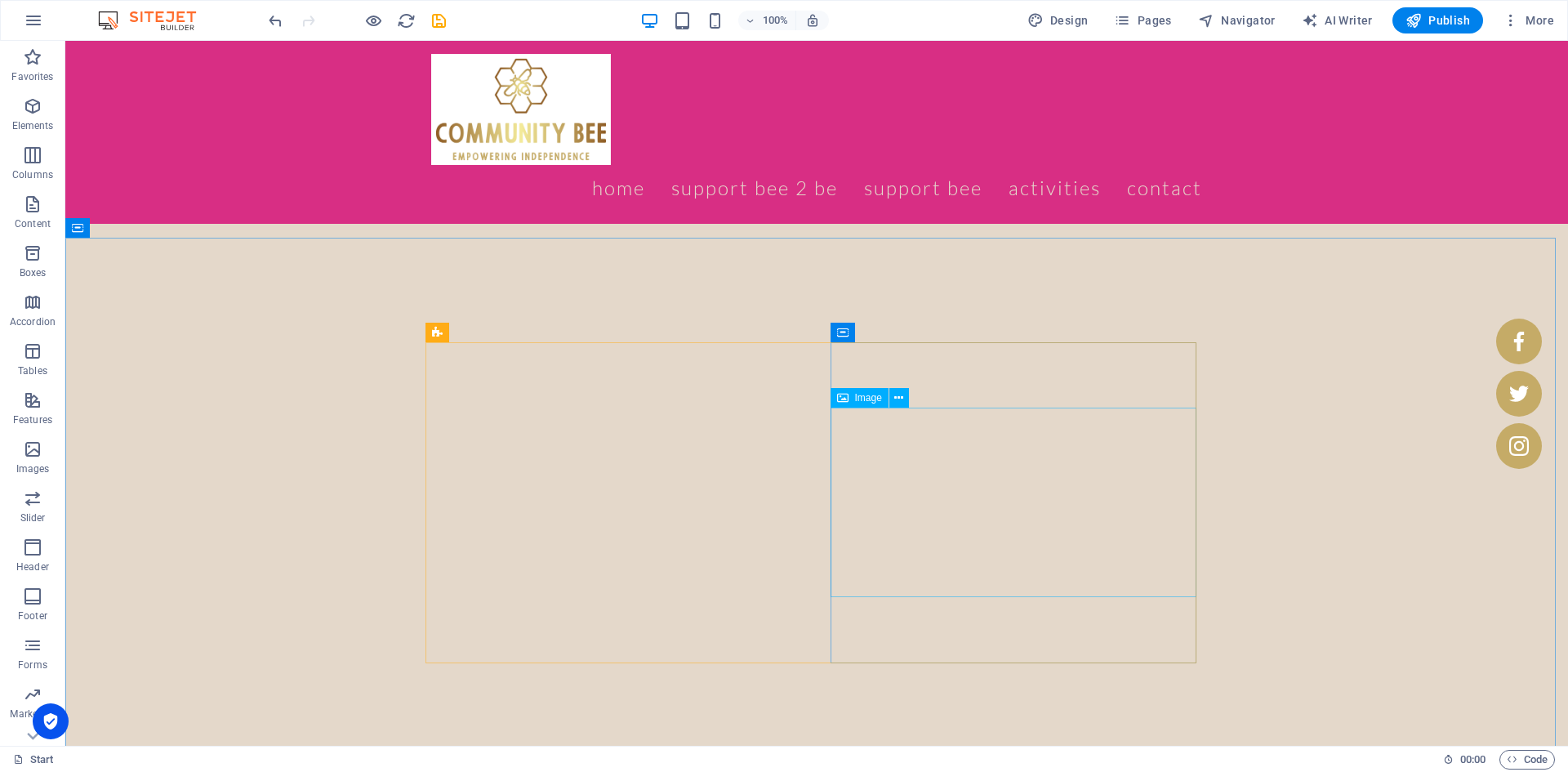 click at bounding box center (817, 8760) 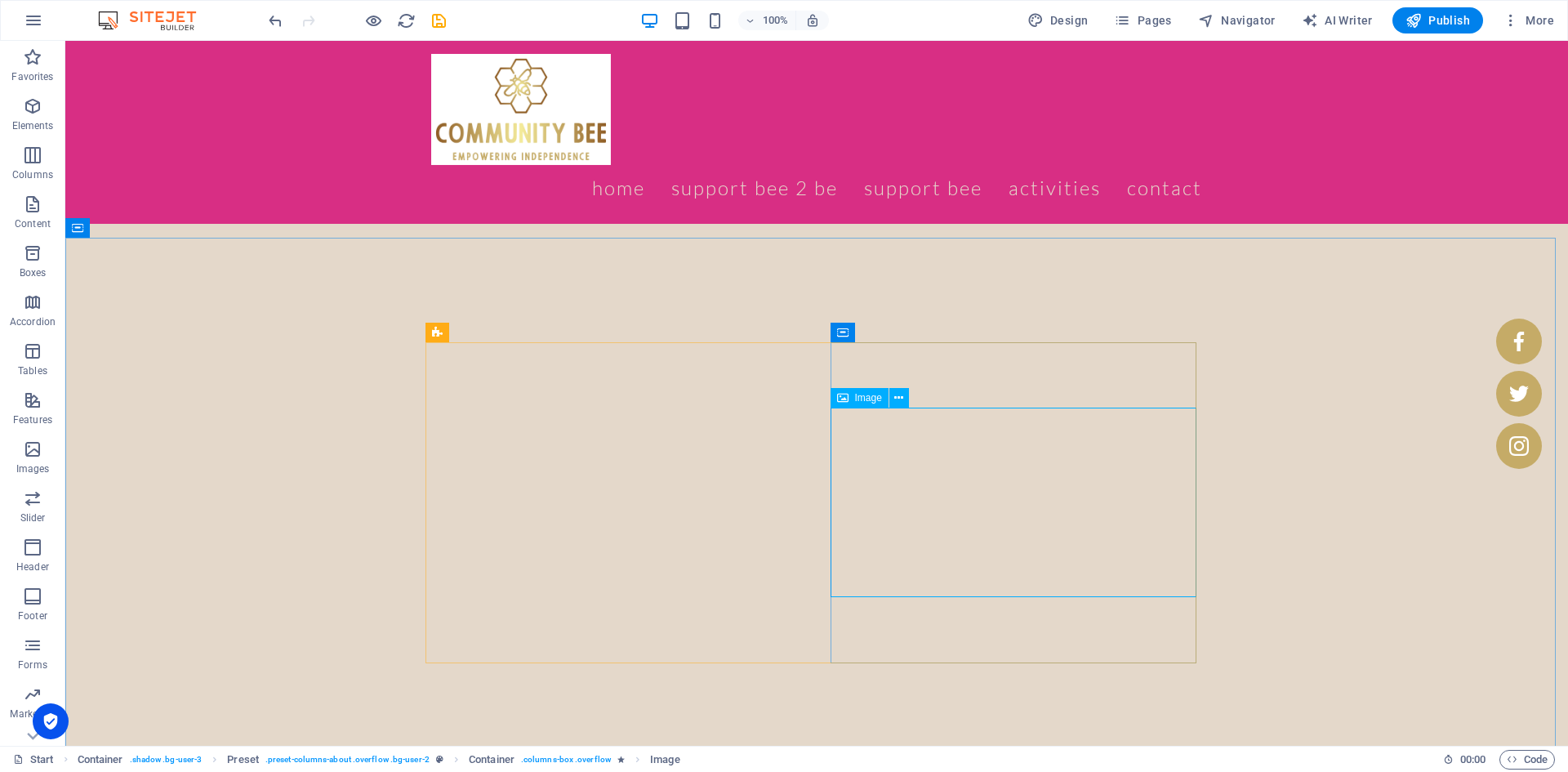 click at bounding box center (898, 398) 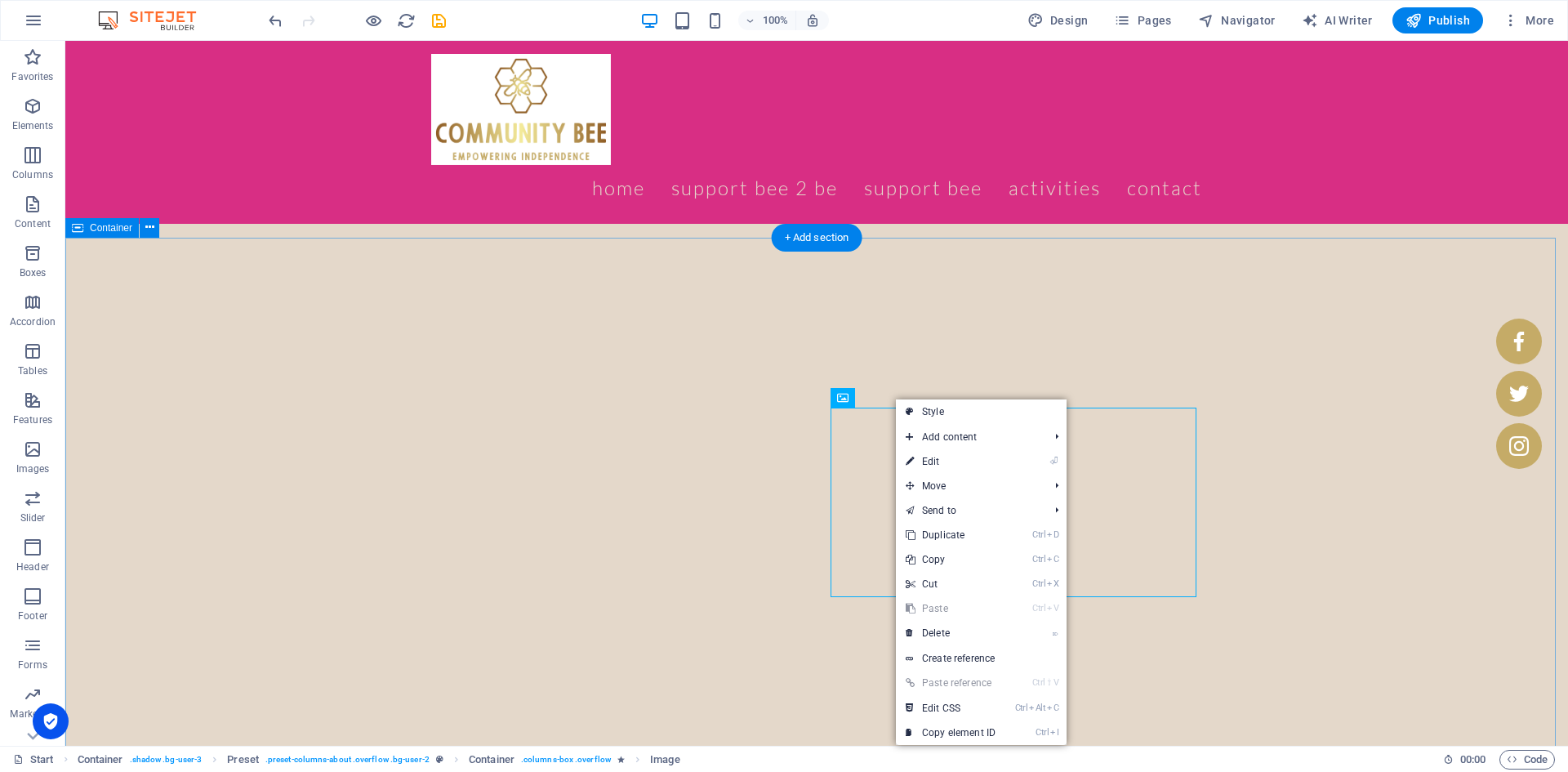 click on "WHAT MAKES US SO BUZZINGLY AMAZING !! At Community Bee we are dedicated to empowering independence and enriching lives by providing tailored support to individuals. We assist people in developing essential skills and gaining confidence through a holistic approach, ensuring that each person can achieve their fullest potential. Our focus is on providing the right resources, guidance, and opportunities to [PERSON_NAME] growth, self-sufficiency, and well-being, creating a positive impact in their lives. We believe that everyone deserves the chance to thrive, and we work hand-in-hand with each individual to help them reach their goals, enhancing their capabilities and promoting lifelong learning. Through compassion, understanding, and practical support, we are committed to making a meaningful difference in the lives of those we serve" at bounding box center [817, 8677] 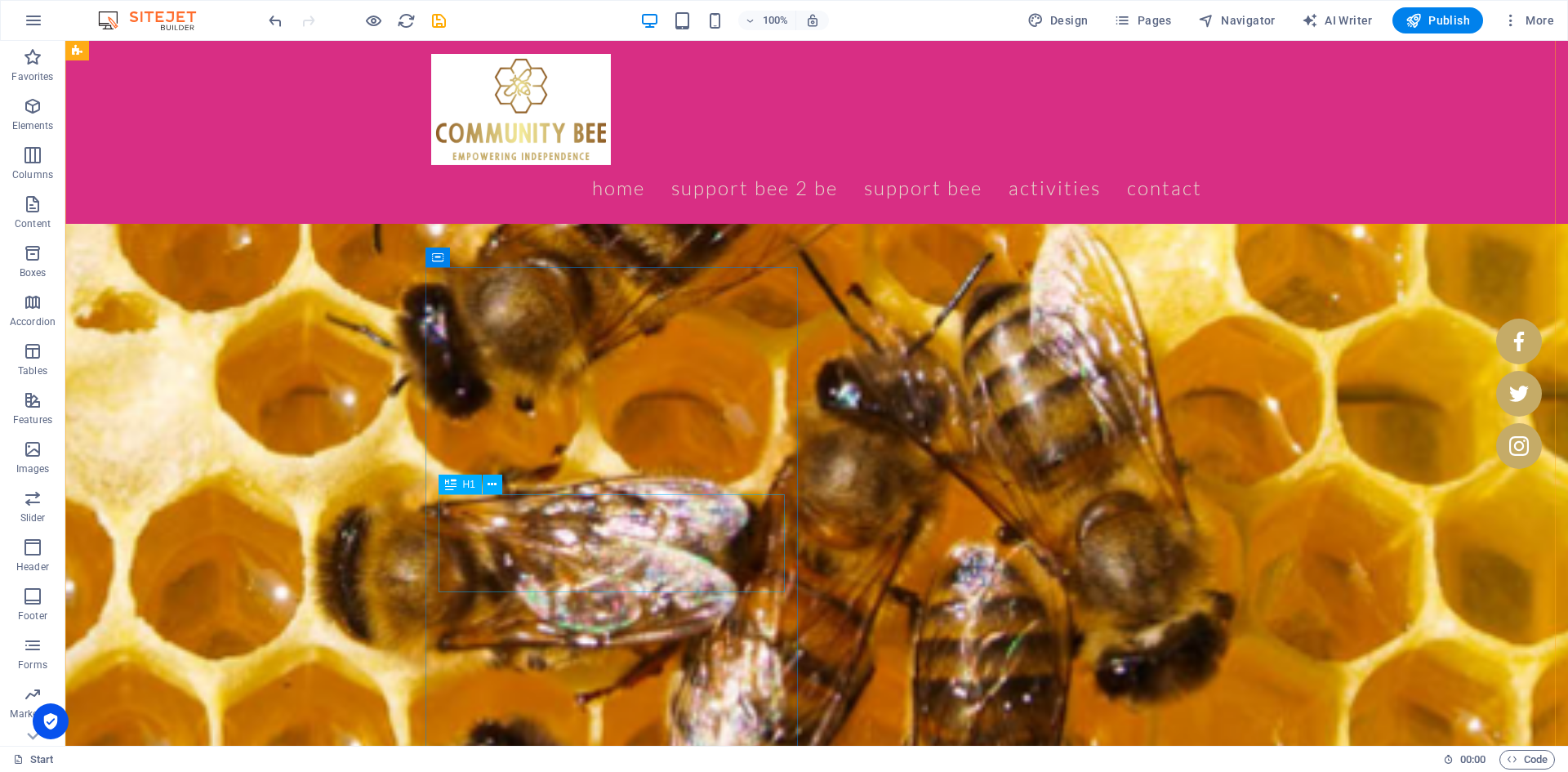 scroll, scrollTop: 0, scrollLeft: 0, axis: both 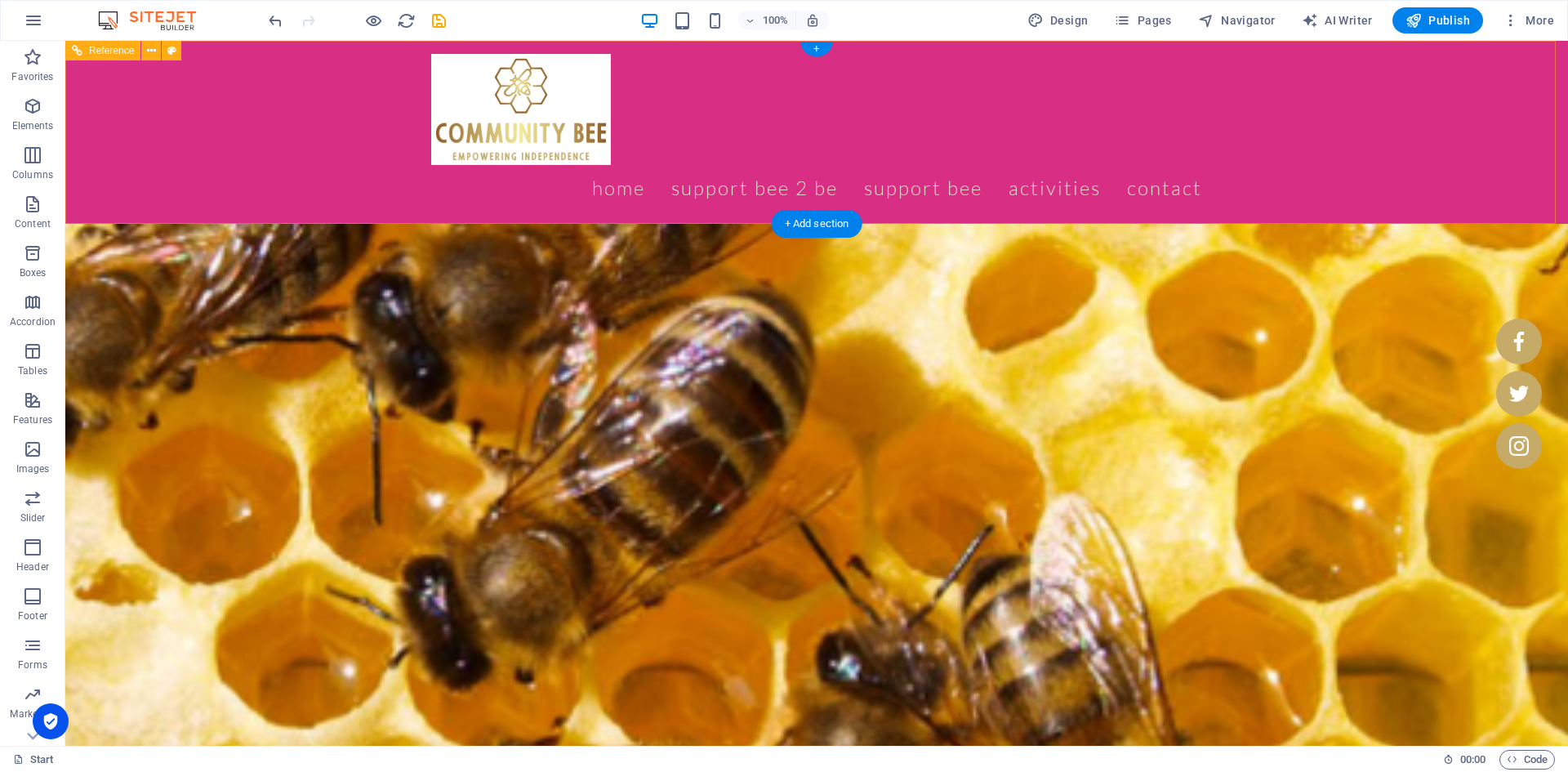 click on "Home Support Bee 2 Be Support Bee Activities Contact" at bounding box center [817, 188] 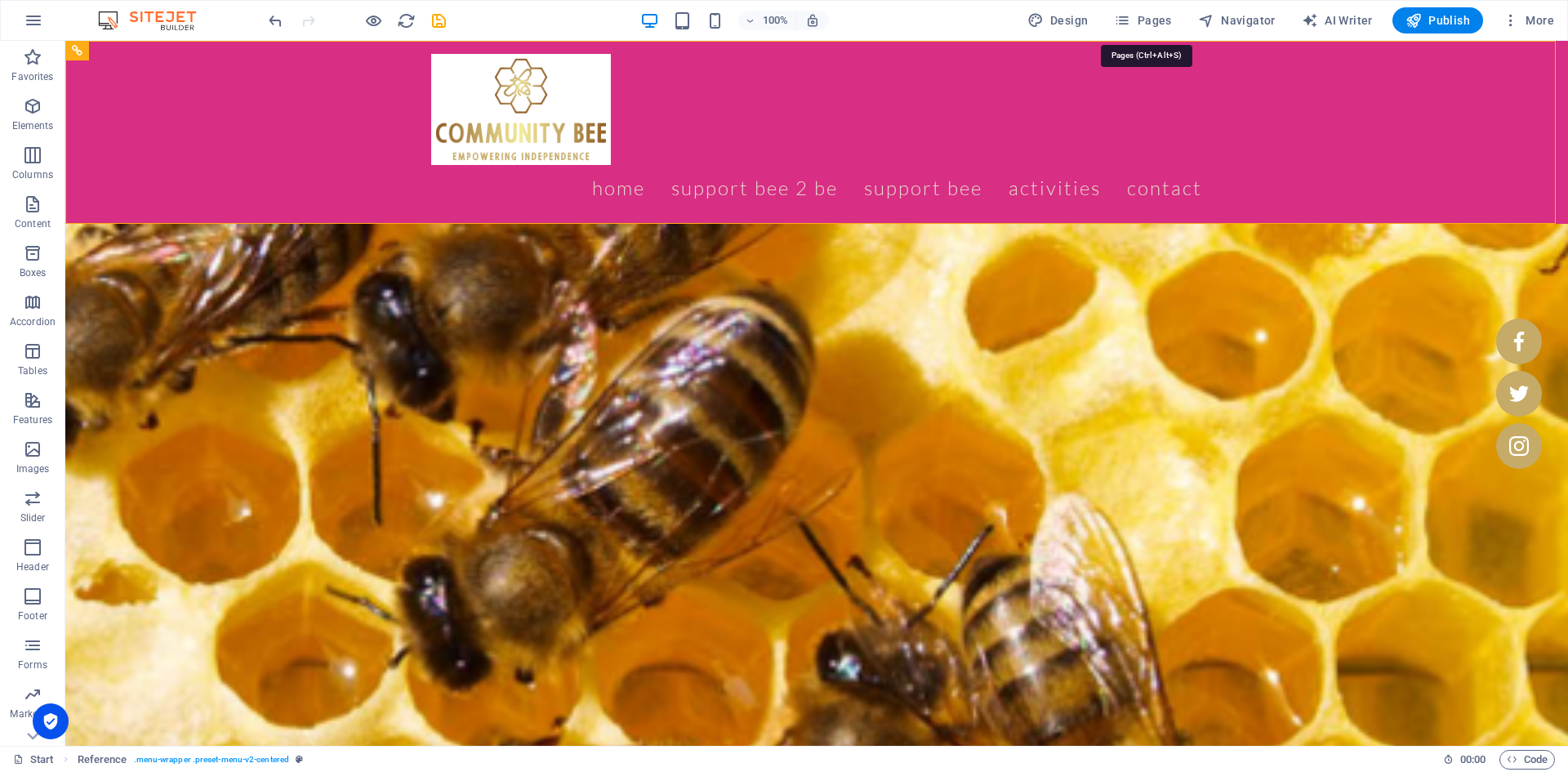 click on "Pages" at bounding box center [1143, 20] 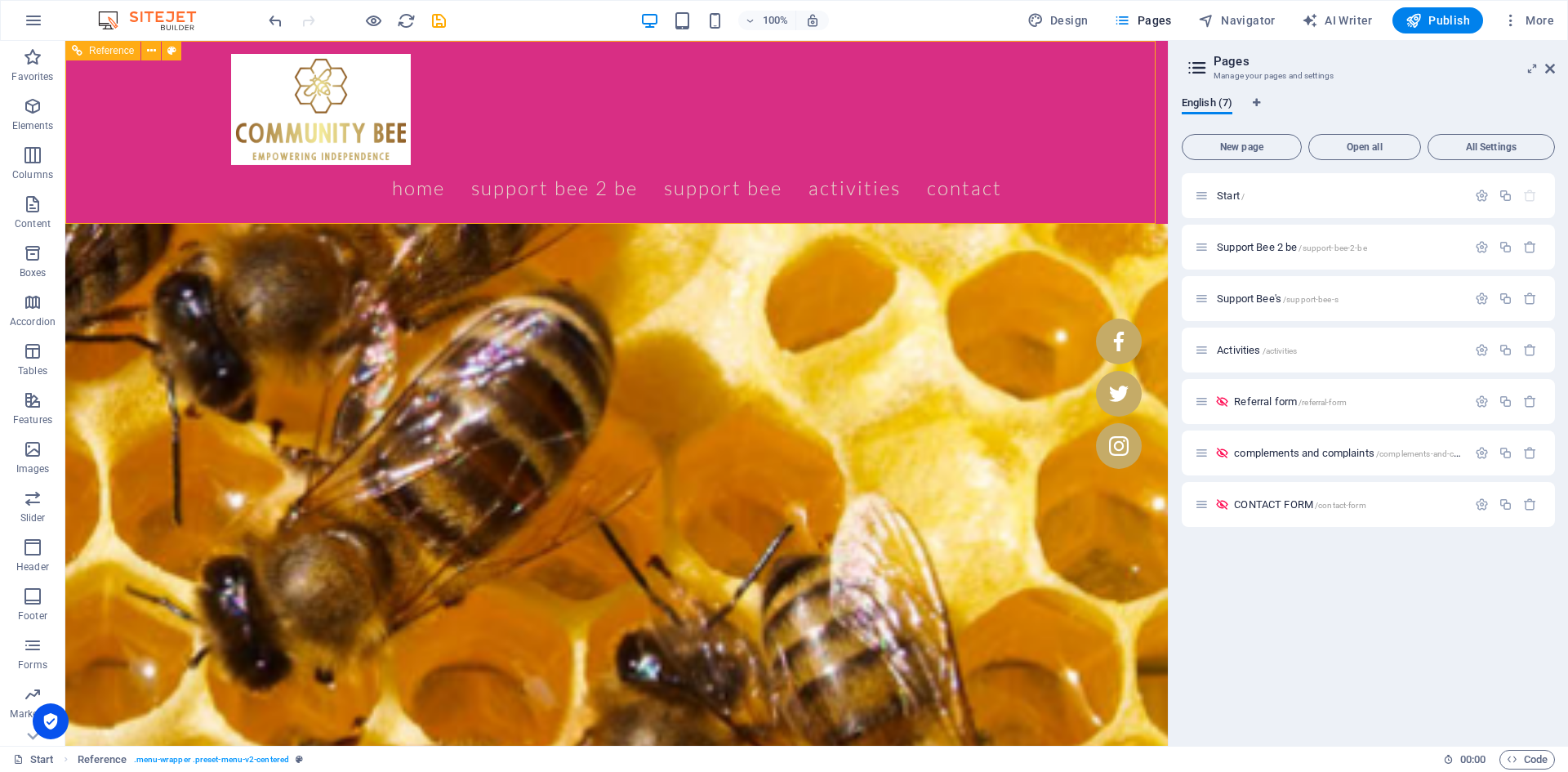 click at bounding box center [151, 51] 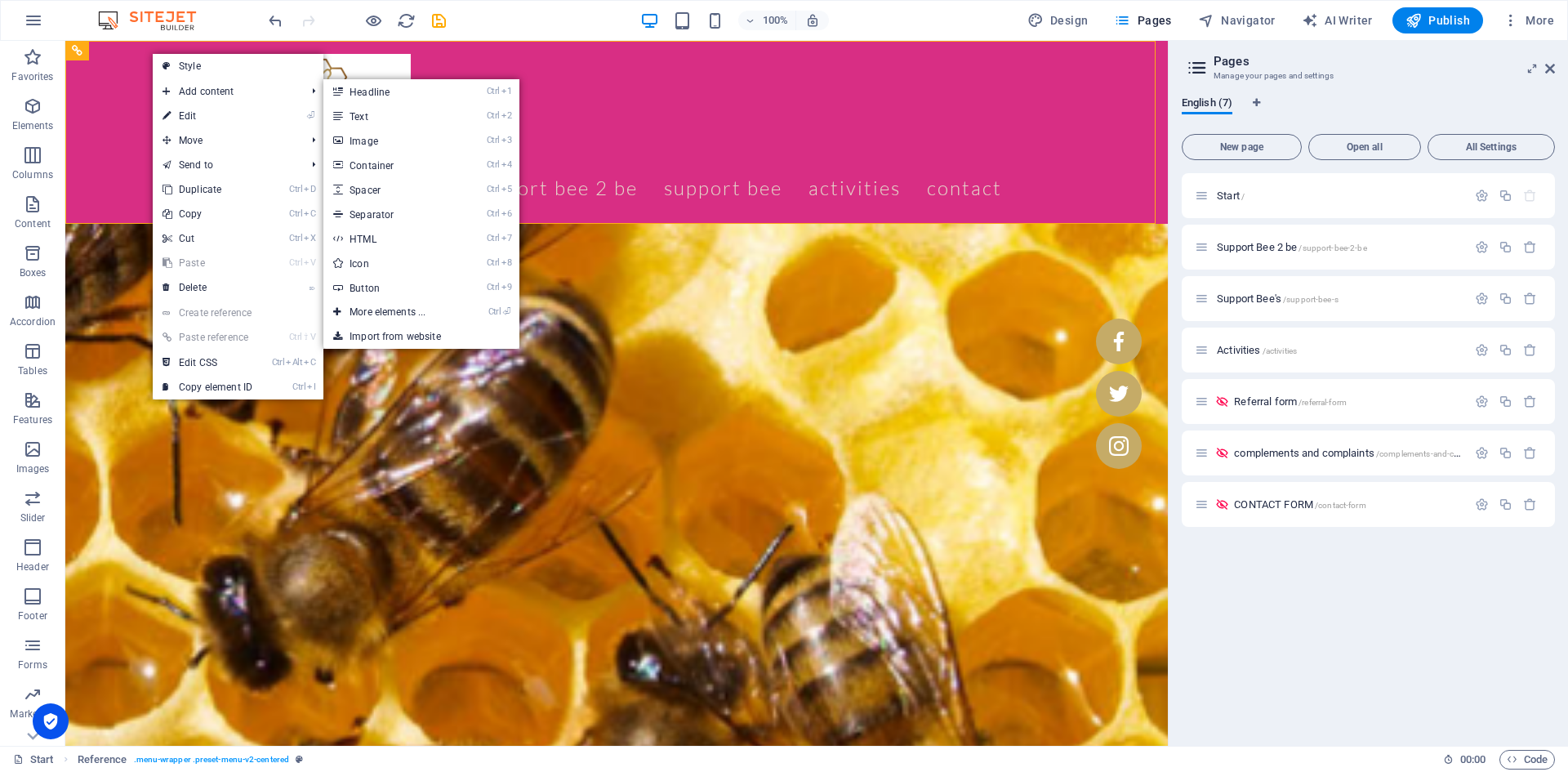 drag, startPoint x: 384, startPoint y: 283, endPoint x: 87, endPoint y: 239, distance: 300.2416 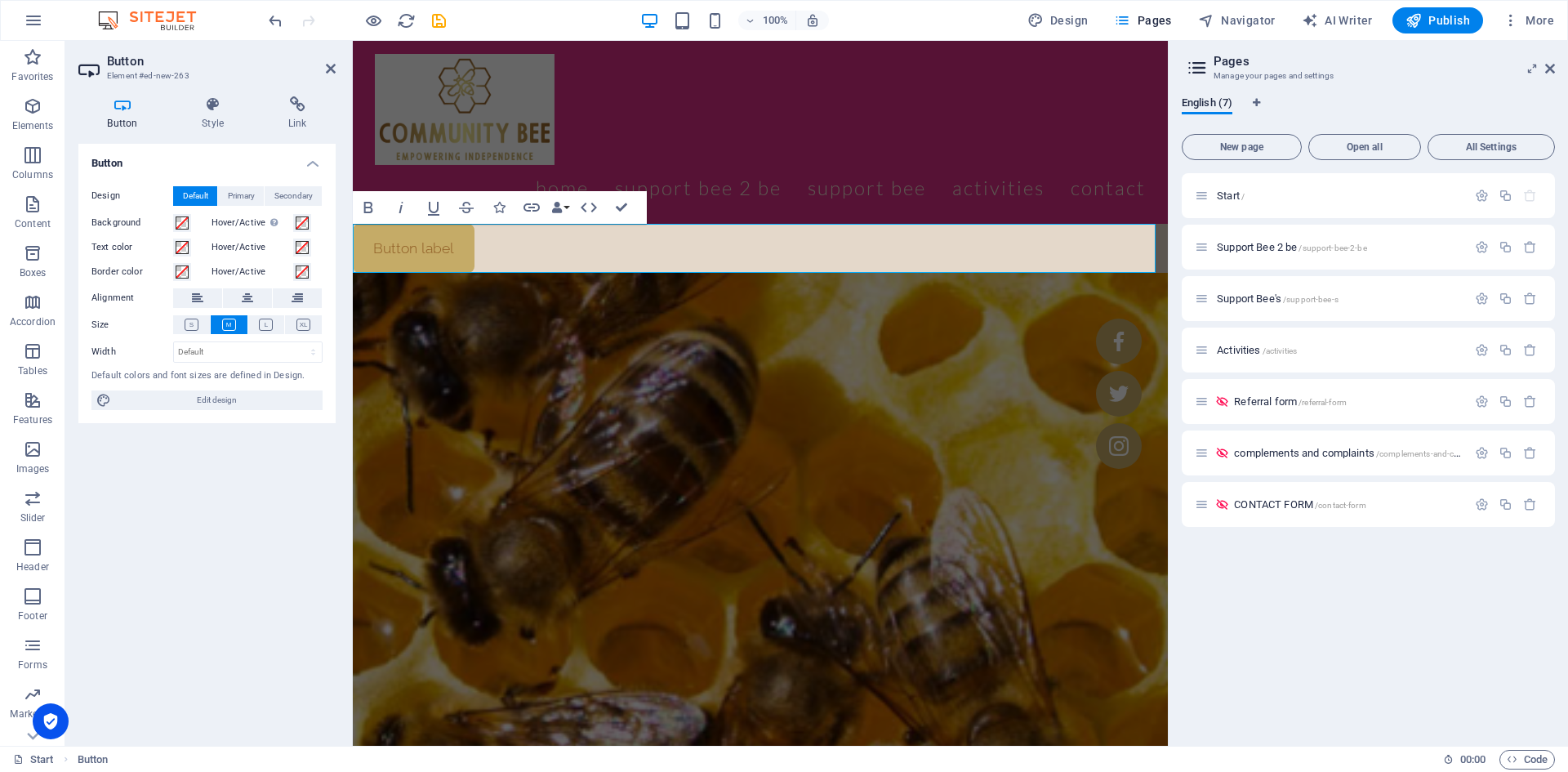 click on "Button label" at bounding box center (760, 248) 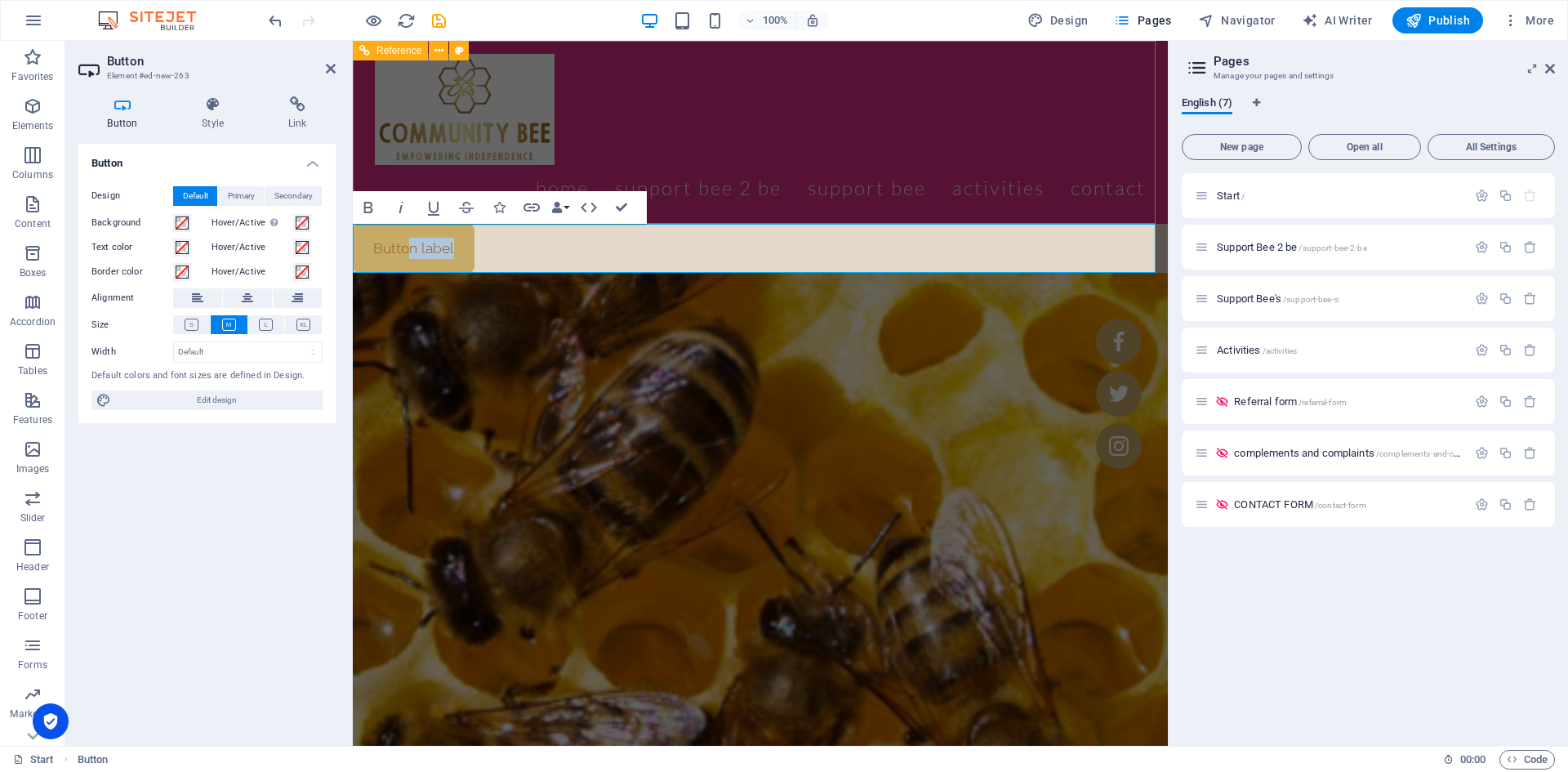 drag, startPoint x: 409, startPoint y: 250, endPoint x: 559, endPoint y: 196, distance: 159.42396 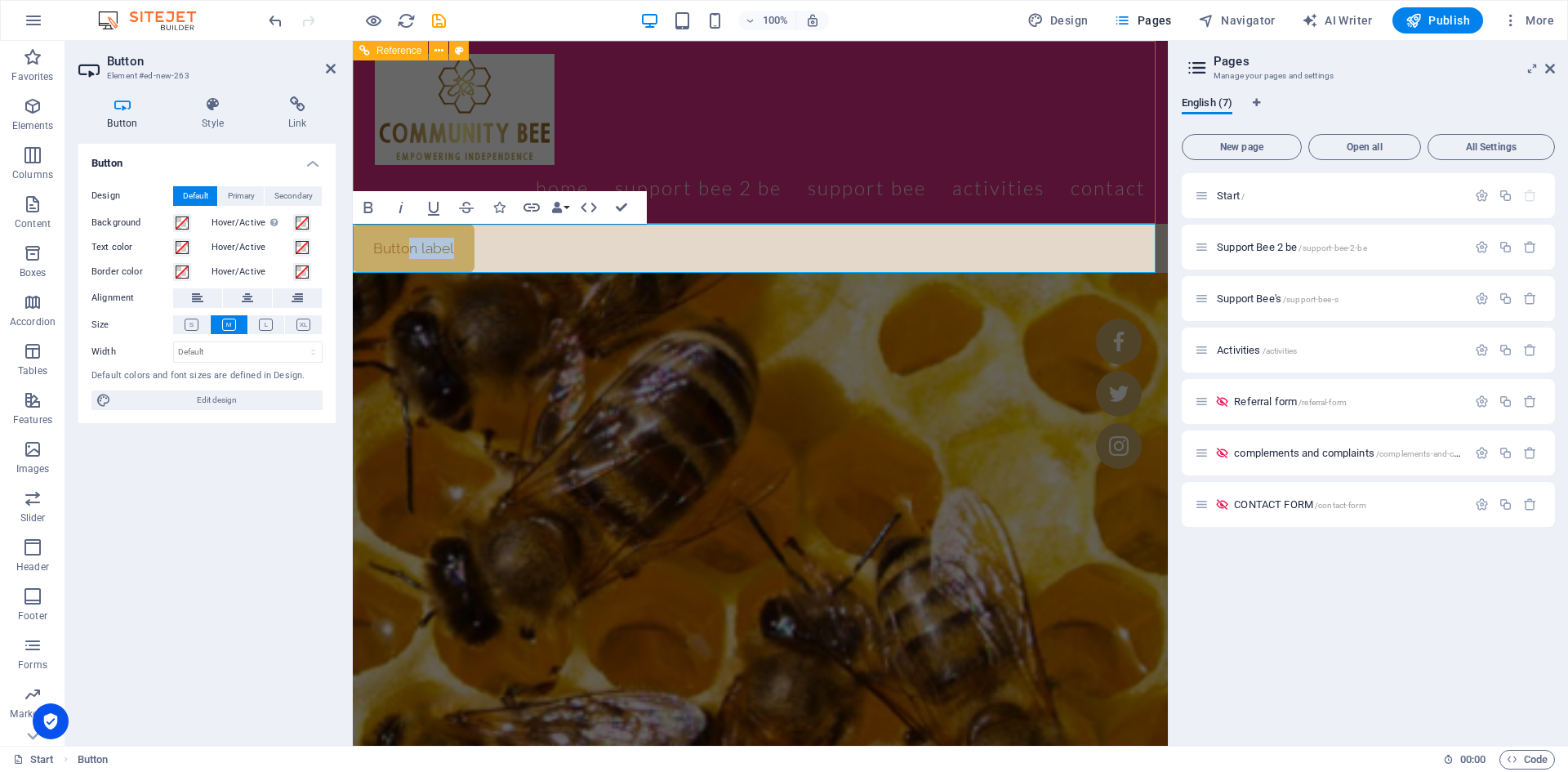 click on "Home Support Bee 2 Be Support Bee Activities Contact  Button label Disability Support Agency  0433 818 281 [EMAIL_ADDRESS][DOMAIN_NAME] [GEOGRAPHIC_DATA] disability fourm NDIS+ Referral form  Drop content here or  Add elements  Paste clipboard Cognitive and Communication Support •      Assist individuals with cognitive impairments, including memory, problem-solving, and decision-m aking challenges. •      Offer communication support, including helping individuals express their needs, feelings, and preferences. •      Provide help with using assistive technology or alternative communication methods when necessary. Self-Advocacy and Independence Support •      Encourage and support individuals in advocating for their needs, rights, and preferences. •      Promote independence by helping individuals set and achieve personal goals. •      Offer guidance on accessing community resources, services, and programs to enhance autonomy. Appointment   Assistance •      •      •      ." at bounding box center [760, 7415] 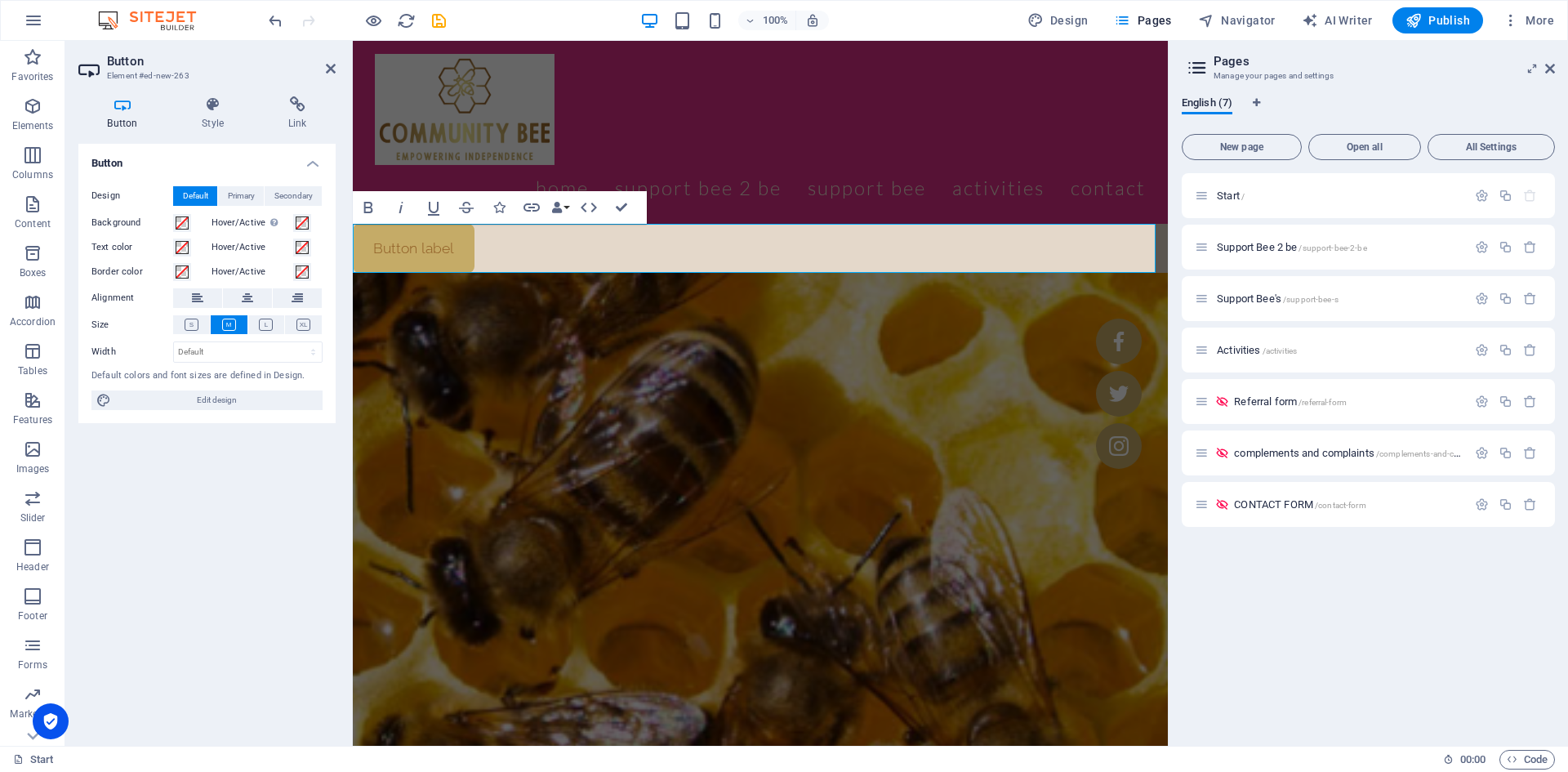 click on "Button label" at bounding box center [760, 248] 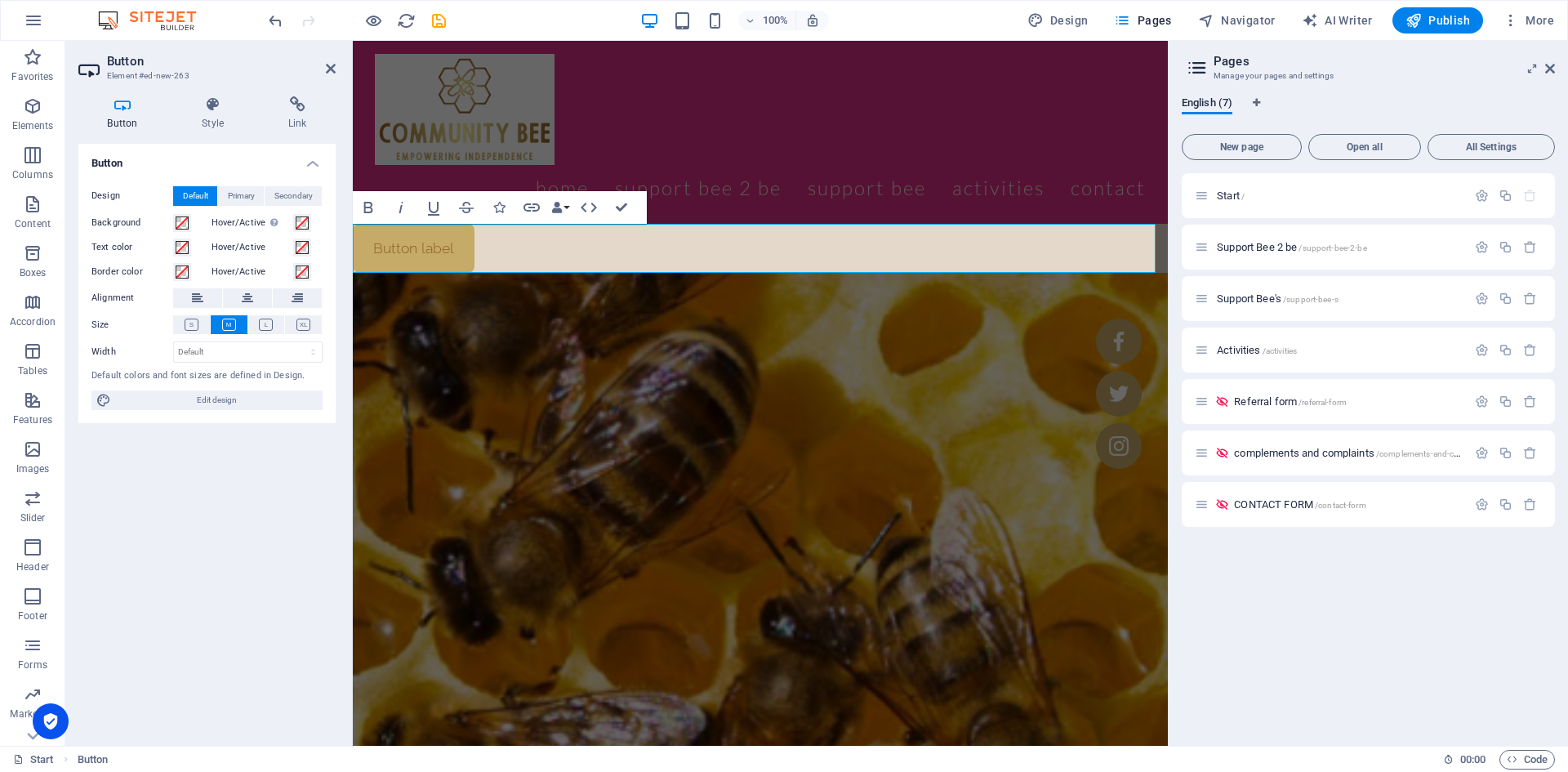 click on "Button label" at bounding box center (760, 248) 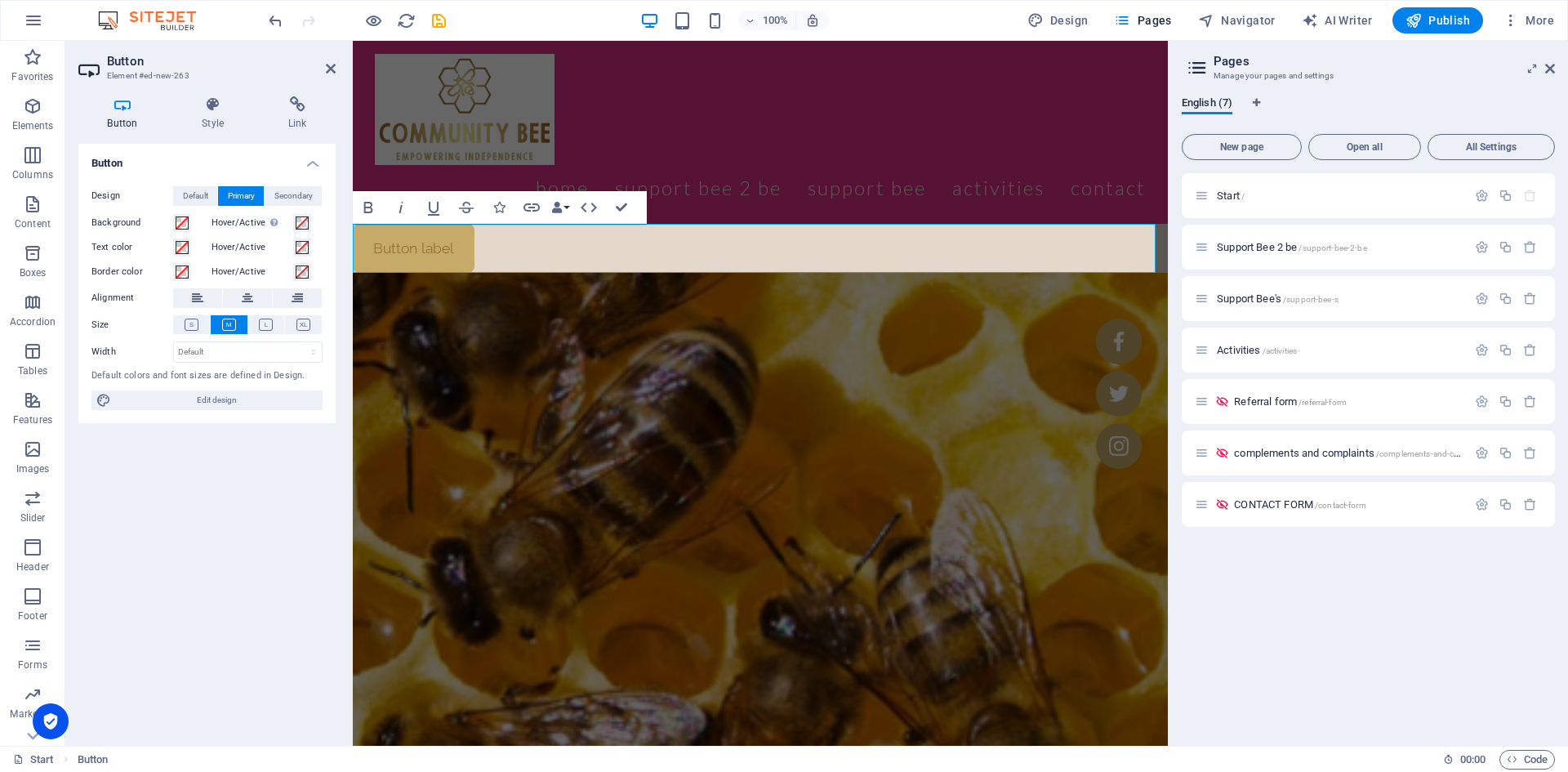 click on "Secondary" at bounding box center (293, 196) 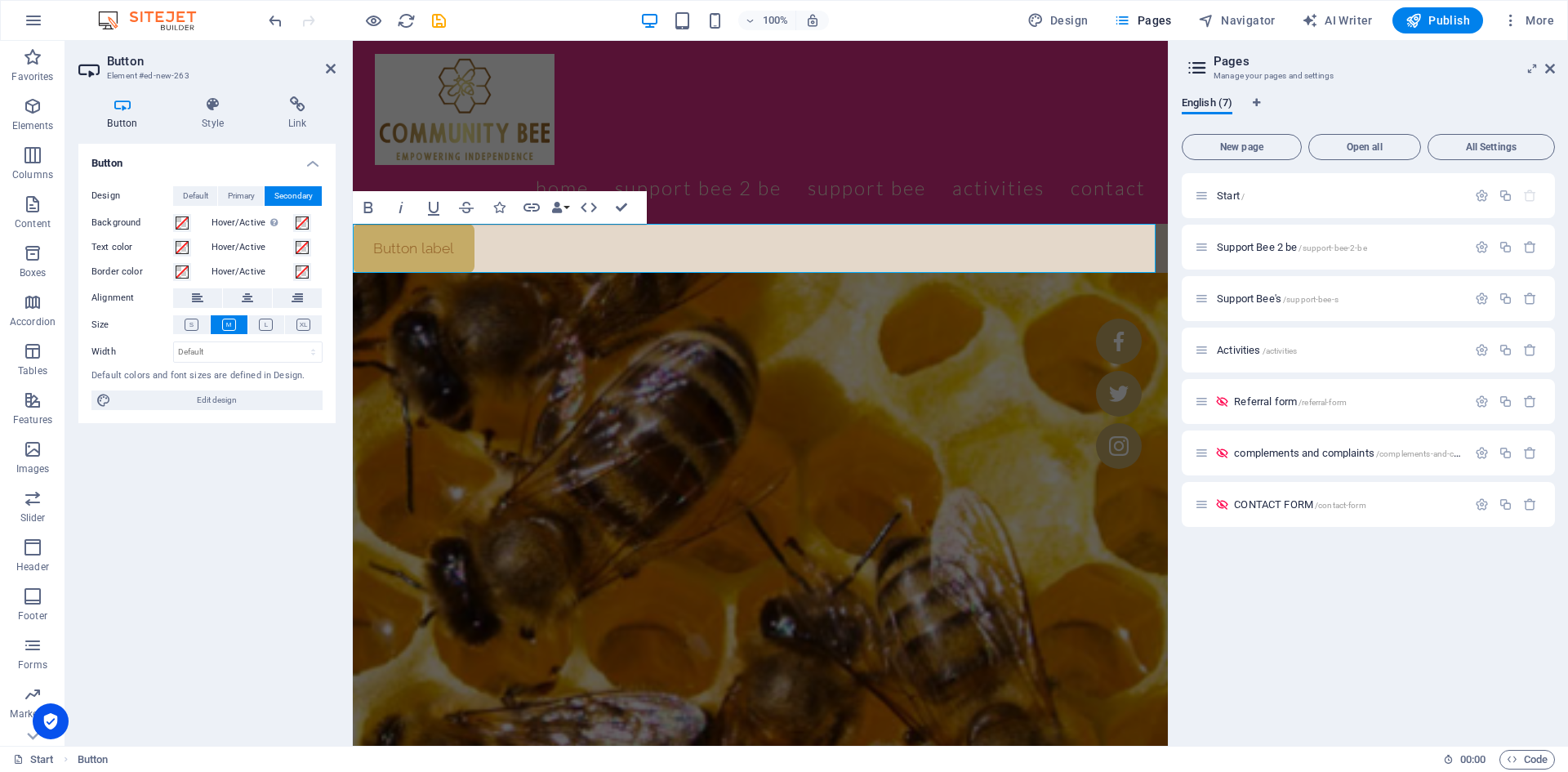 click at bounding box center [213, 105] 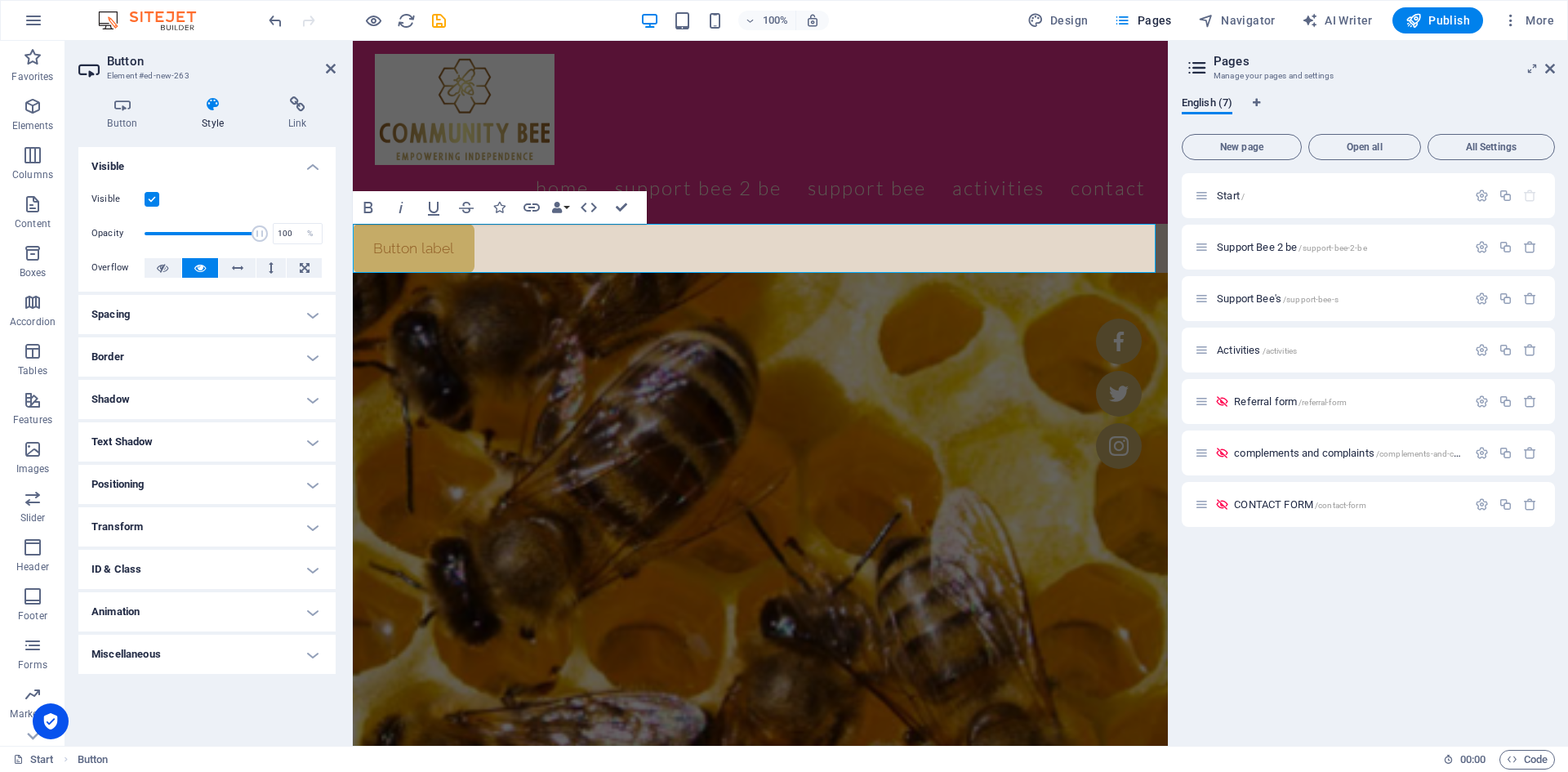 click at bounding box center (297, 105) 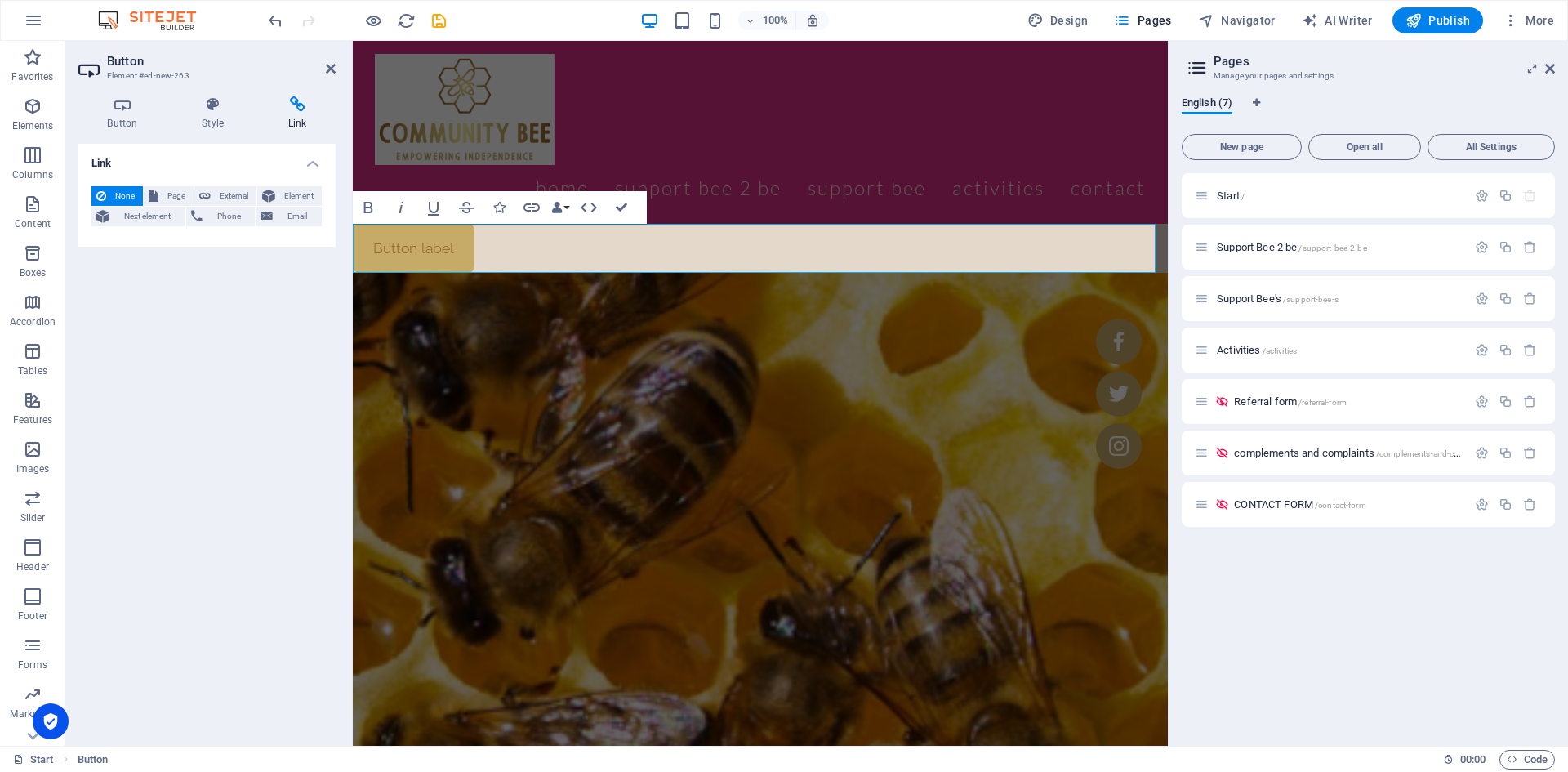 click at bounding box center [331, 69] 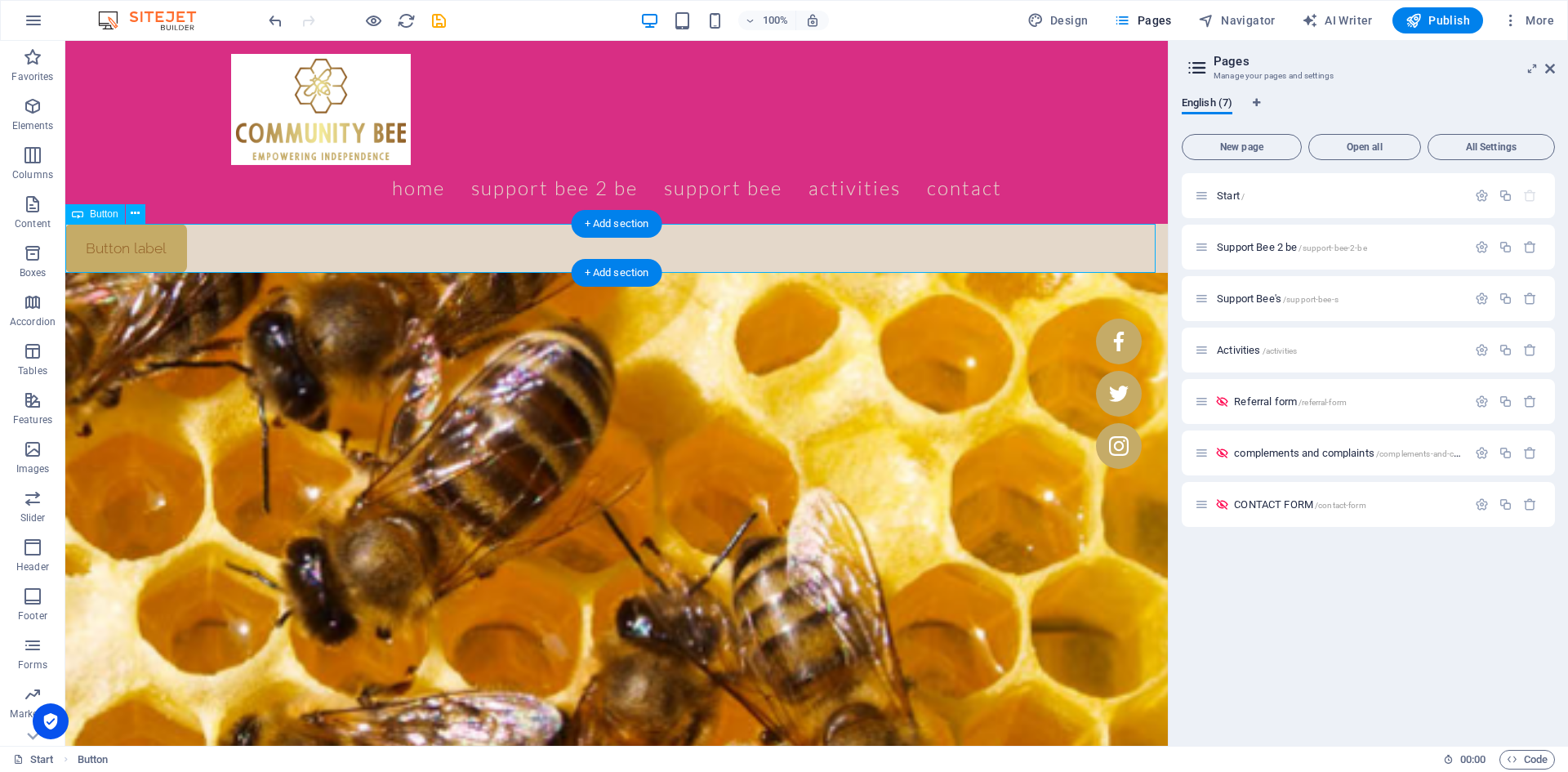 click on "Button label" at bounding box center [617, 248] 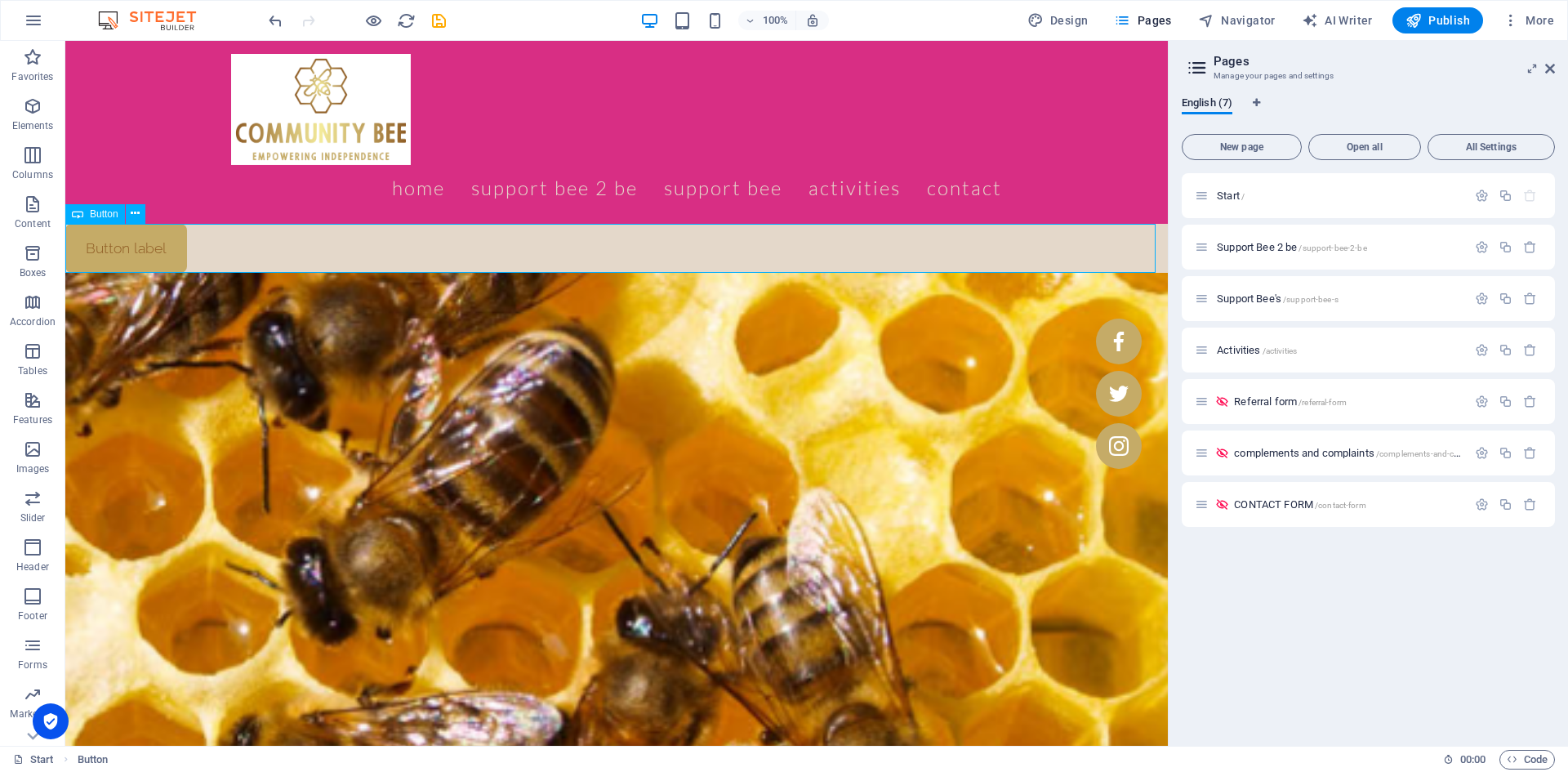 click at bounding box center [135, 213] 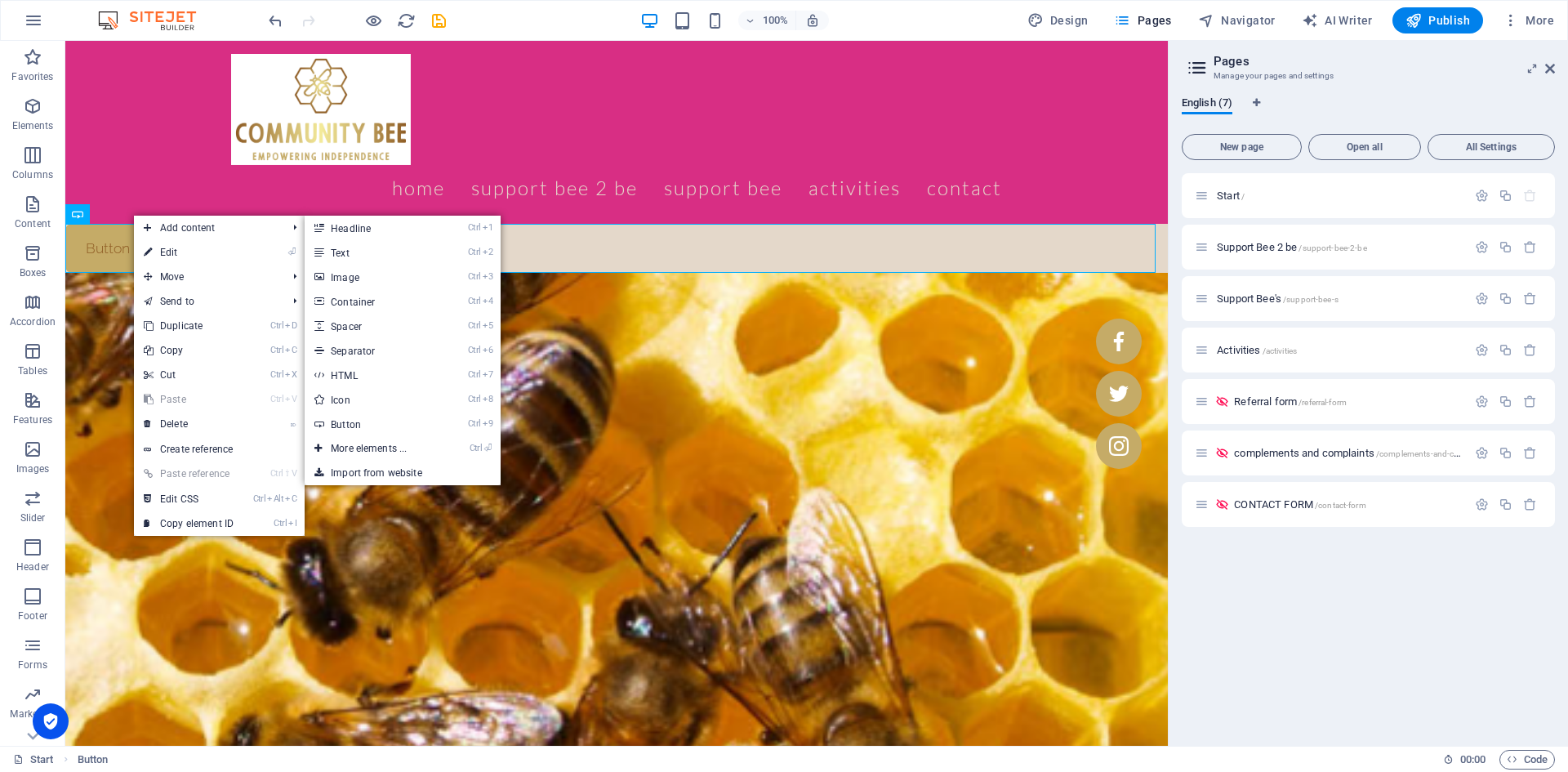 click on "⏎  Edit" at bounding box center (189, 252) 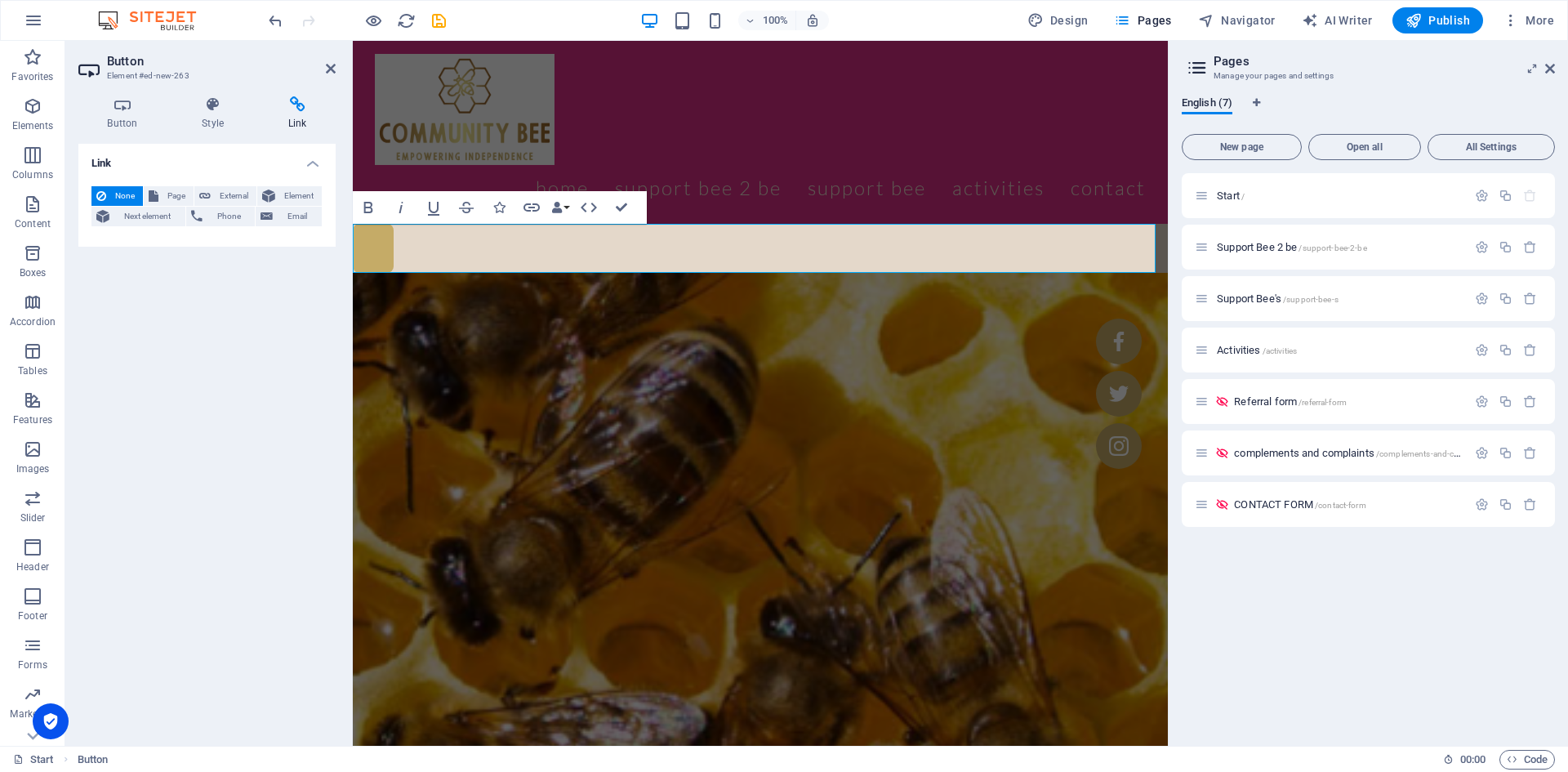 type 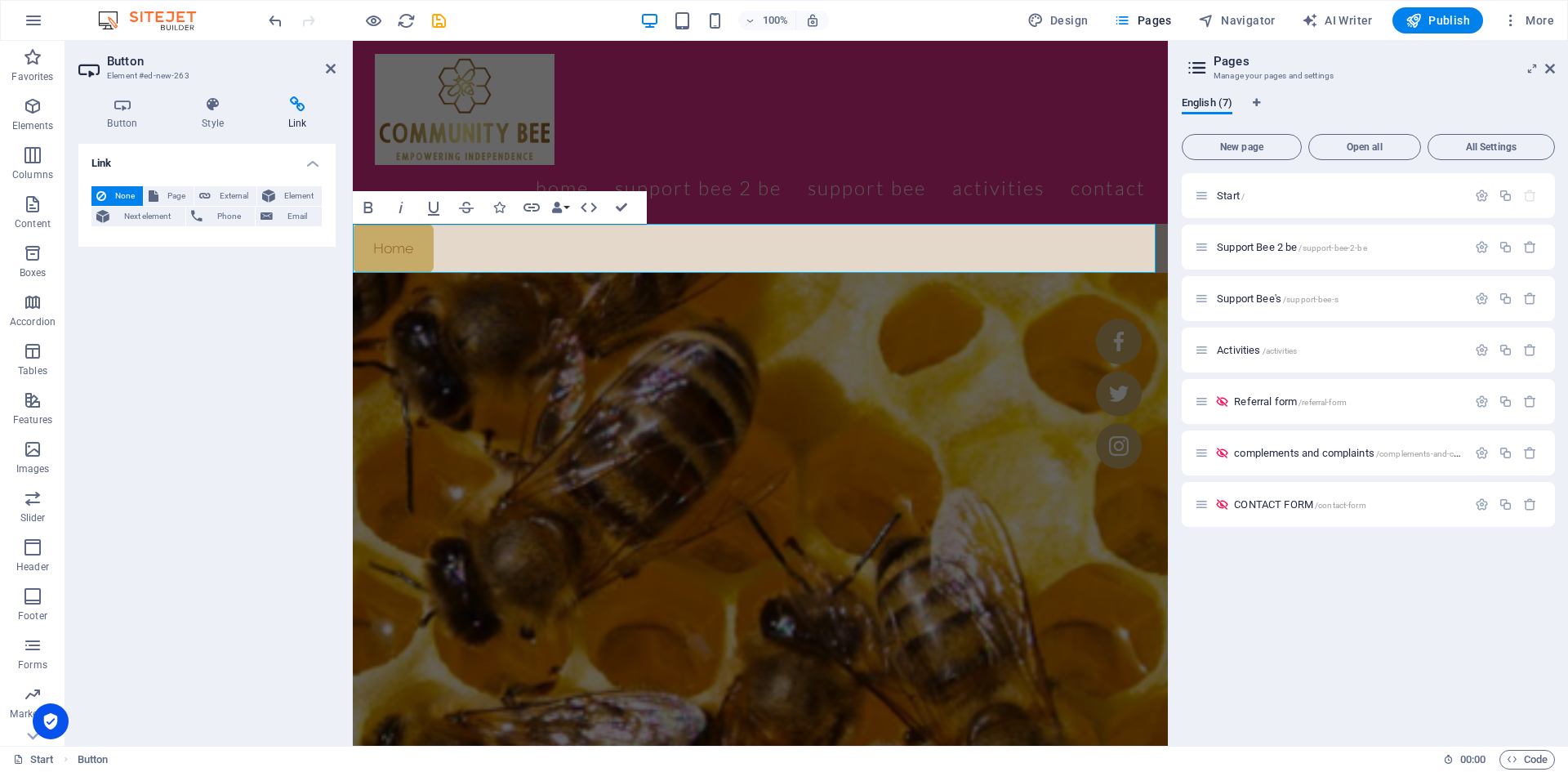 click 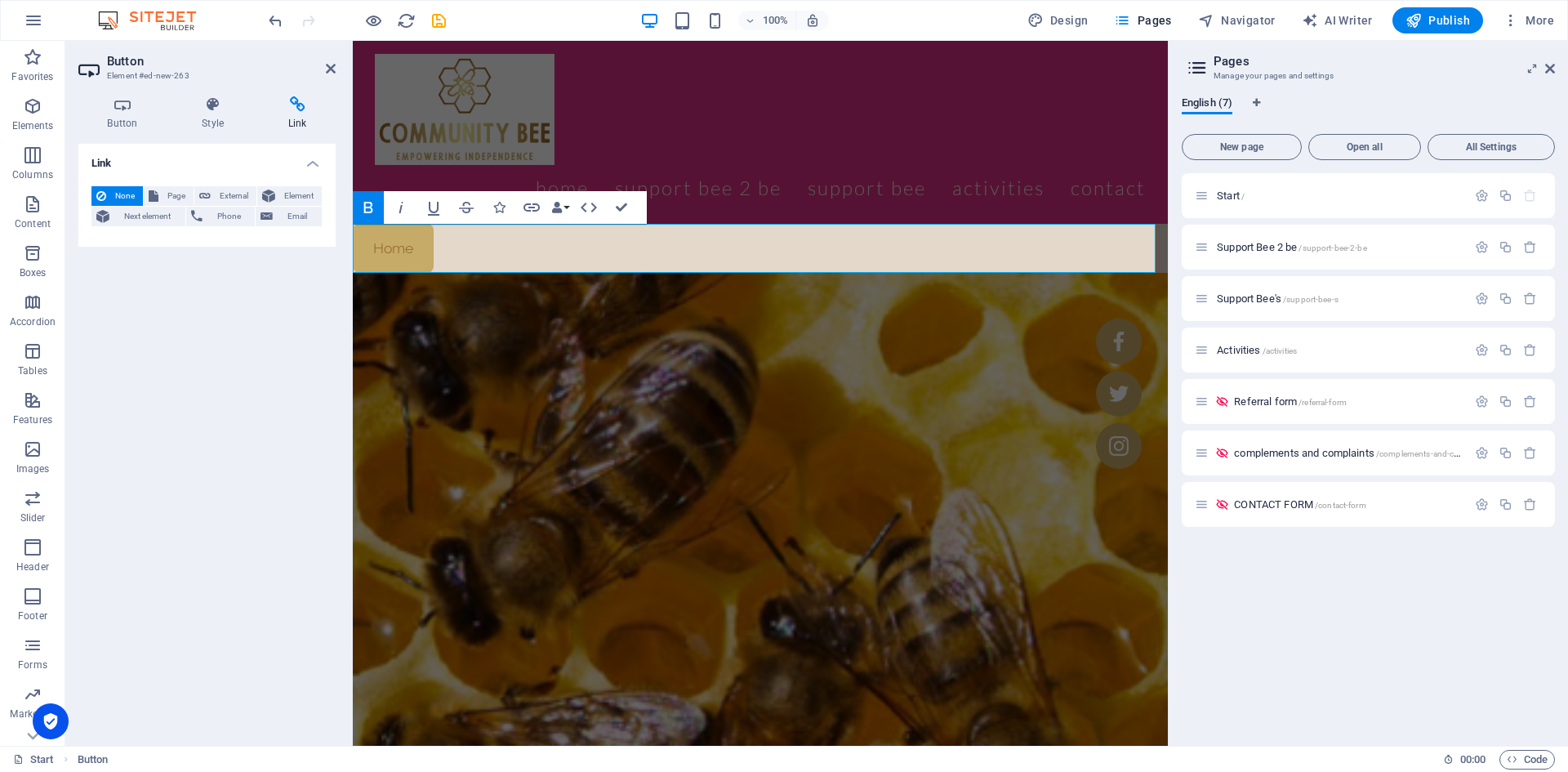 click on "Home  ​" at bounding box center [760, 248] 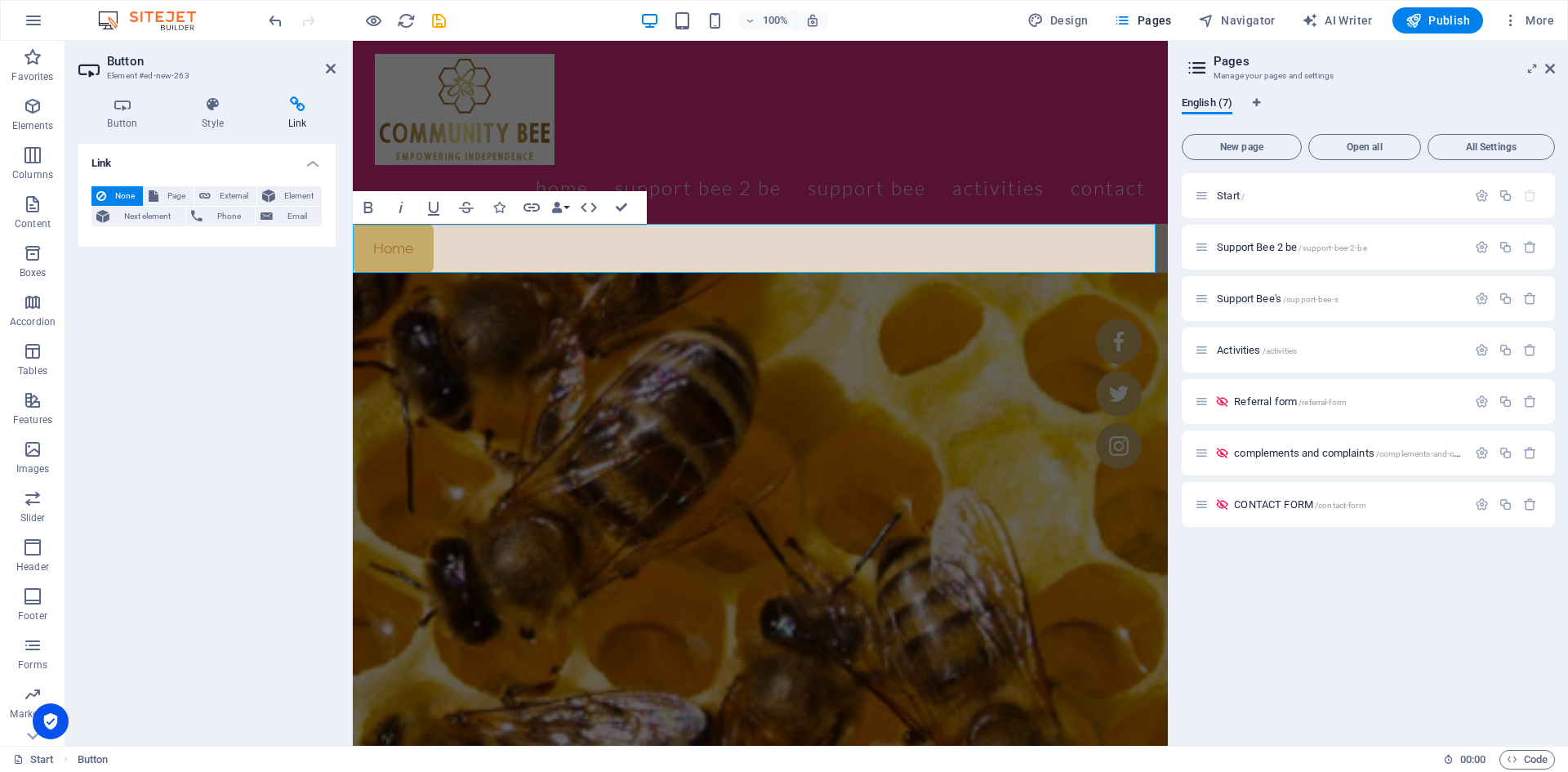 click on "Page" at bounding box center (176, 196) 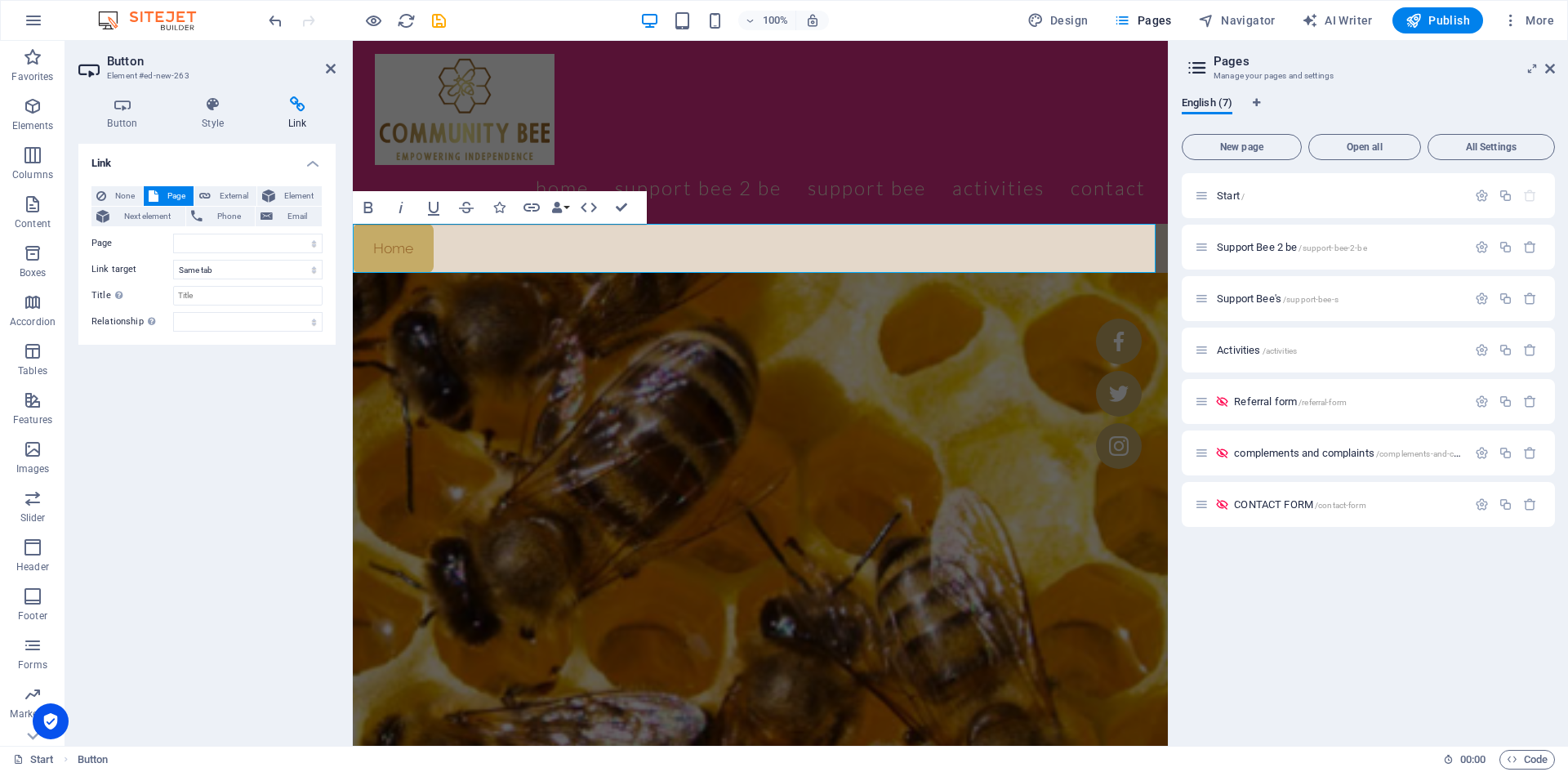 click on "Home  ​" at bounding box center (760, 248) 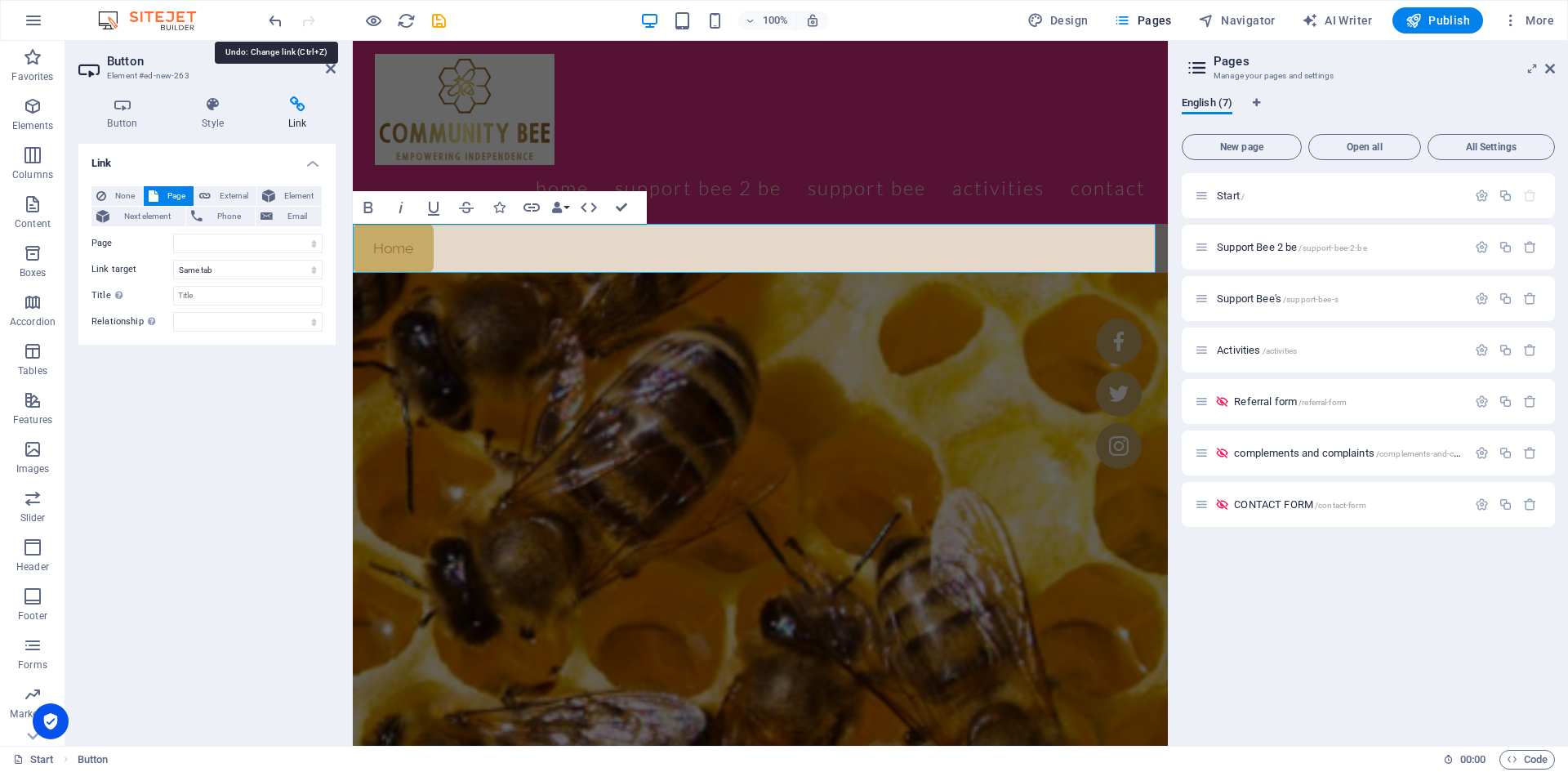 click at bounding box center [275, 20] 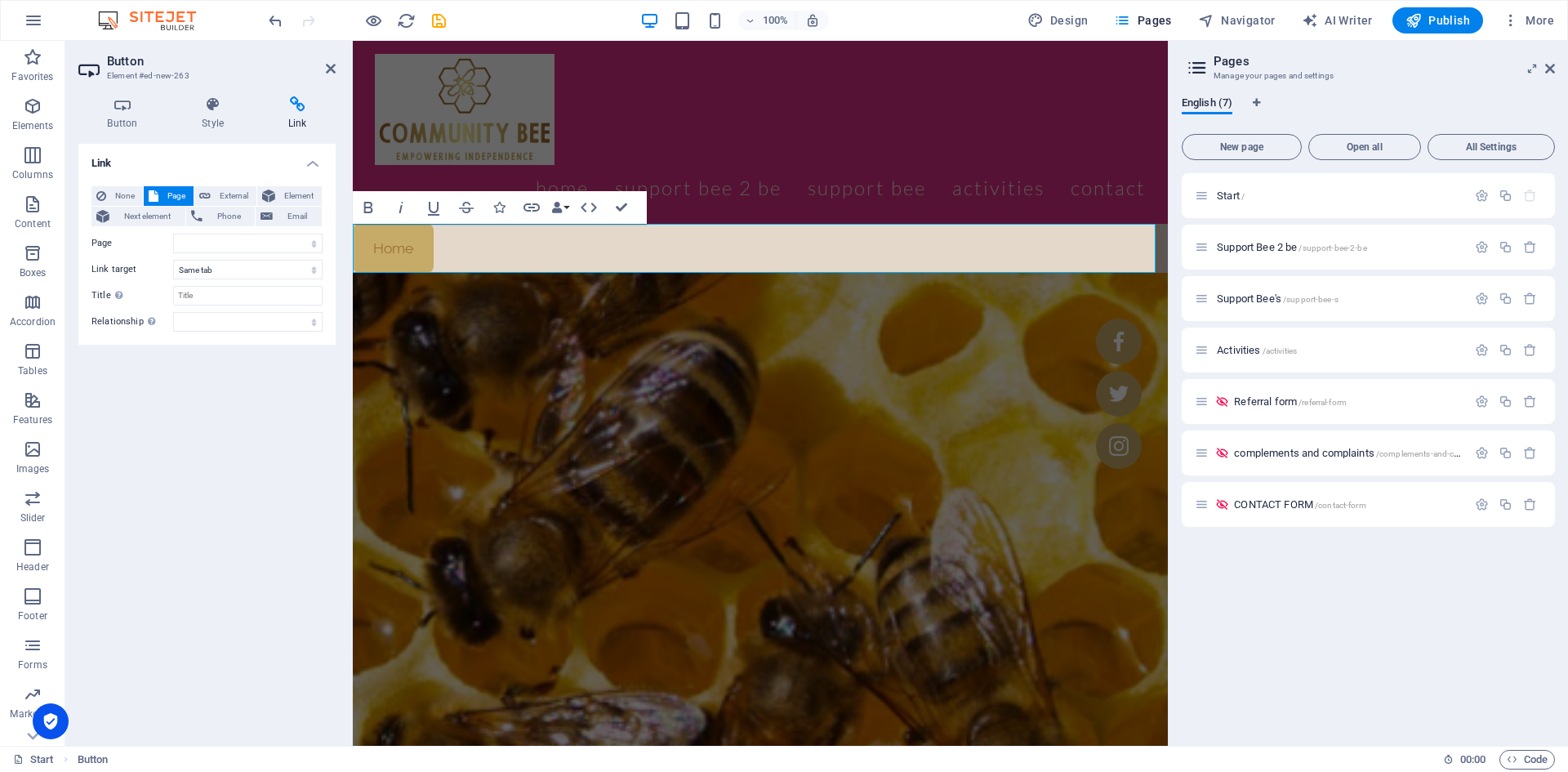 click on "Home  ​" at bounding box center (760, 248) 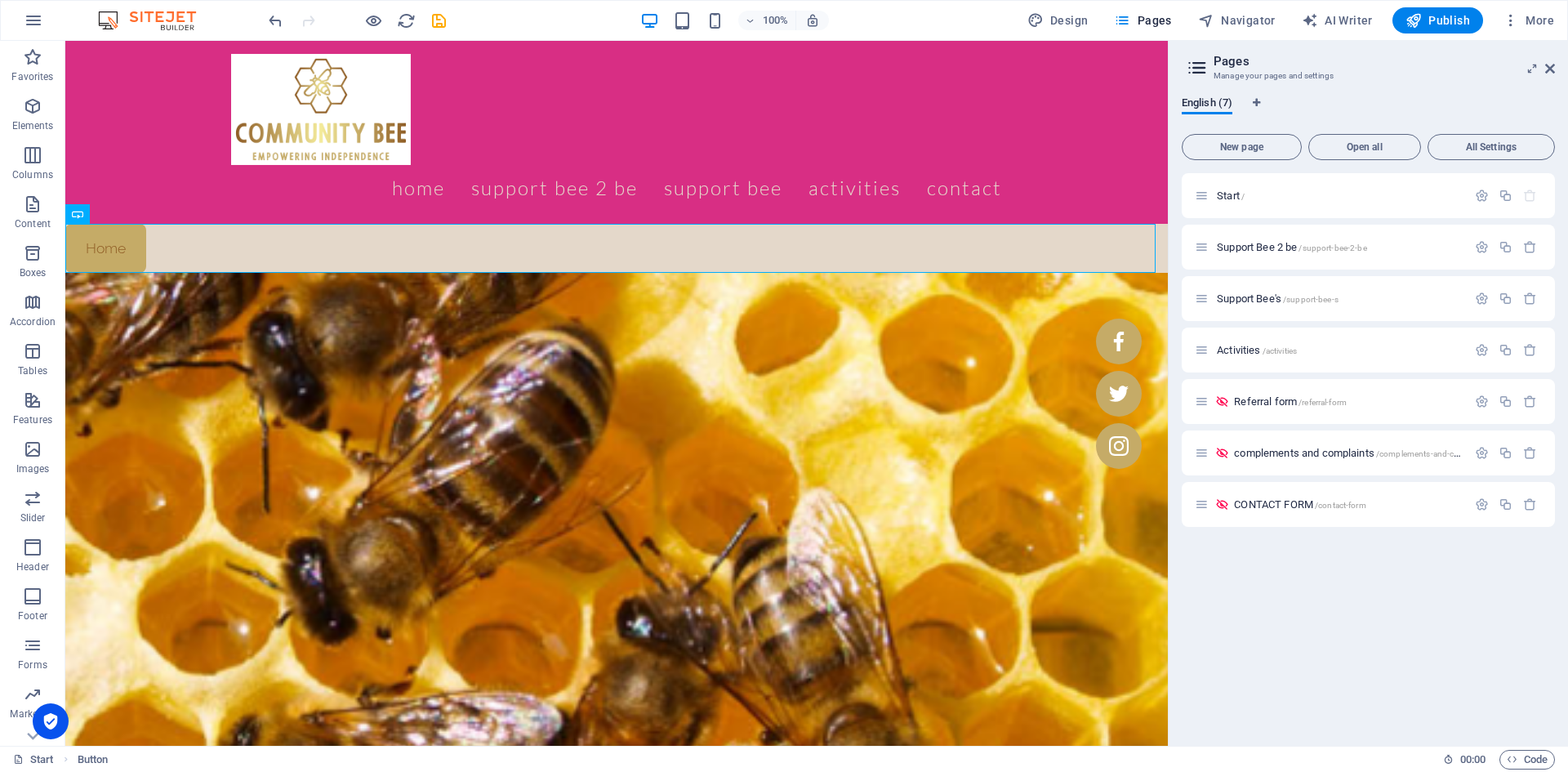 click at bounding box center (275, 20) 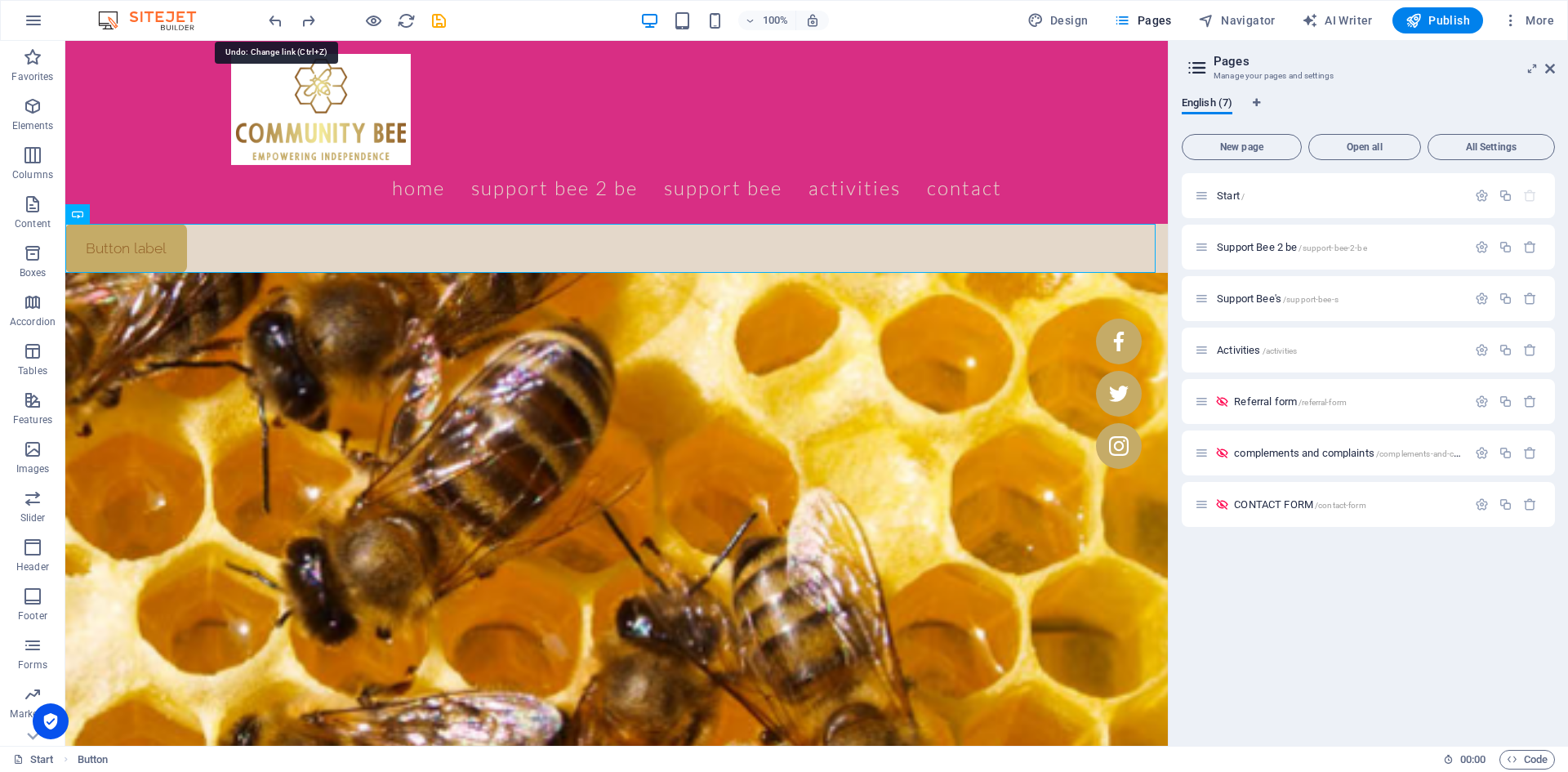 click at bounding box center [275, 20] 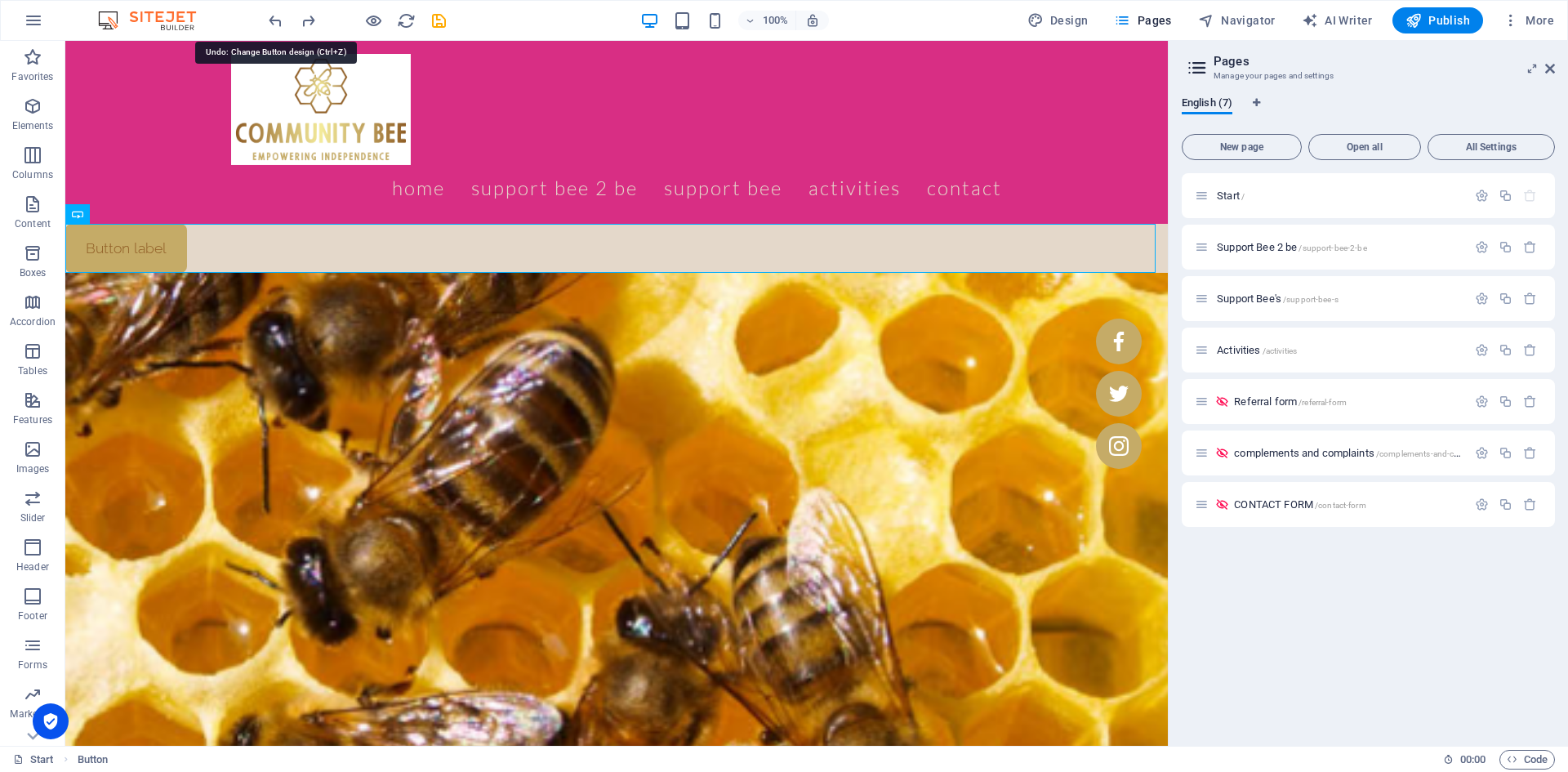 click at bounding box center [275, 20] 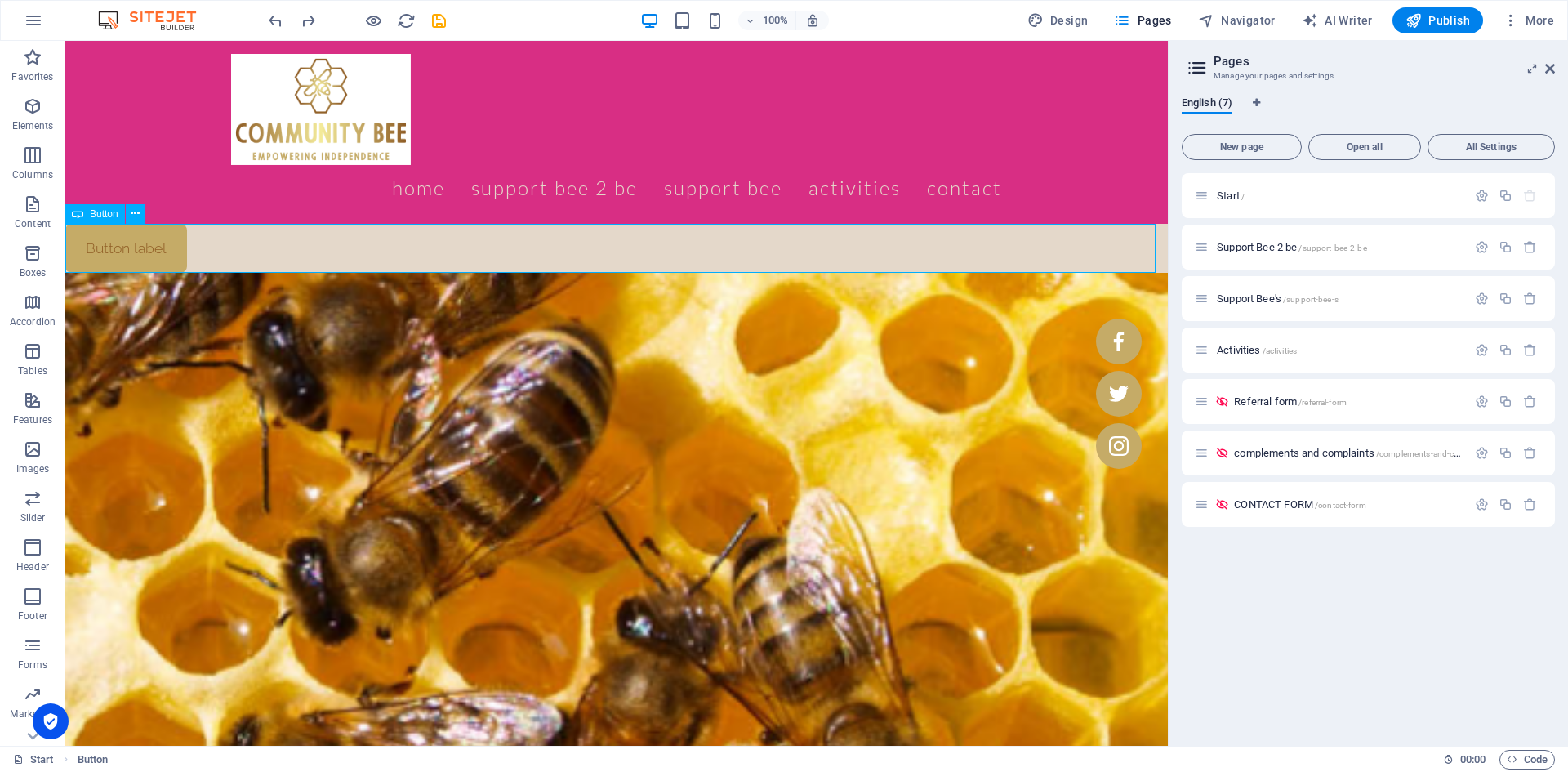 click at bounding box center (135, 213) 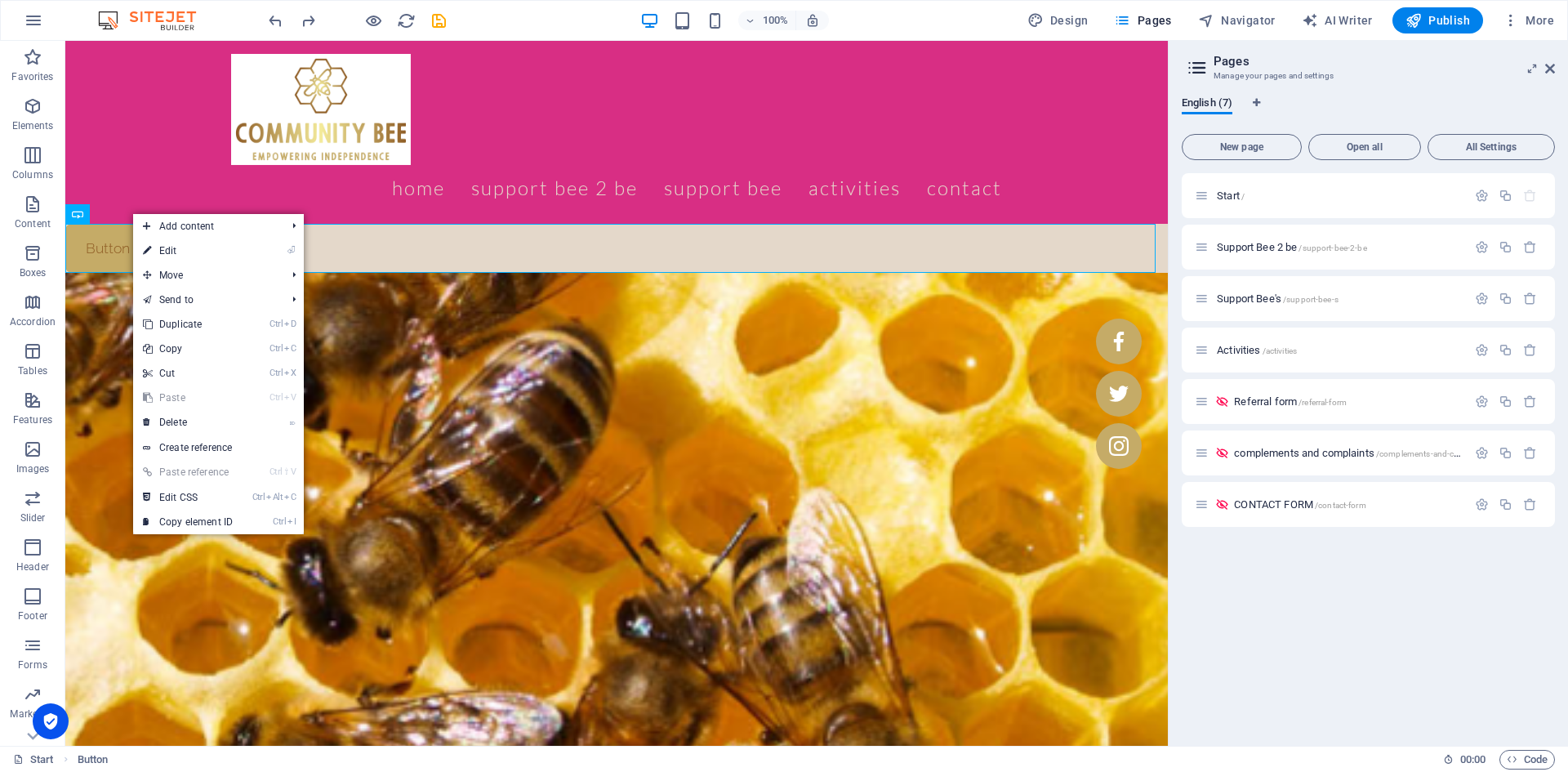 click on "⌦  Delete" at bounding box center (188, 422) 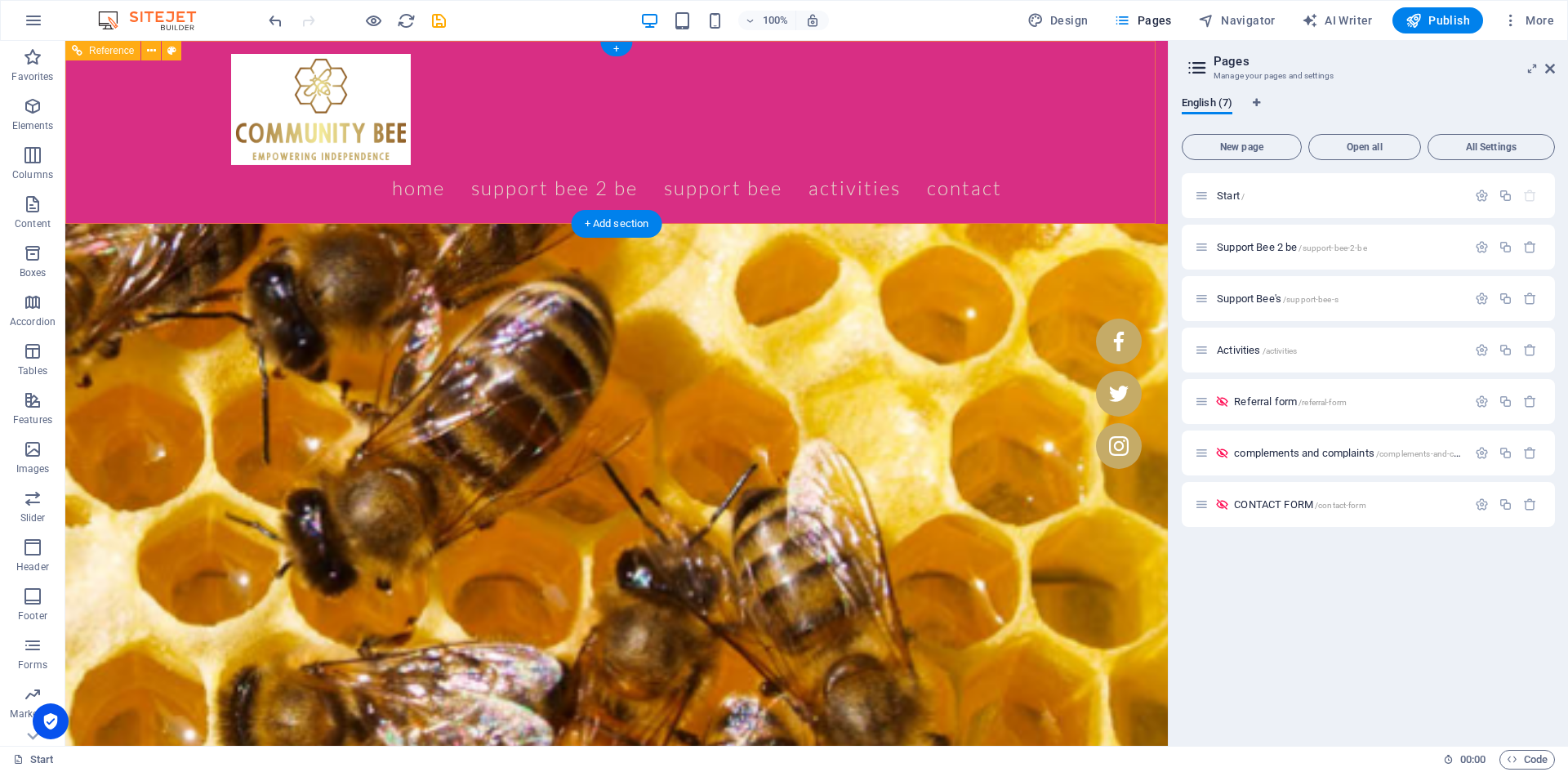 click on "Home Support Bee 2 Be Support Bee Activities Contact" at bounding box center [617, 188] 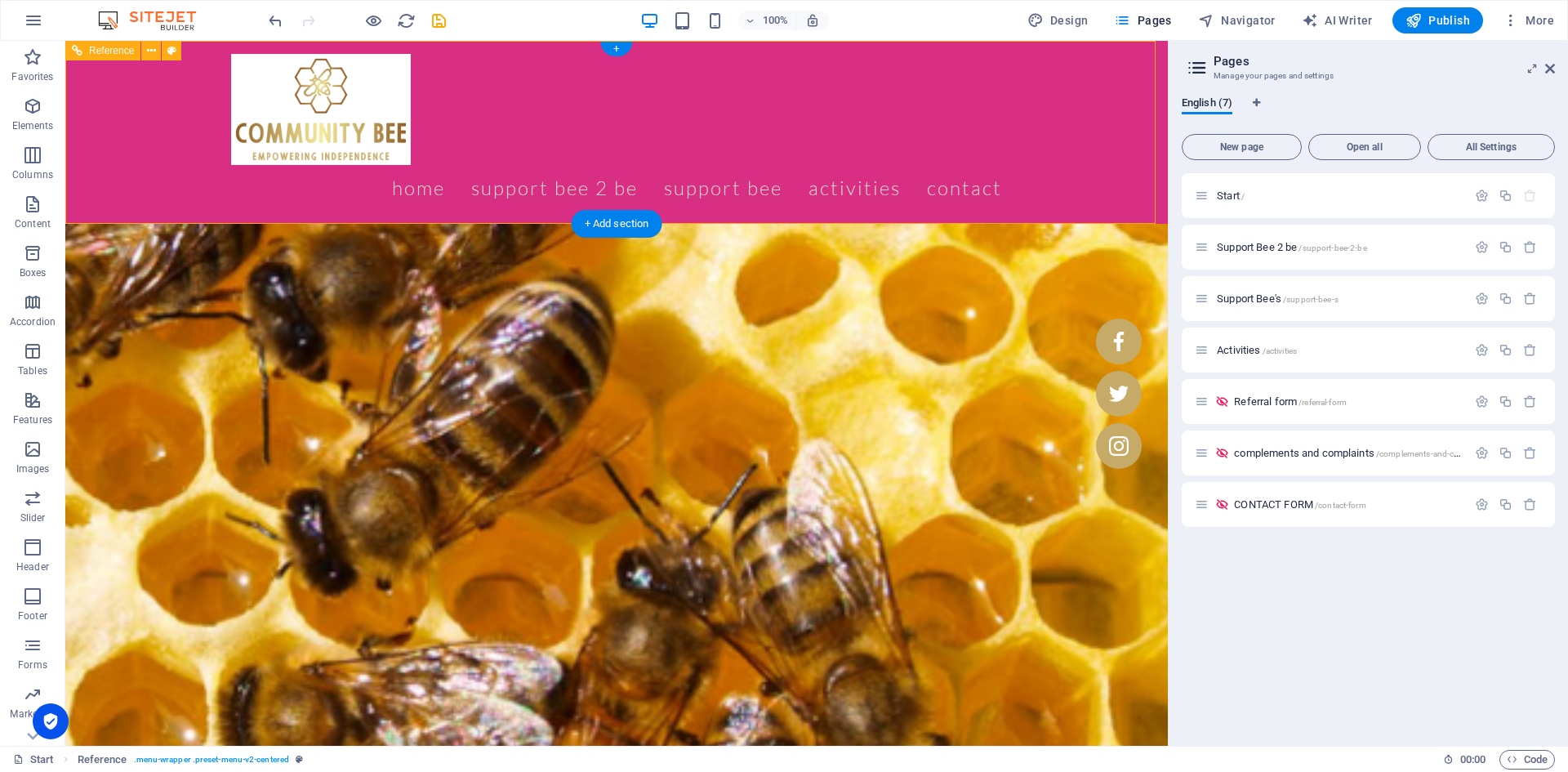 click on "Home Support Bee 2 Be Support Bee Activities Contact" at bounding box center [617, 188] 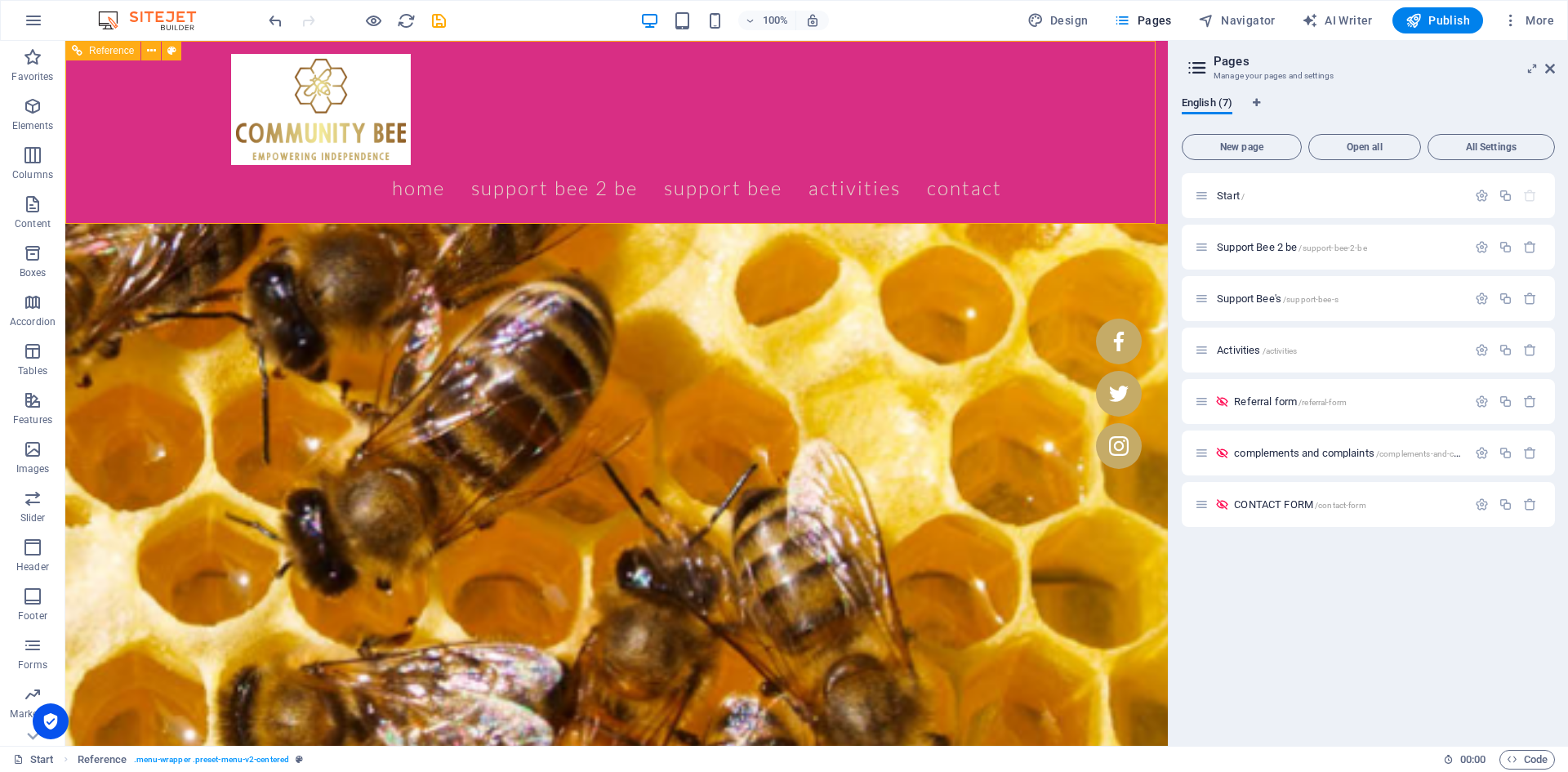 click at bounding box center [151, 51] 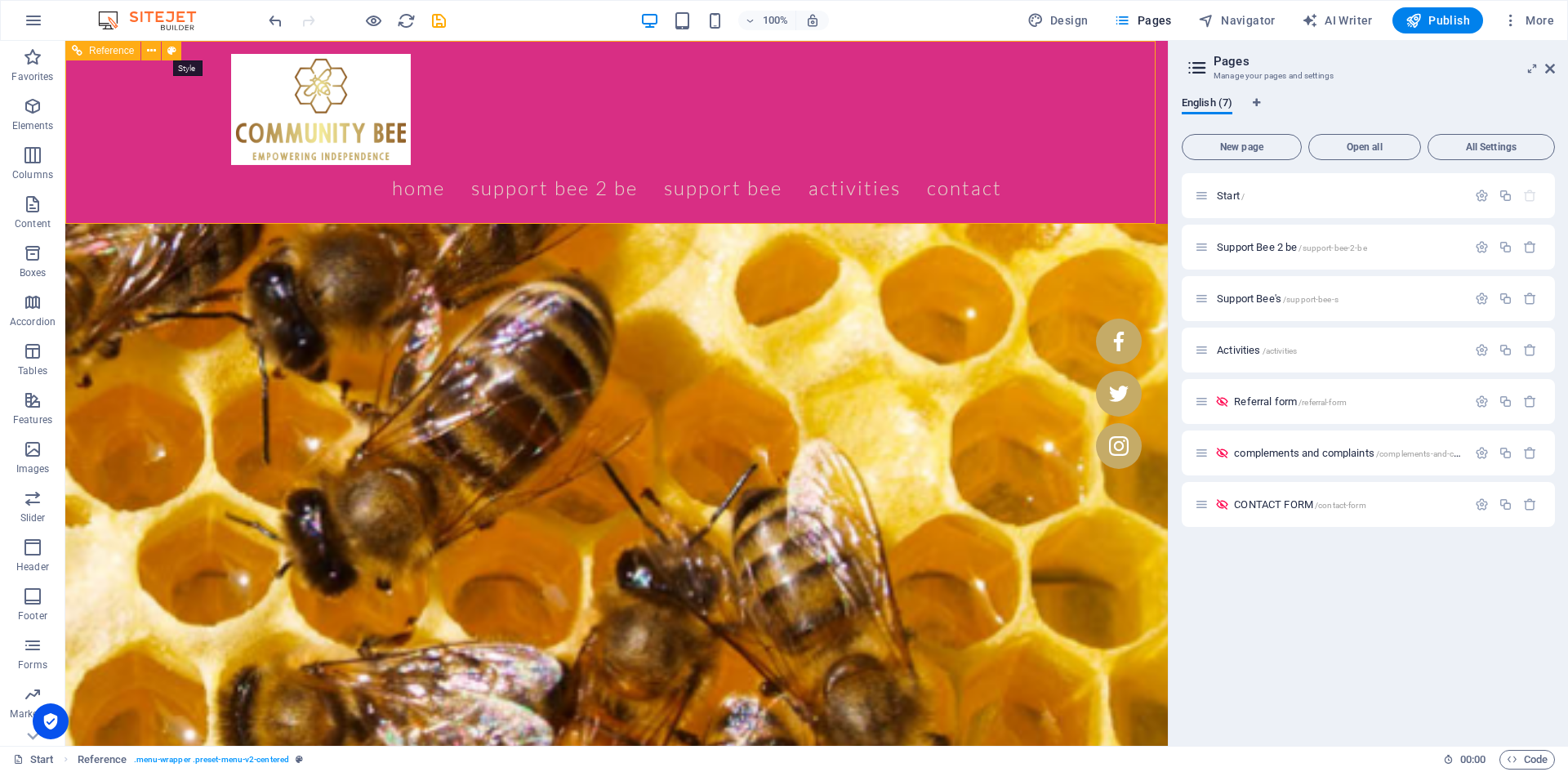 click at bounding box center (172, 51) 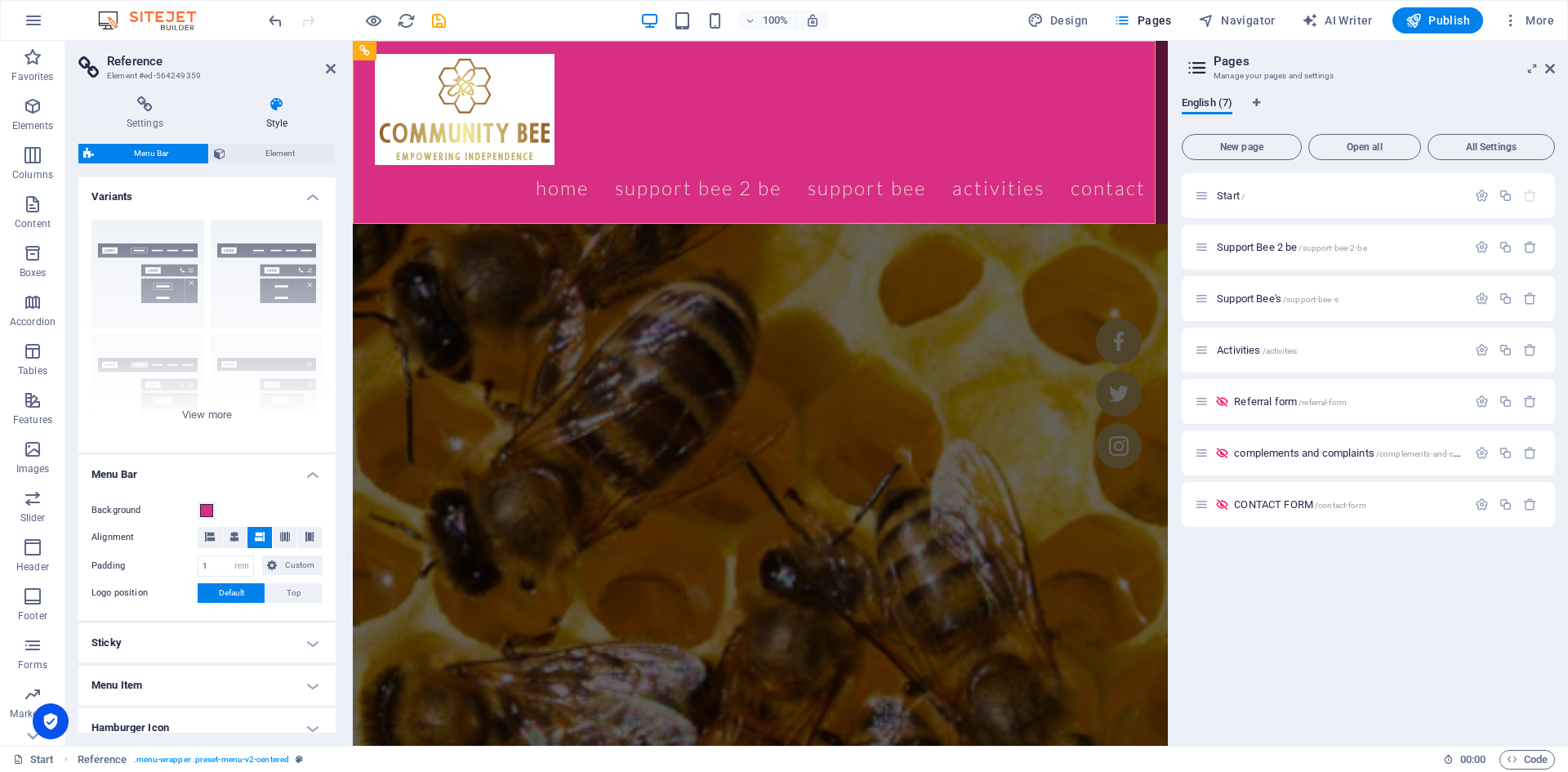 click on "Element" at bounding box center (280, 154) 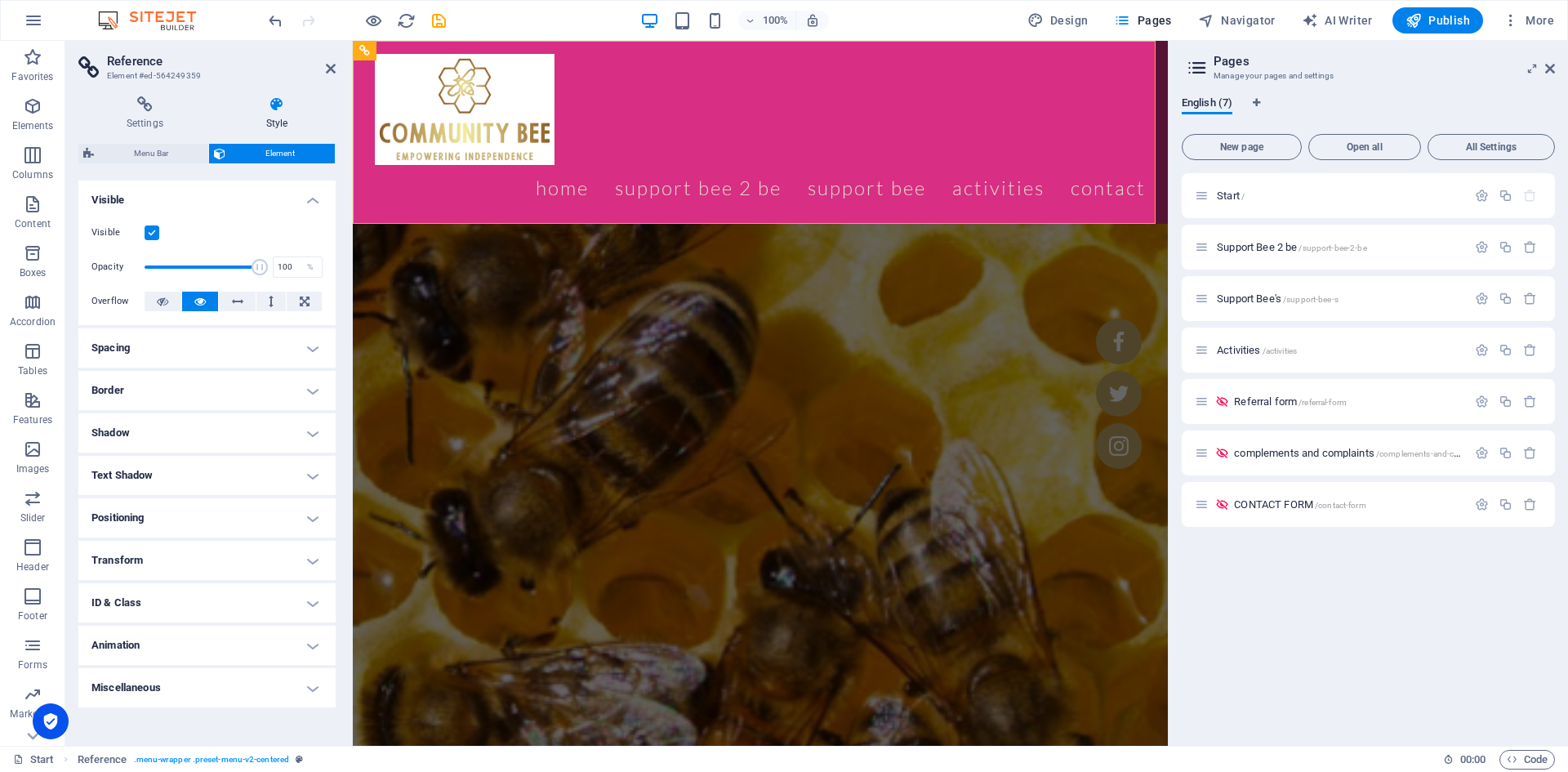 click on "Menu Bar" at bounding box center (151, 154) 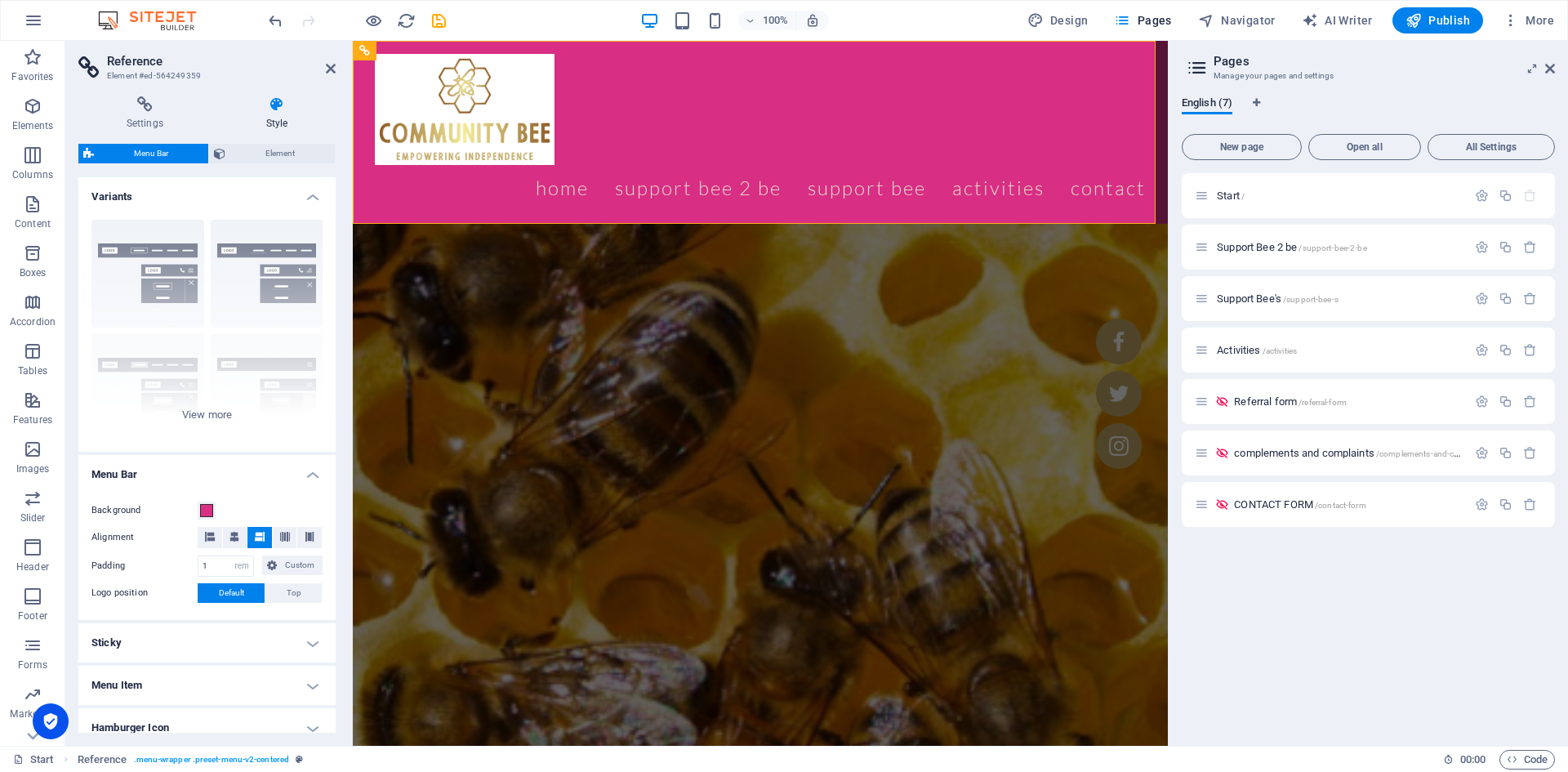 click on "Border Centered Default Fixed Loki Trigger Wide XXL" at bounding box center [207, 329] 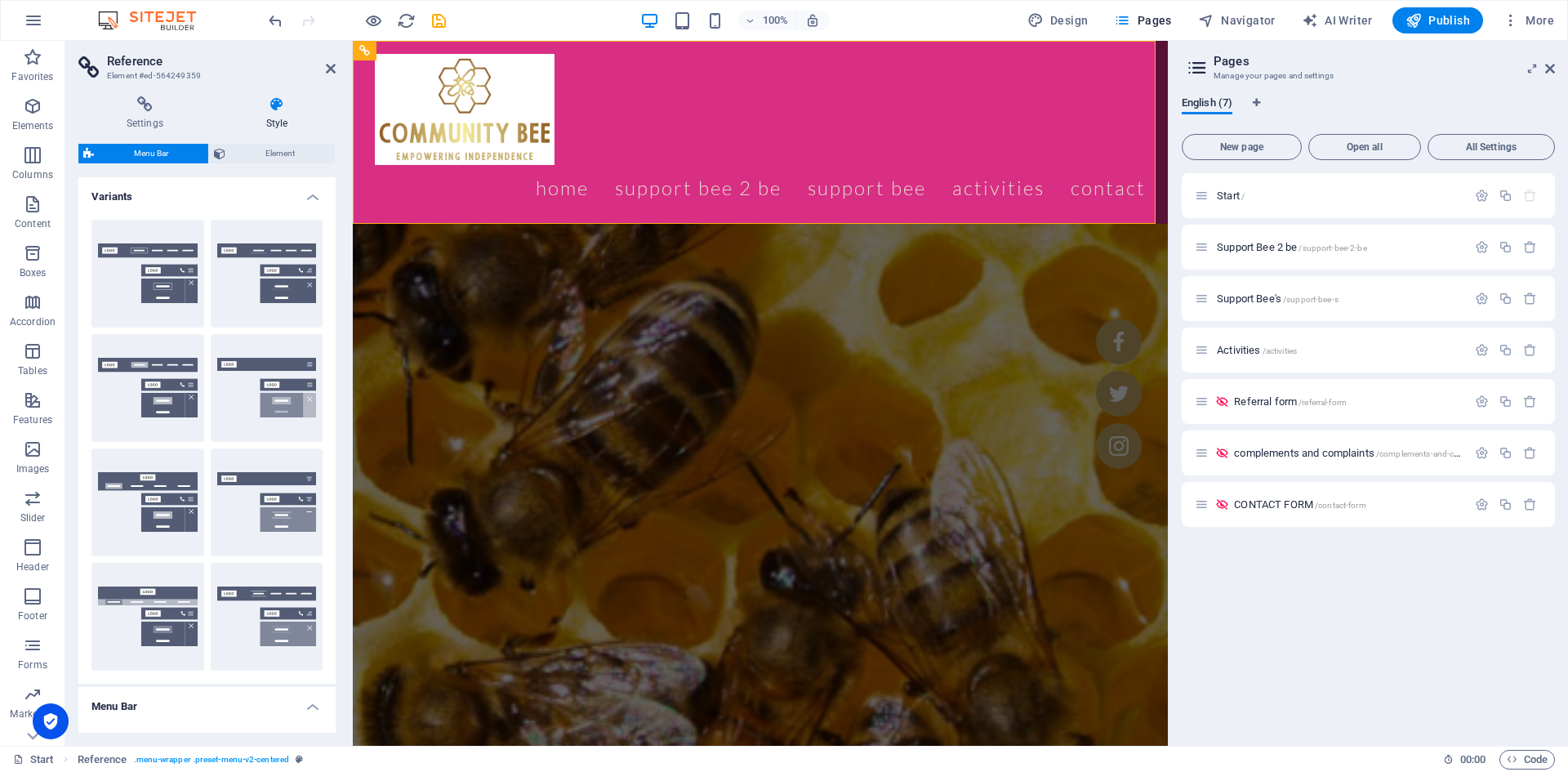 click on "Border" at bounding box center [148, 274] 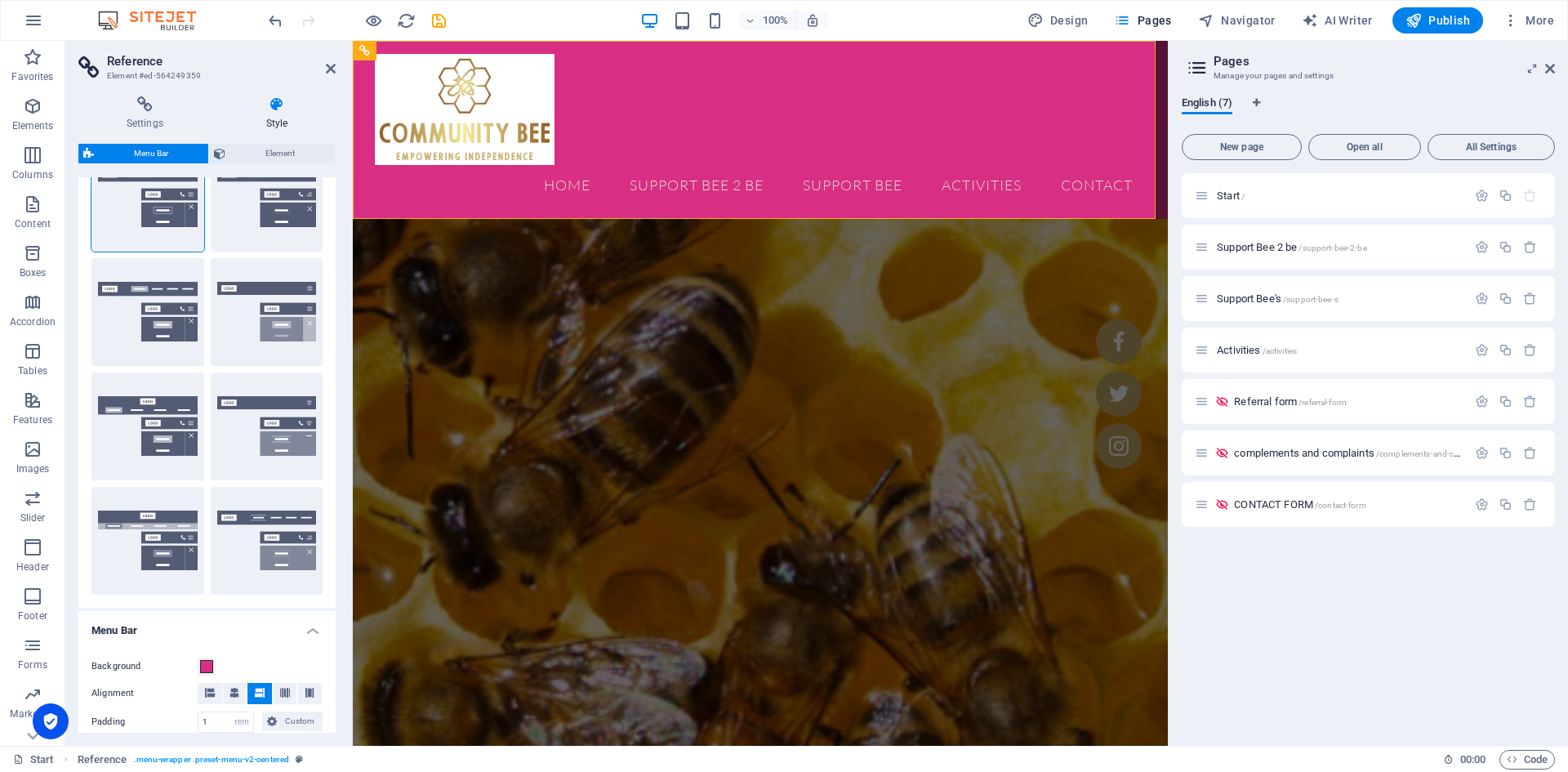 scroll, scrollTop: 0, scrollLeft: 0, axis: both 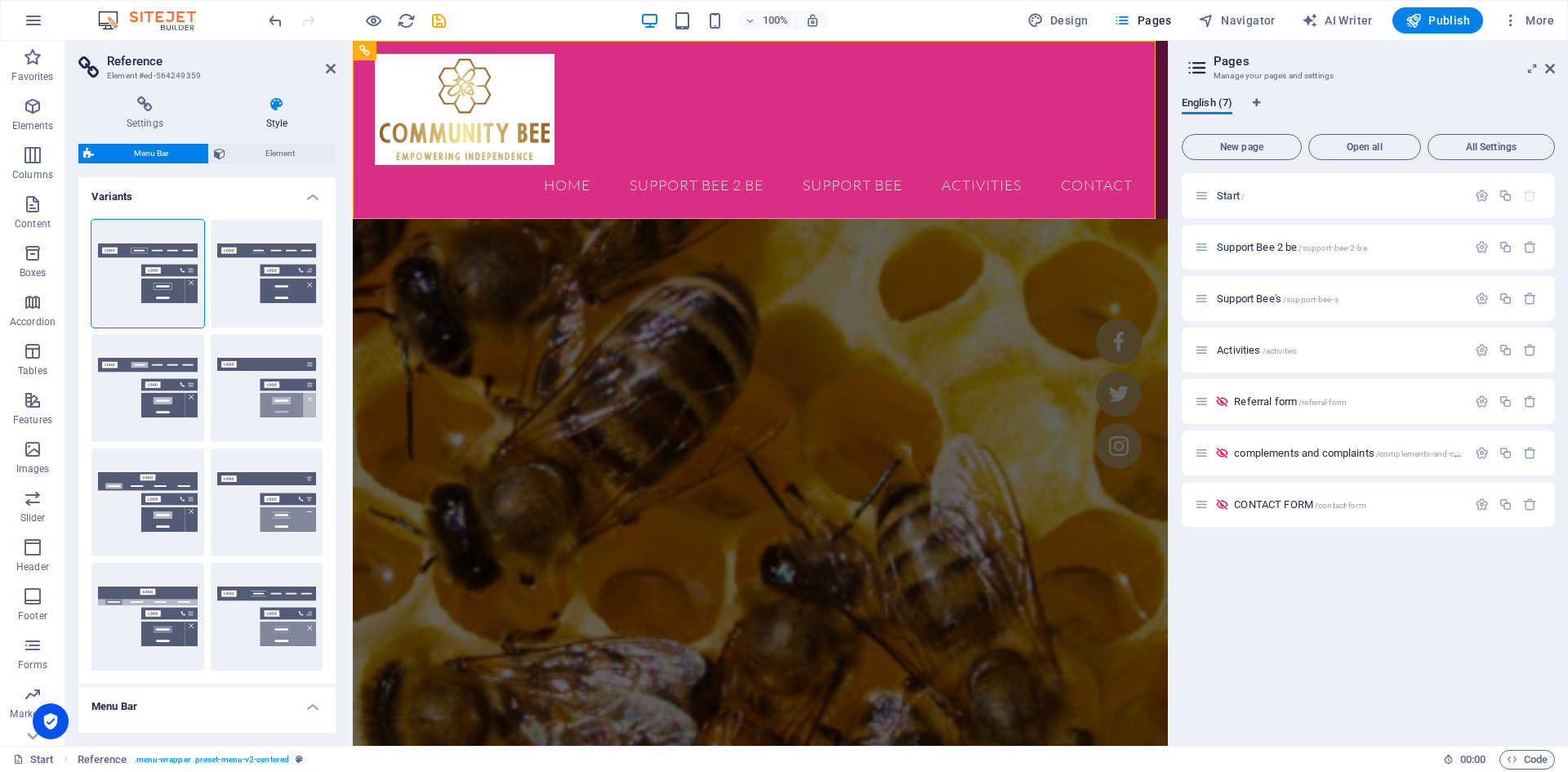 click on "Element" at bounding box center (280, 154) 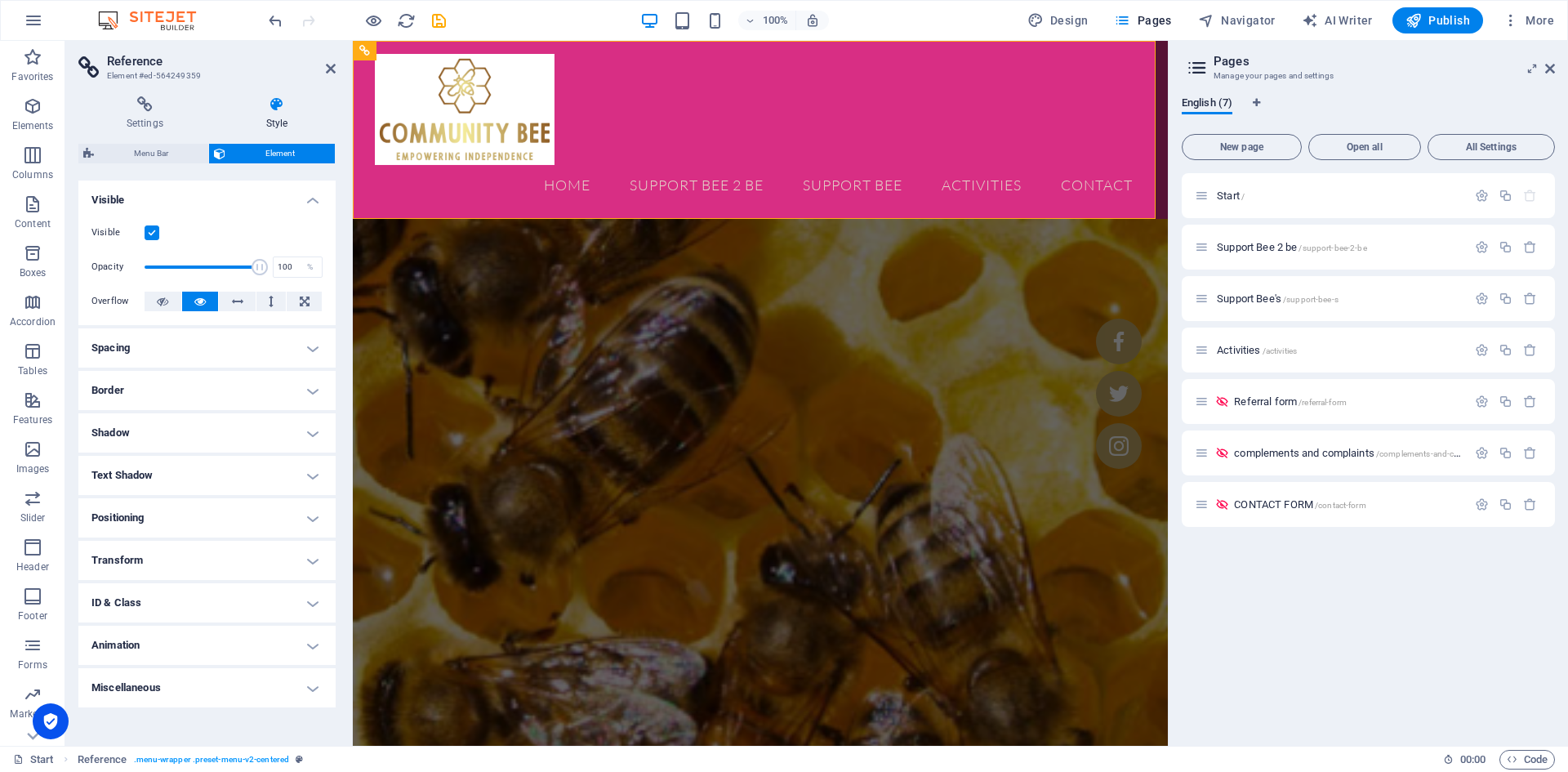click on "Menu Bar" at bounding box center [151, 154] 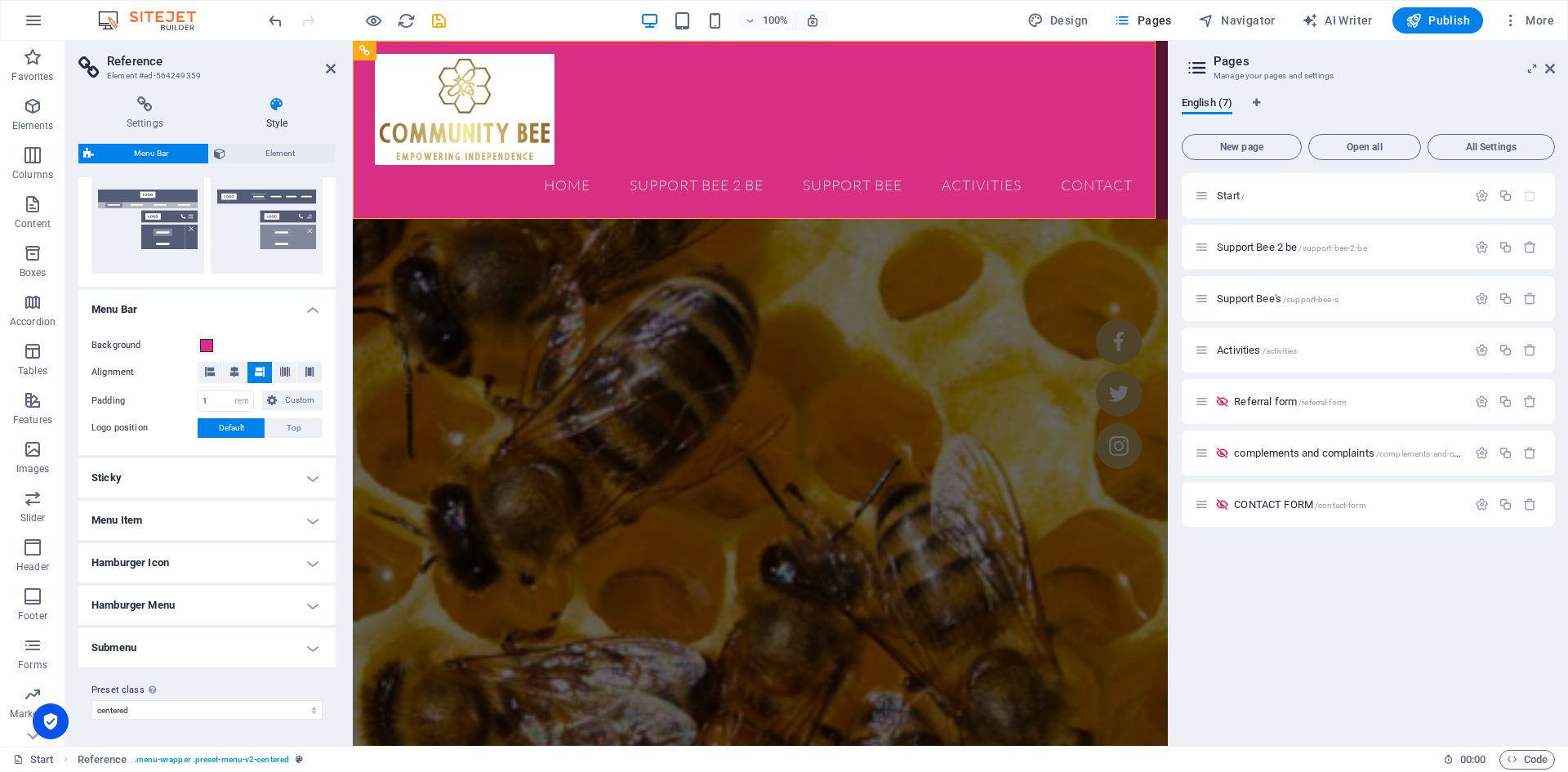 scroll, scrollTop: 0, scrollLeft: 0, axis: both 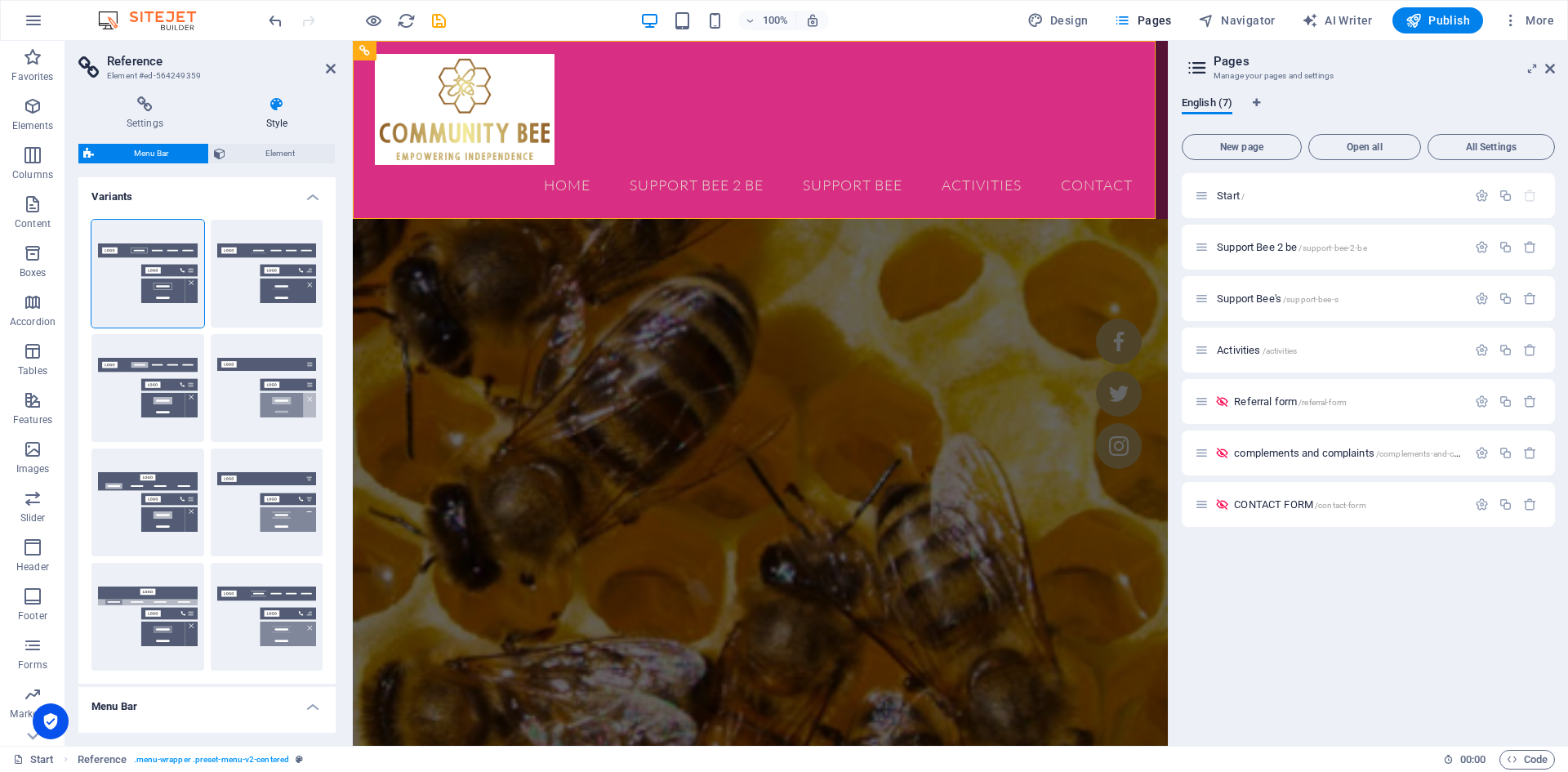 click on "Default" at bounding box center (148, 388) 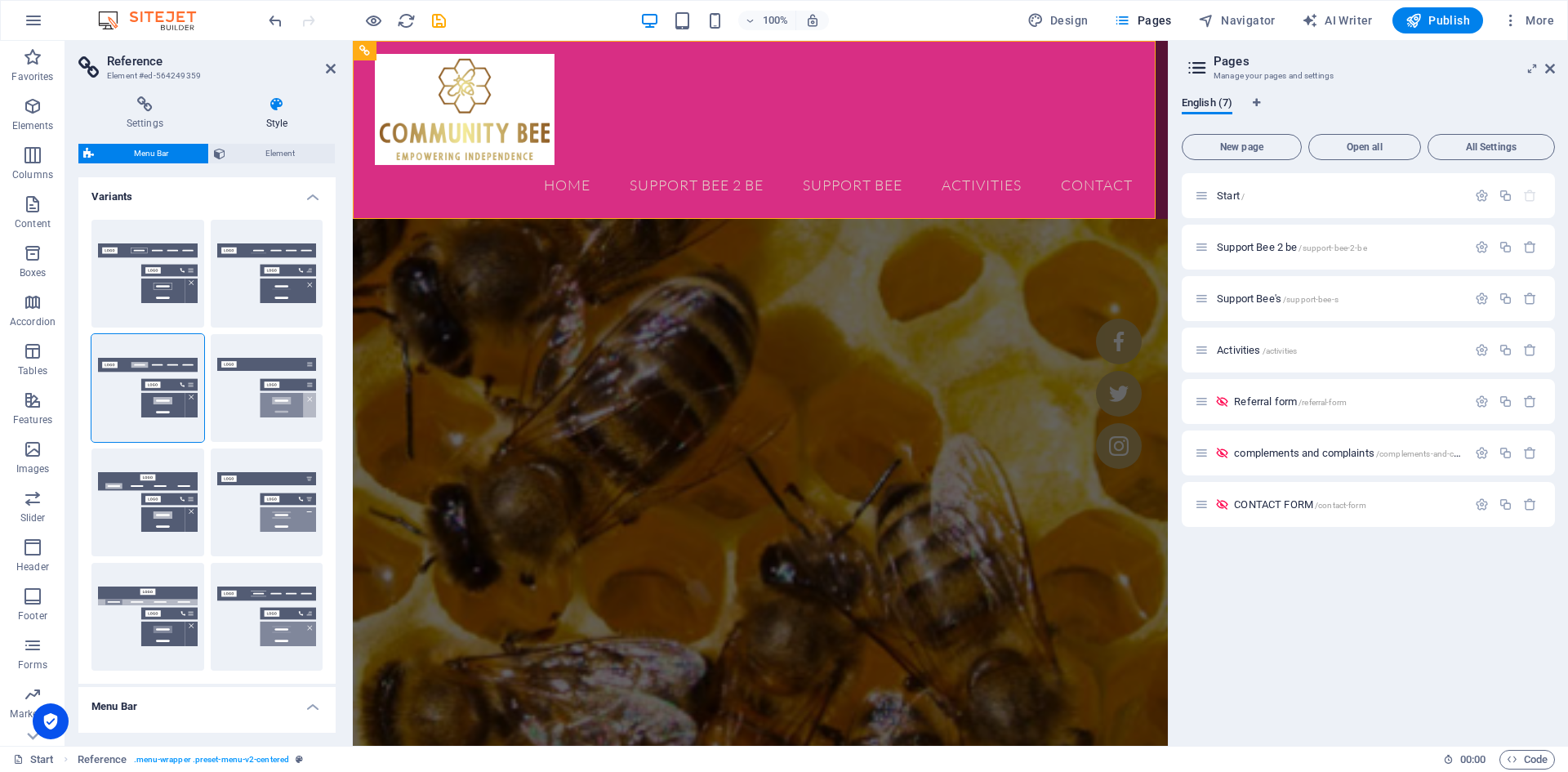 click on "Centered" at bounding box center [267, 274] 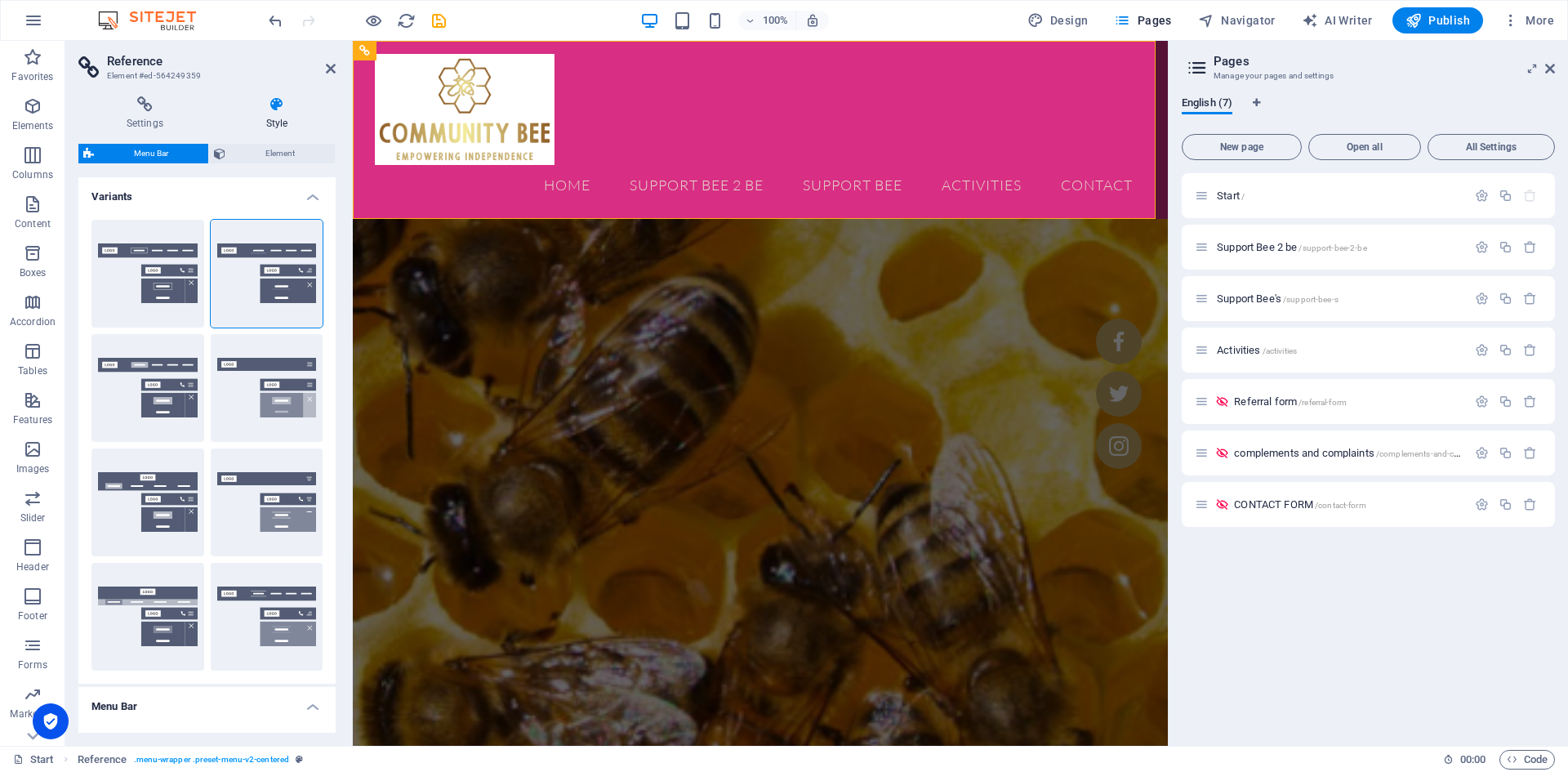 click on "XXL" at bounding box center (267, 617) 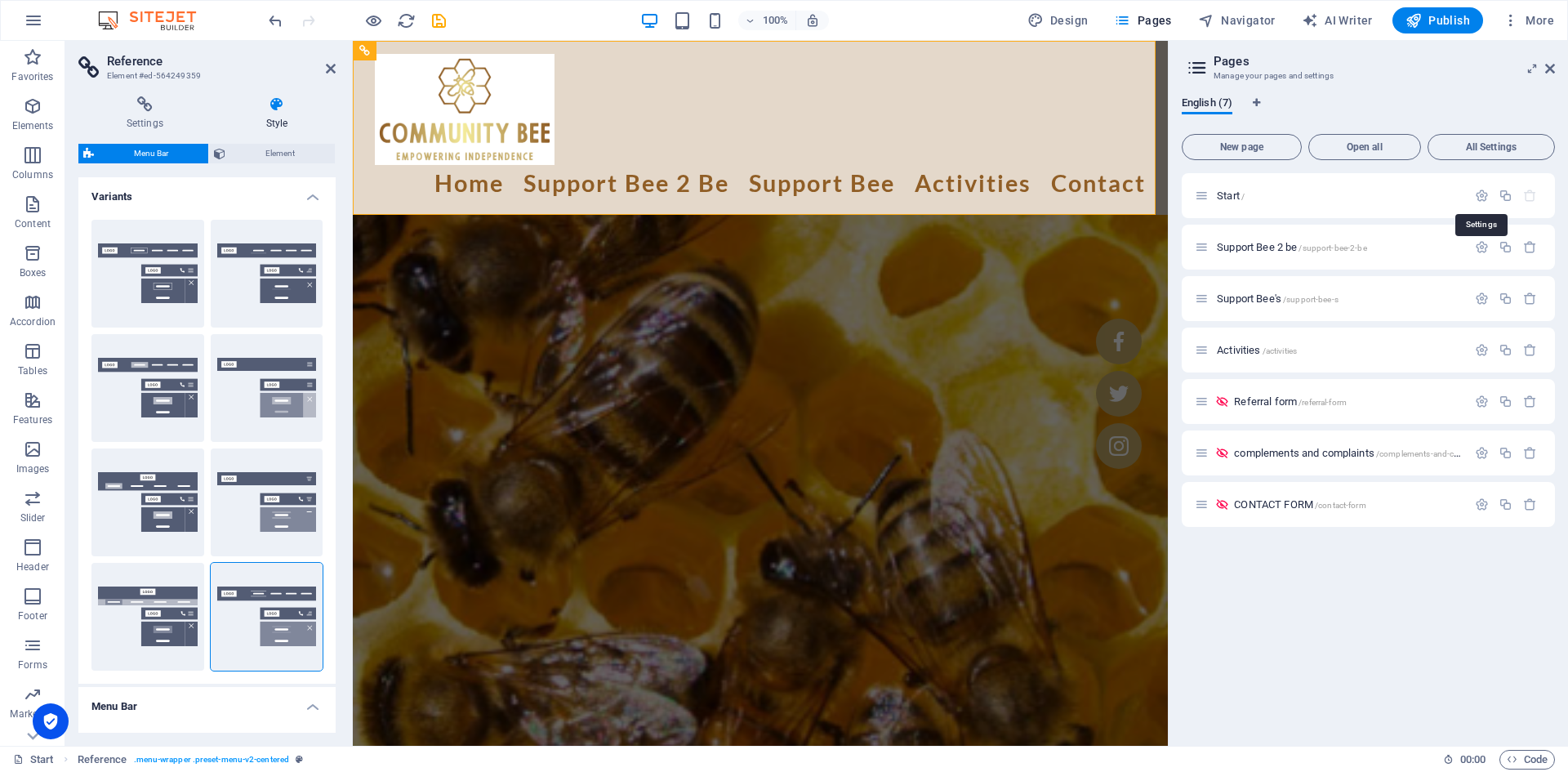 click at bounding box center (1481, 195) 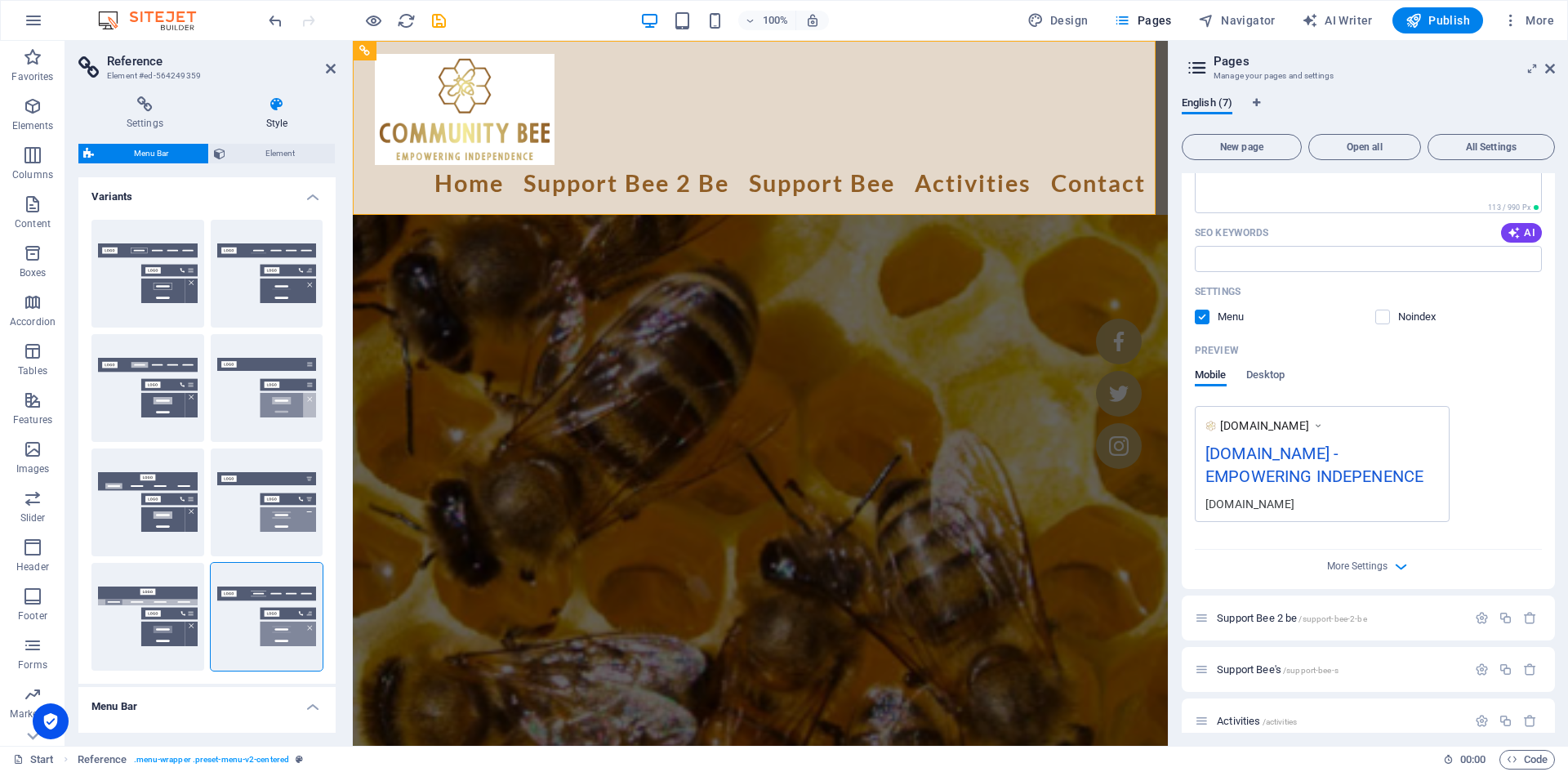 scroll, scrollTop: 272, scrollLeft: 0, axis: vertical 